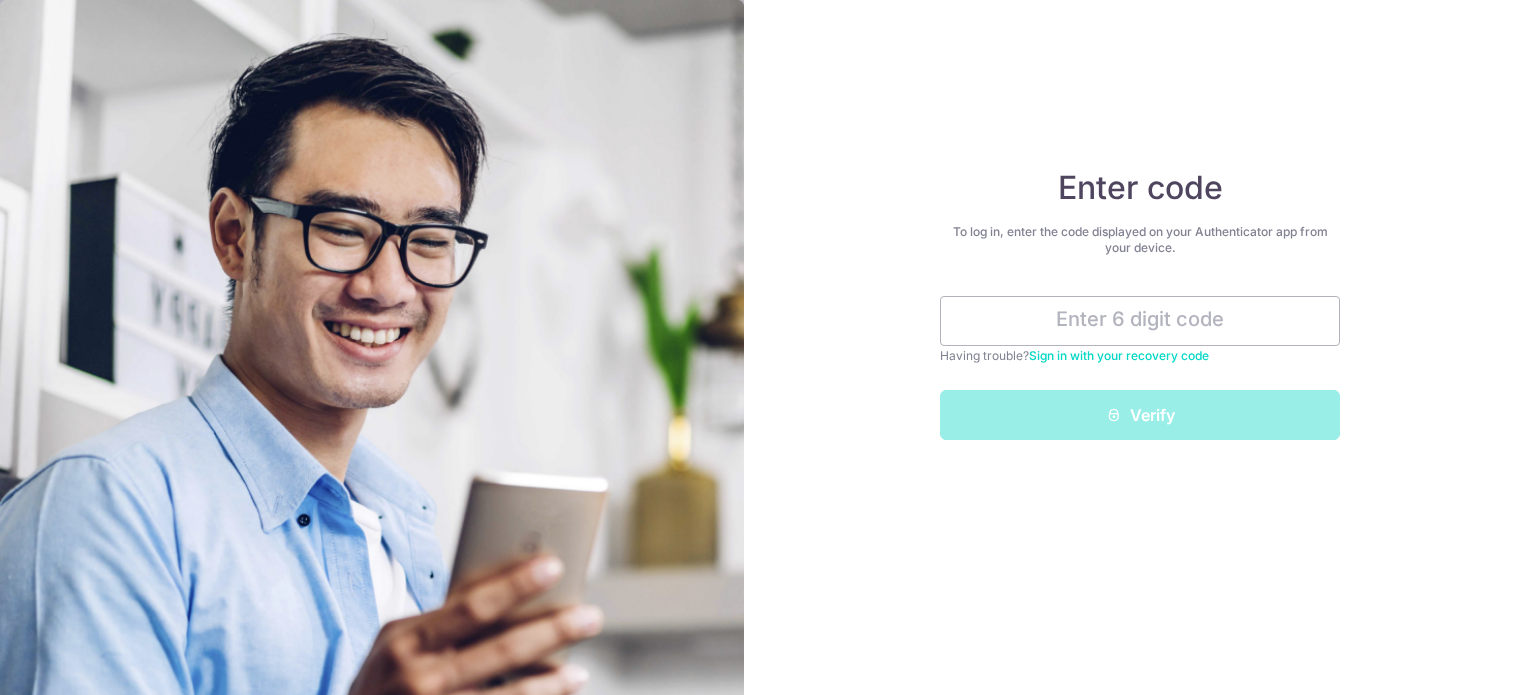 scroll, scrollTop: 0, scrollLeft: 0, axis: both 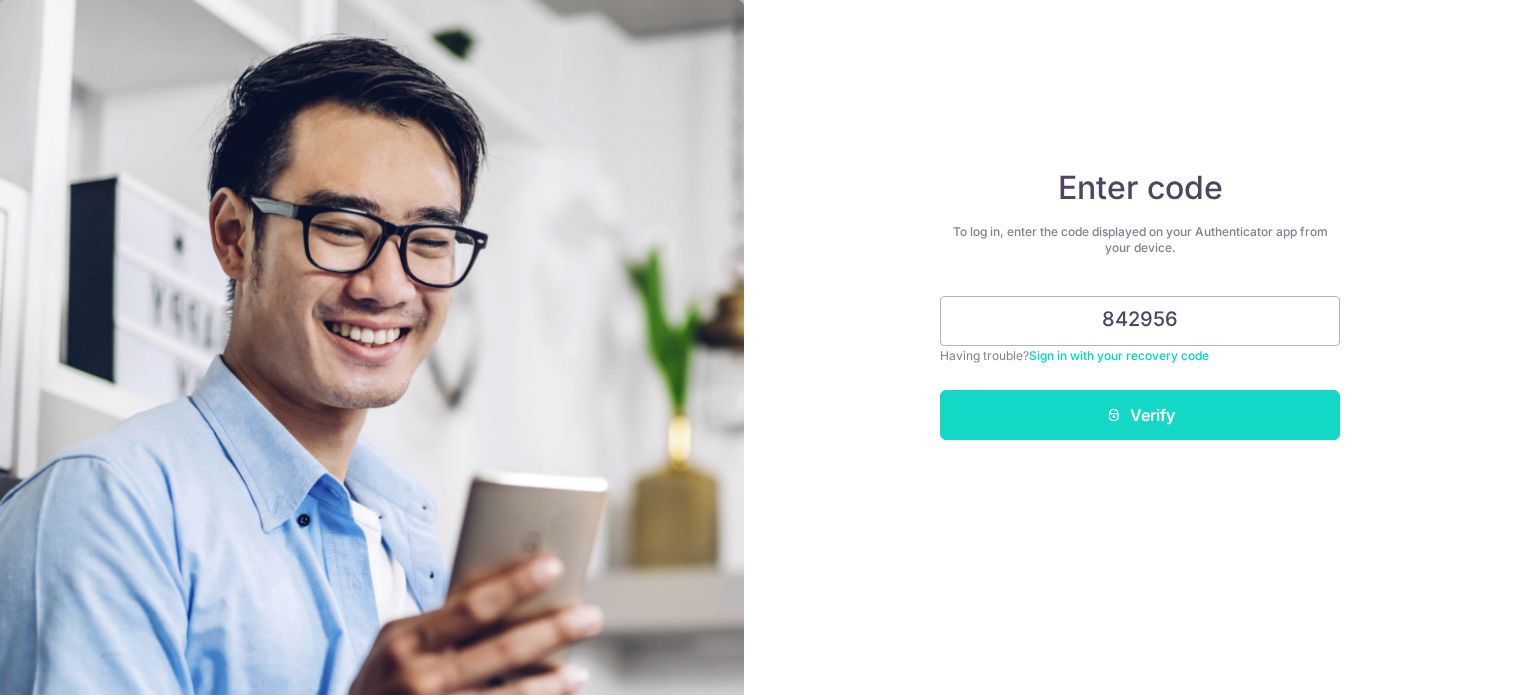 type on "842956" 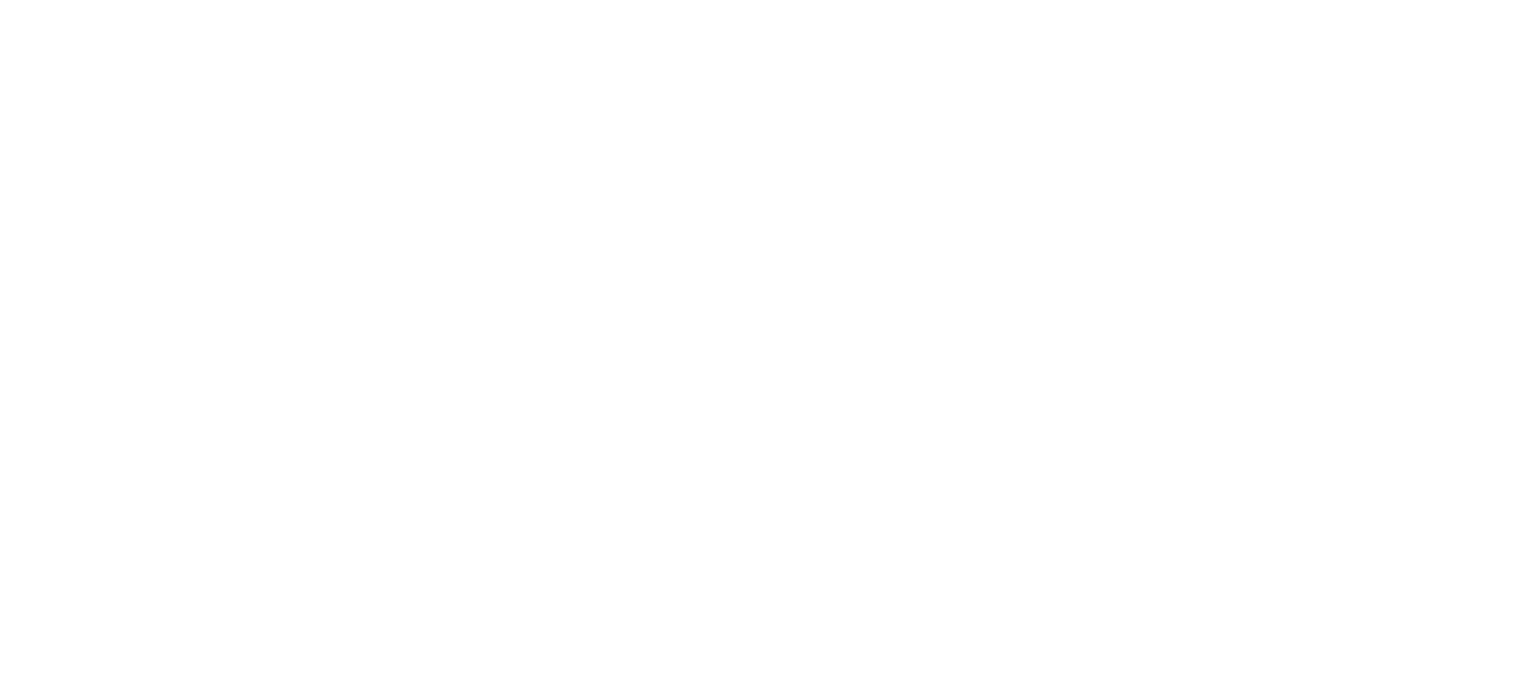 scroll, scrollTop: 0, scrollLeft: 0, axis: both 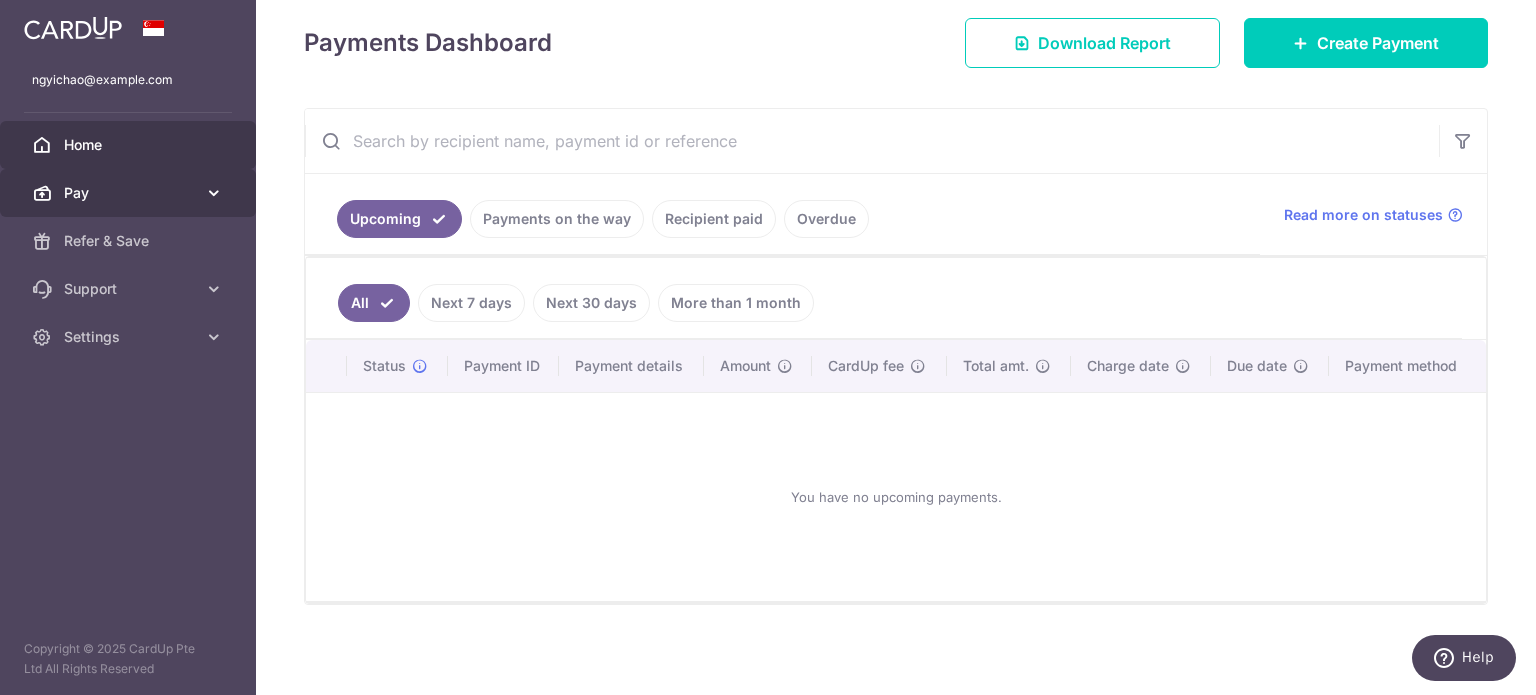 click on "Pay" at bounding box center [130, 193] 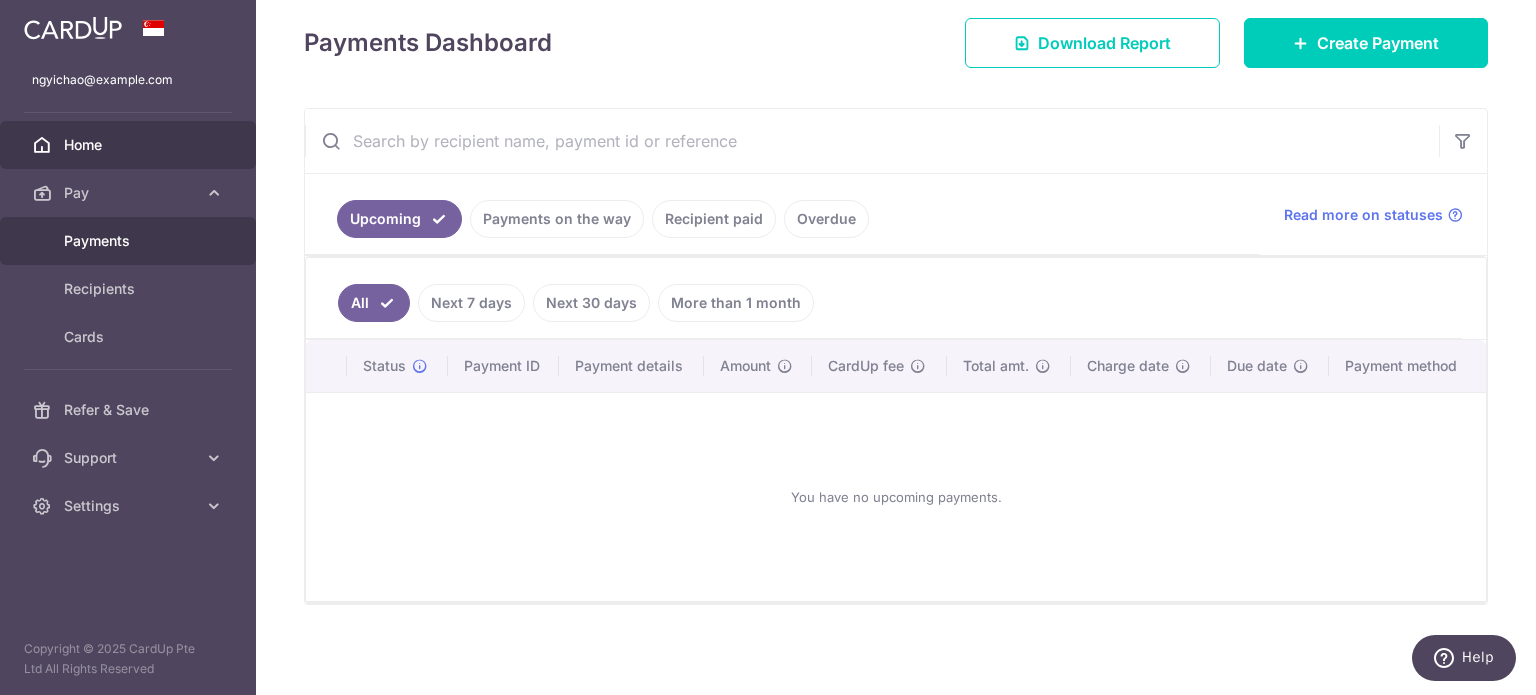 click on "Payments" at bounding box center (130, 241) 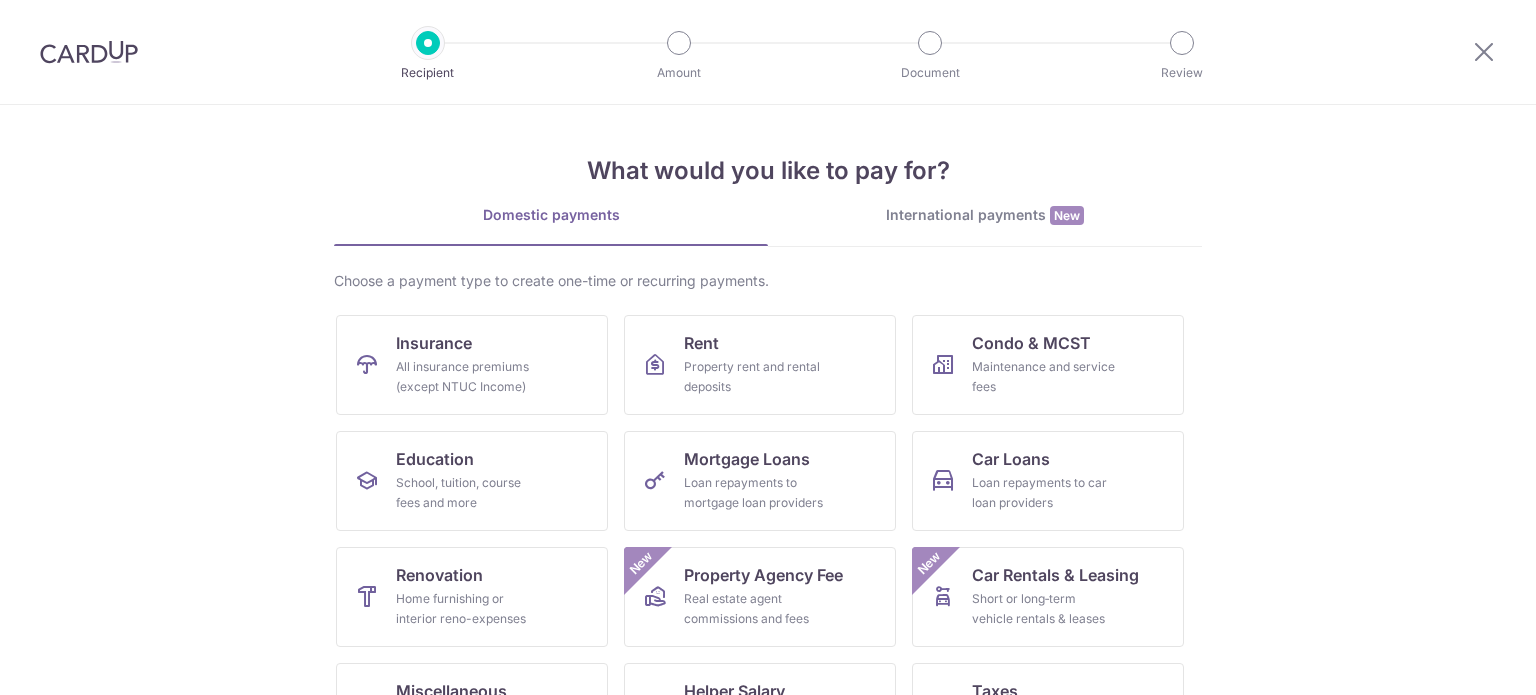 scroll, scrollTop: 0, scrollLeft: 0, axis: both 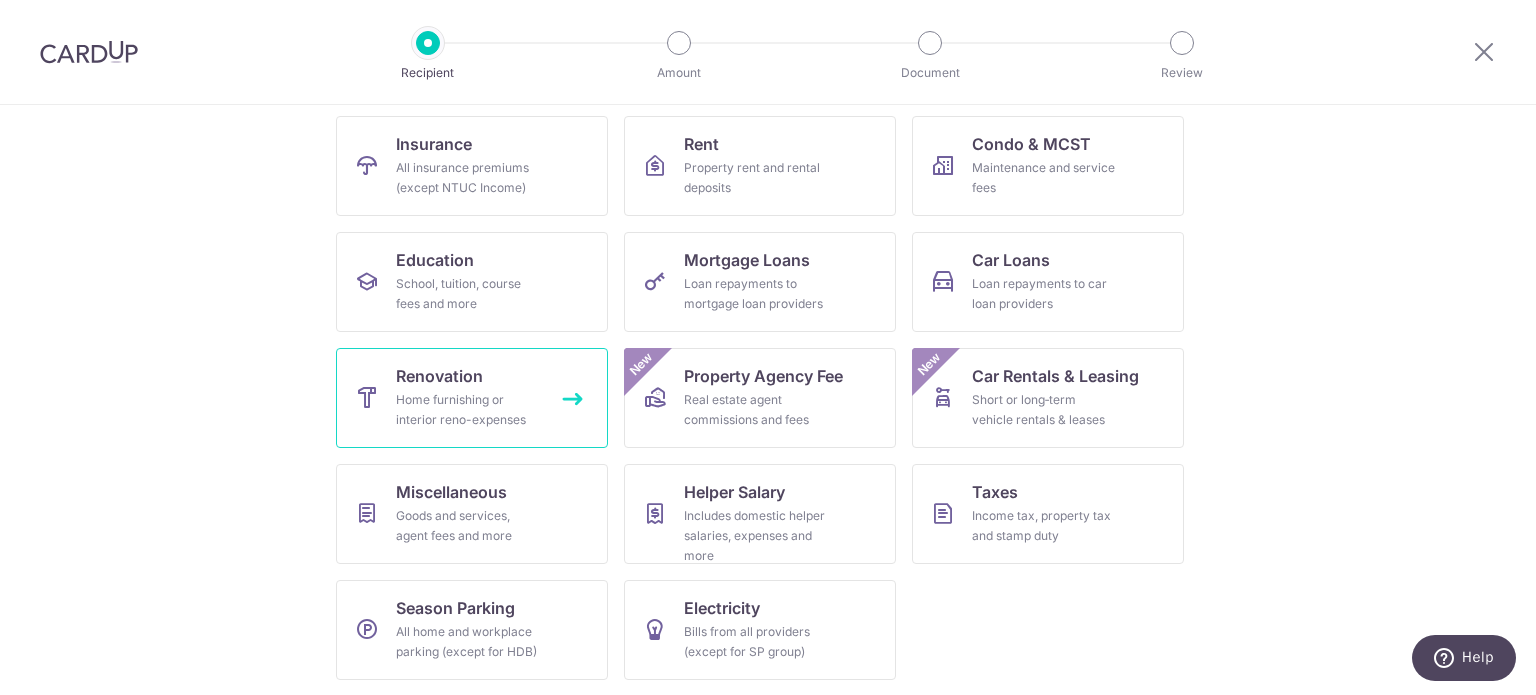 click on "Home furnishing or interior reno-expenses" at bounding box center (468, 410) 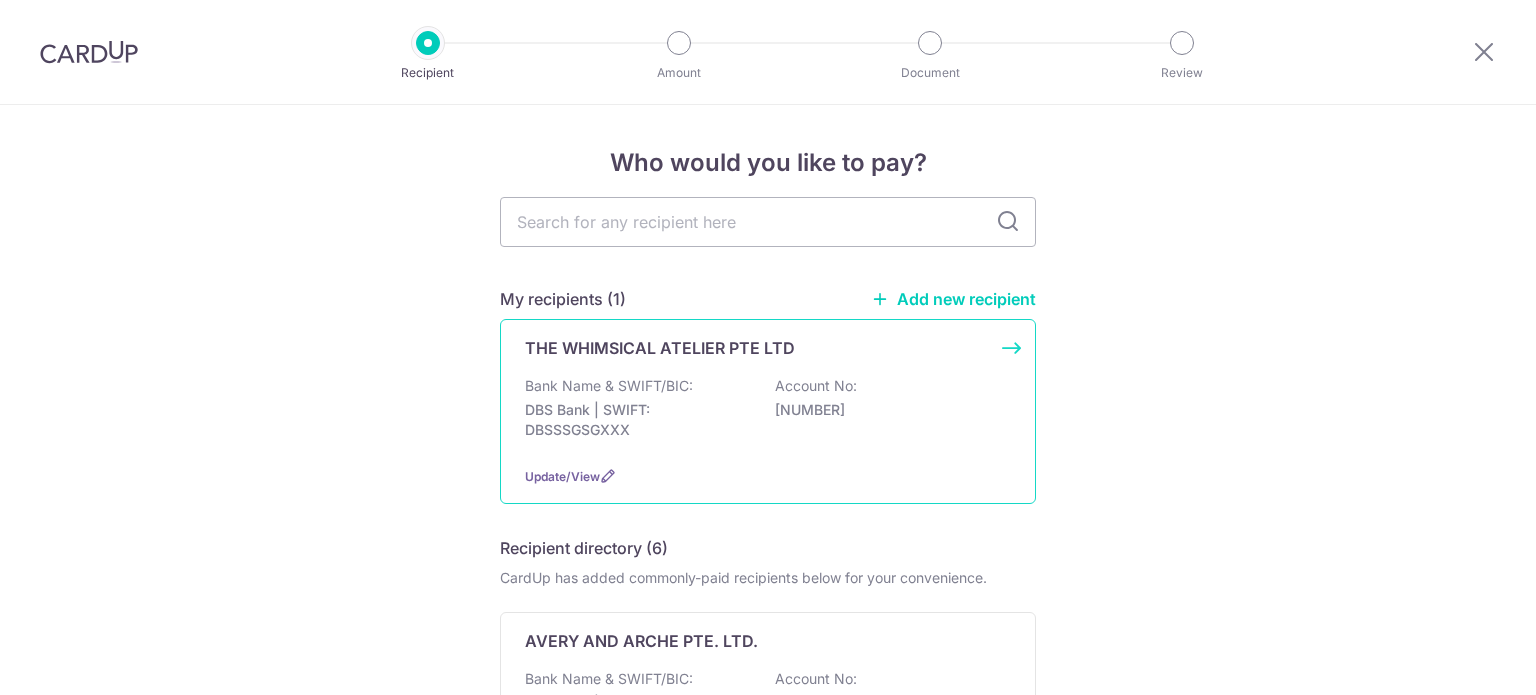 scroll, scrollTop: 0, scrollLeft: 0, axis: both 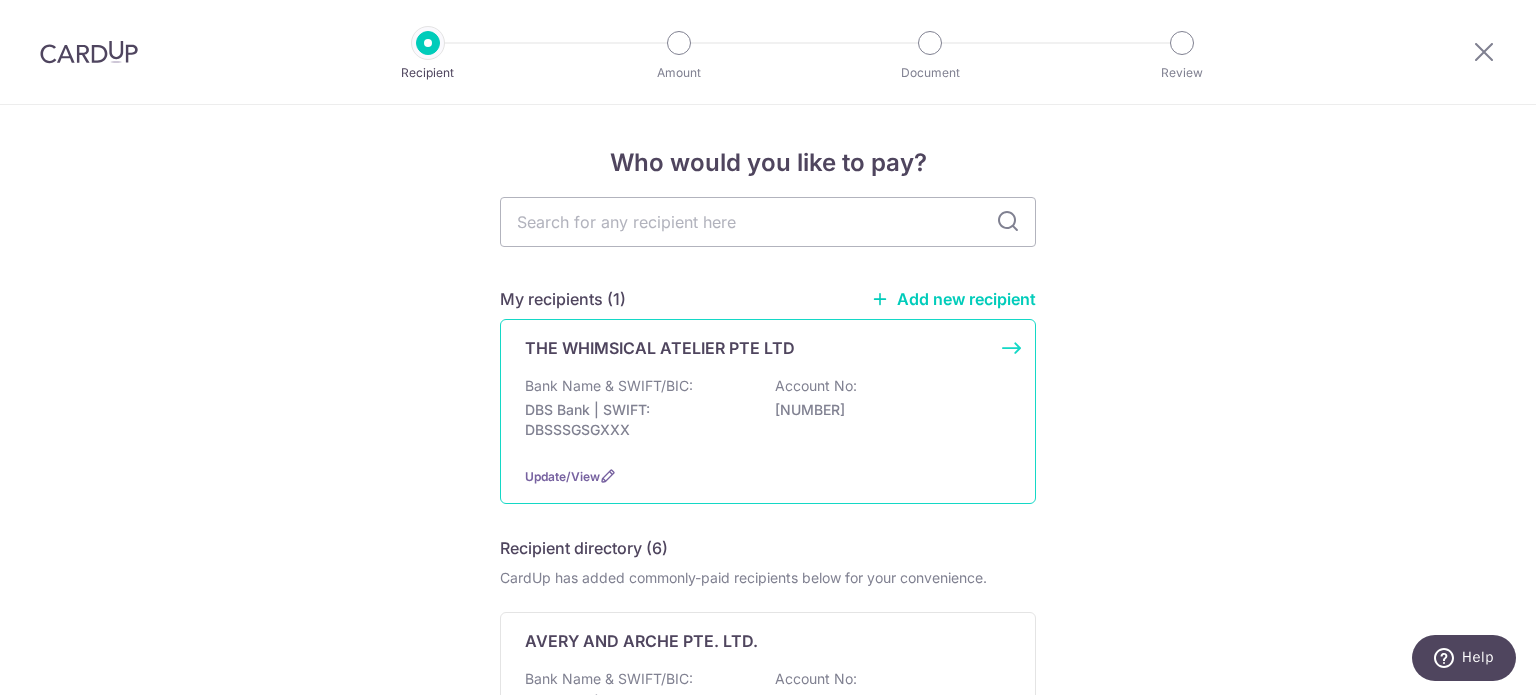 click on "Bank Name & SWIFT/BIC:" at bounding box center [609, 386] 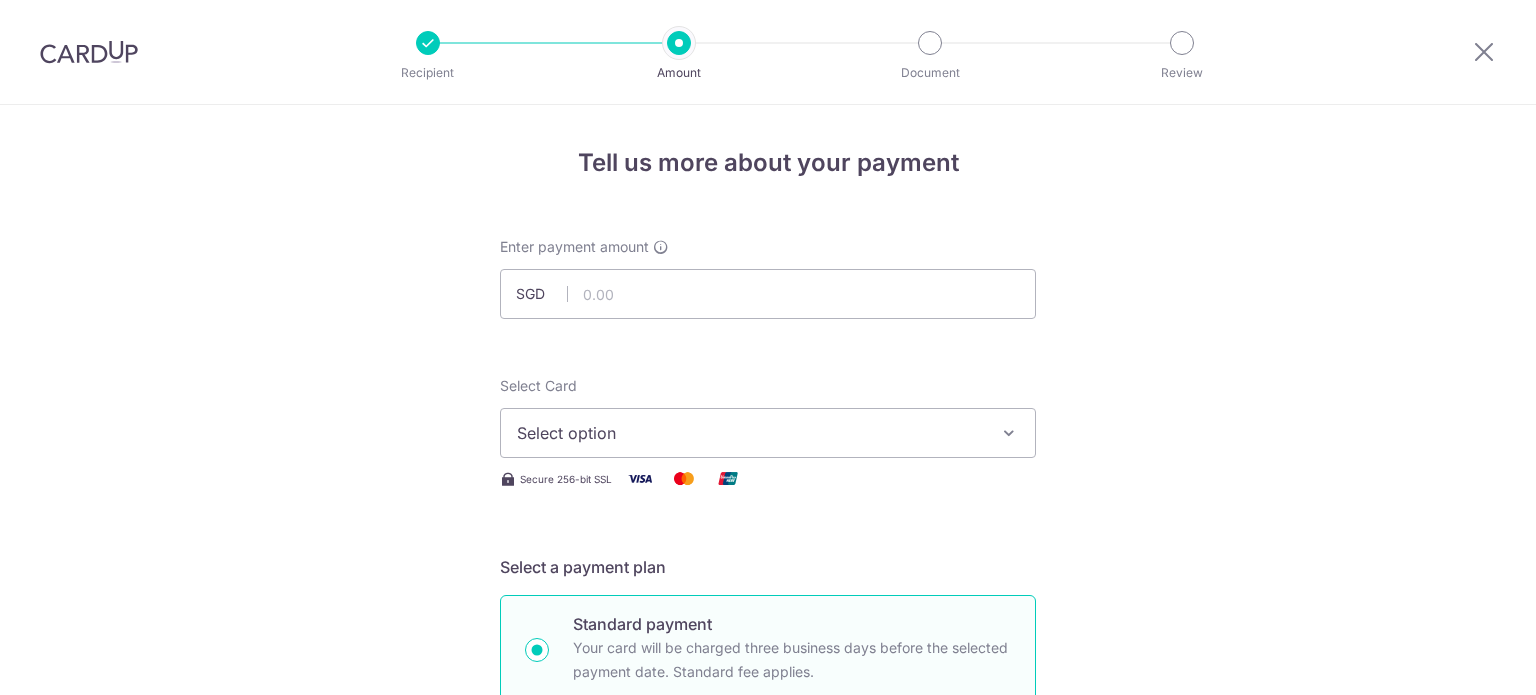 scroll, scrollTop: 0, scrollLeft: 0, axis: both 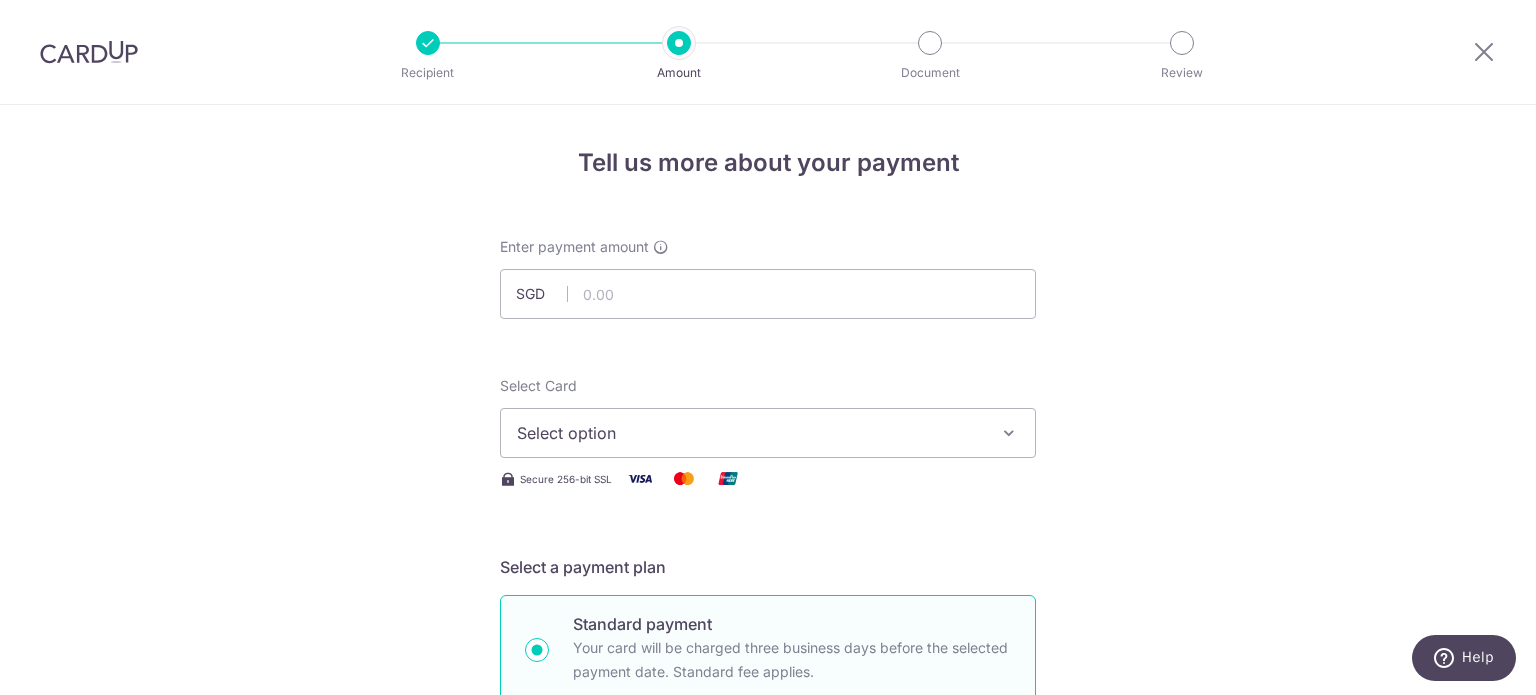 click on "**********" at bounding box center [768, 1076] 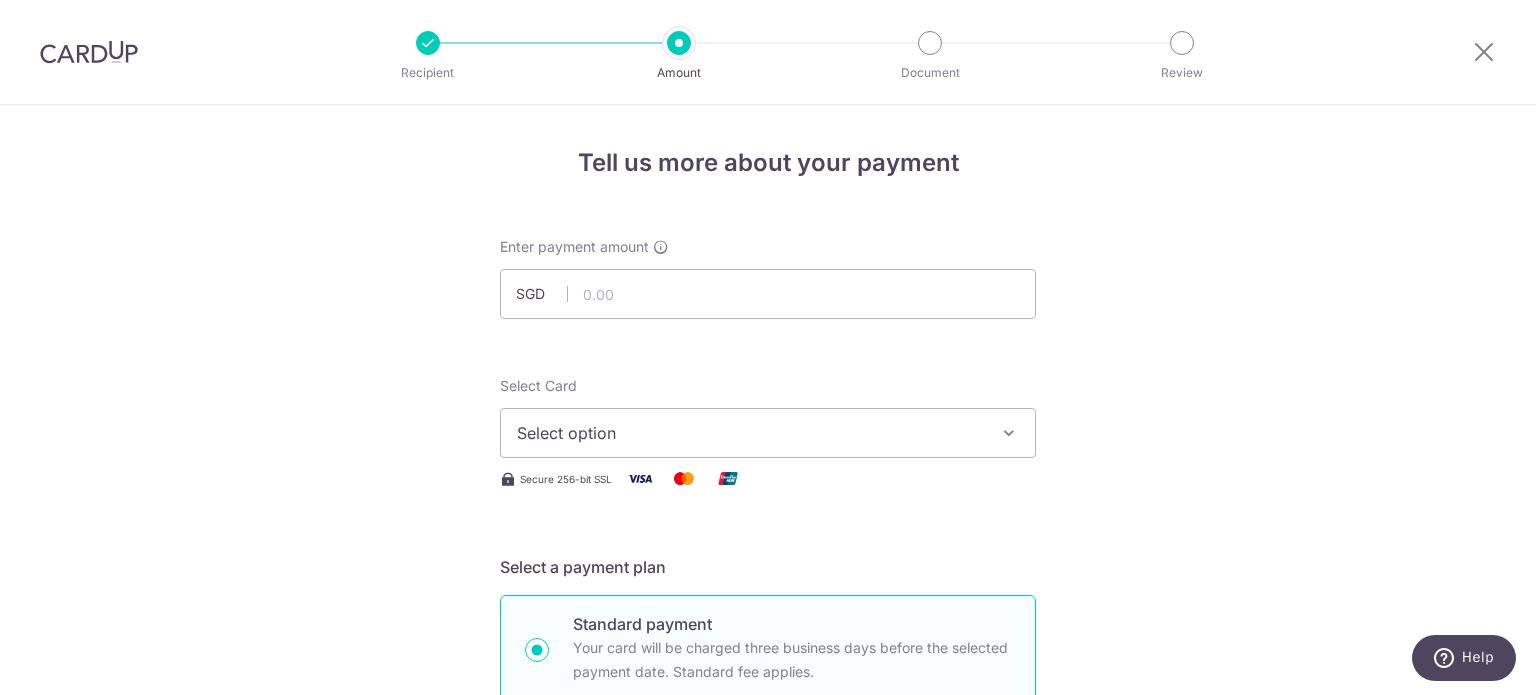 click on "**********" at bounding box center [768, 1076] 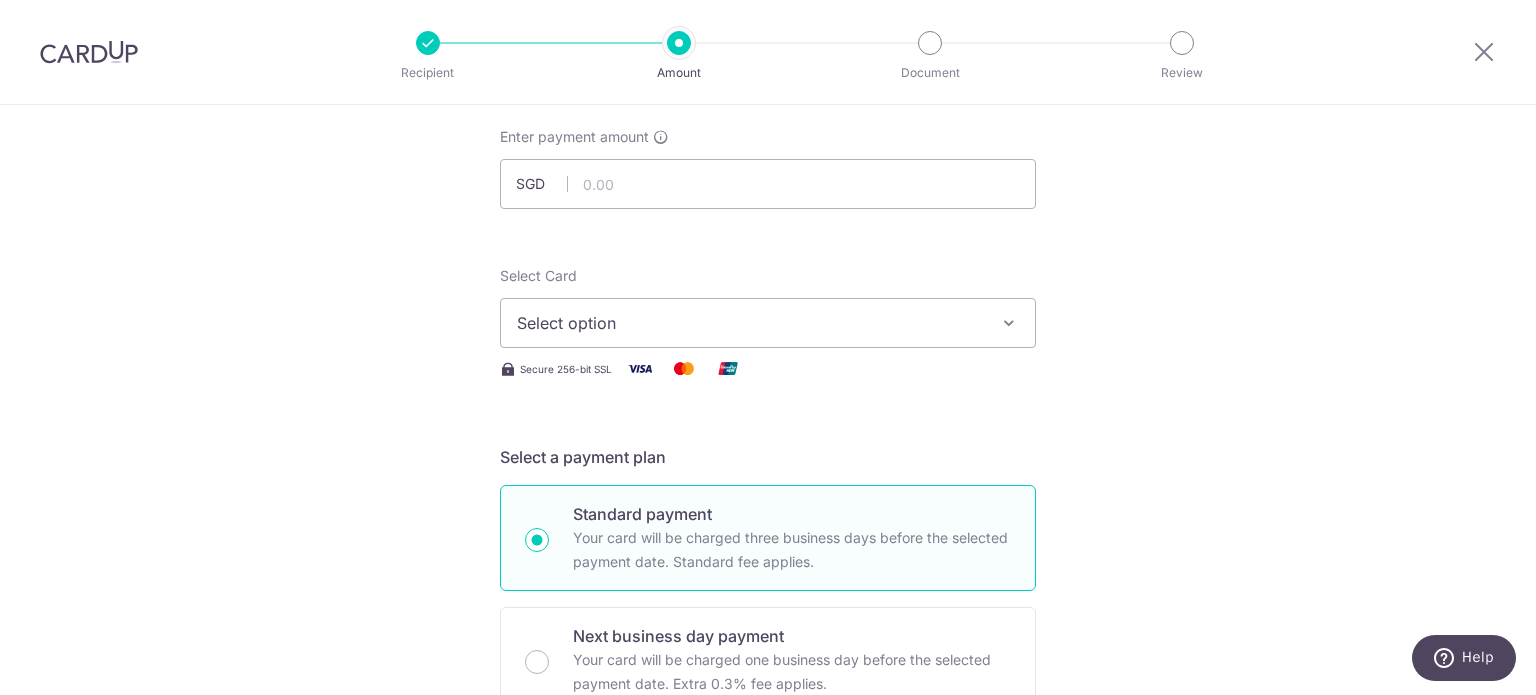 scroll, scrollTop: 0, scrollLeft: 0, axis: both 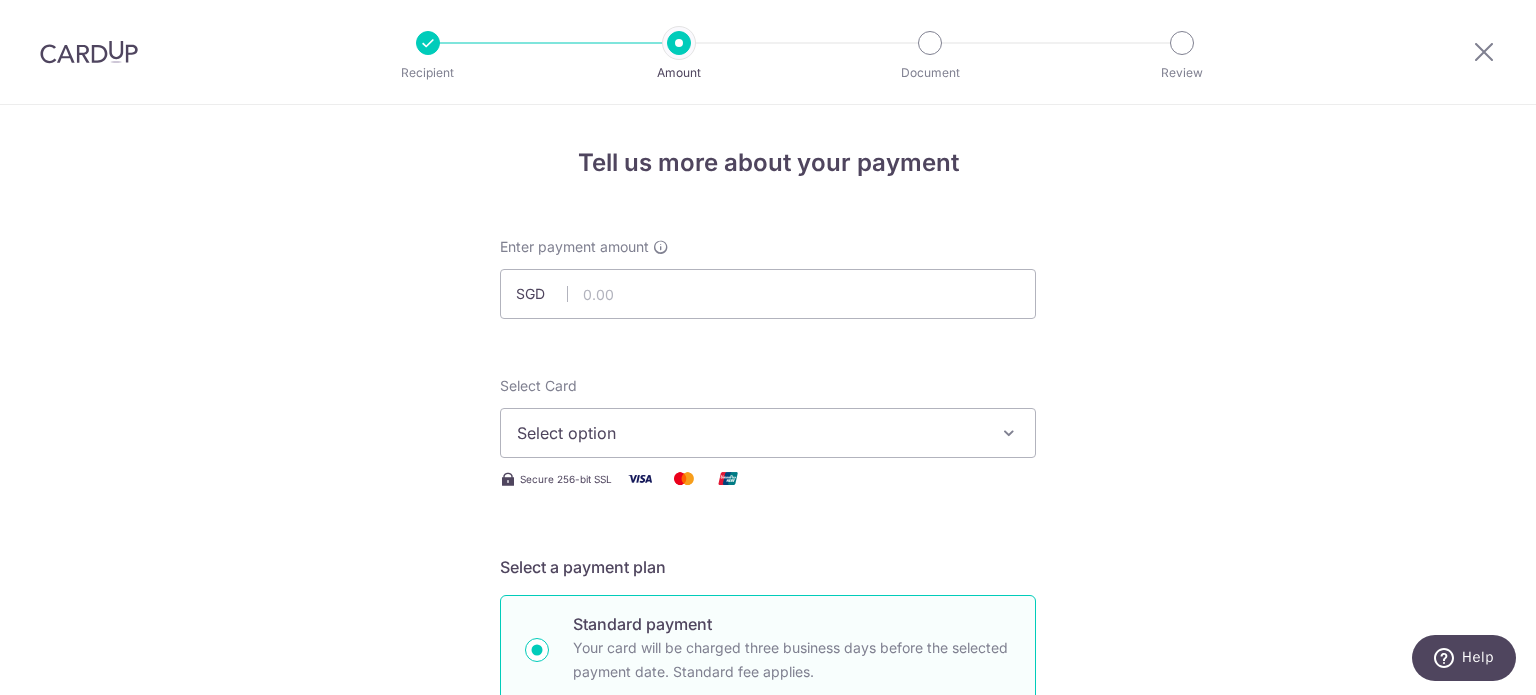 click on "Select option" at bounding box center (750, 433) 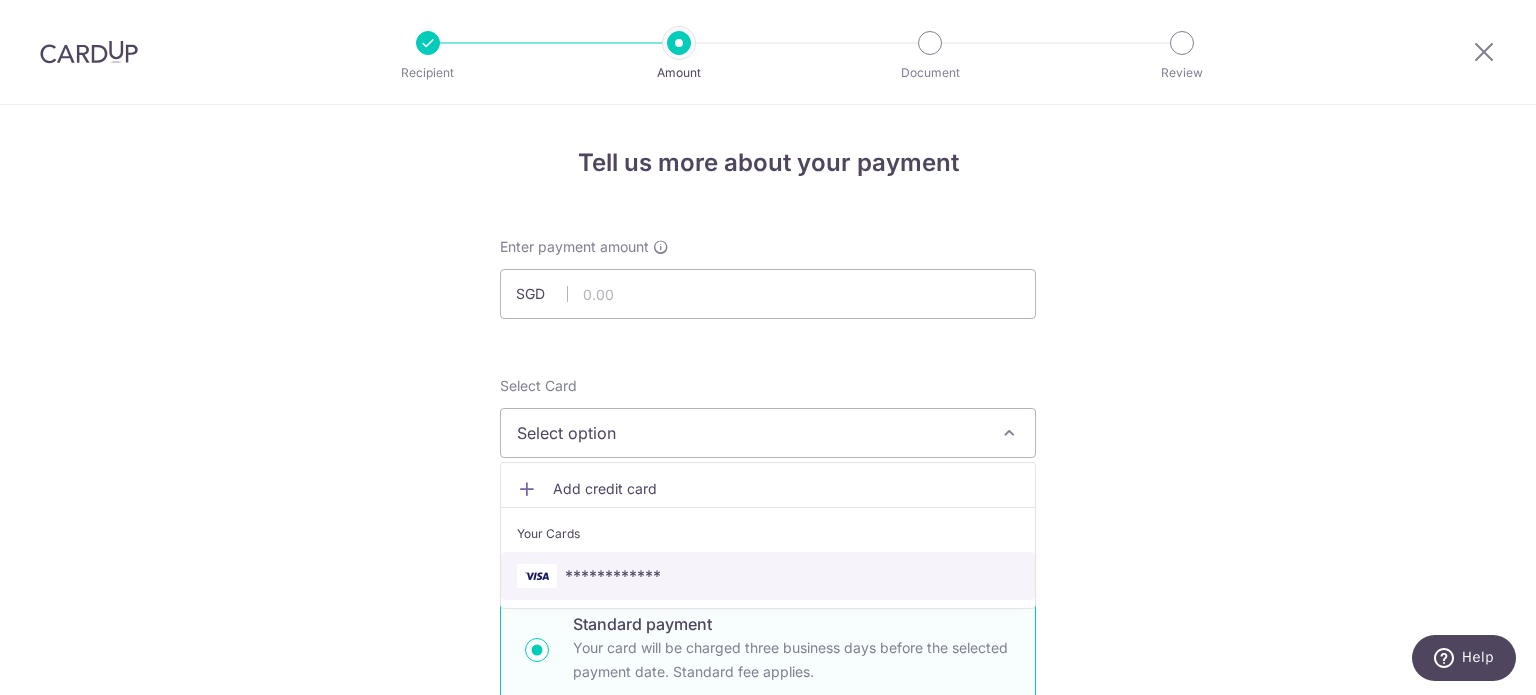 click on "**********" at bounding box center (613, 576) 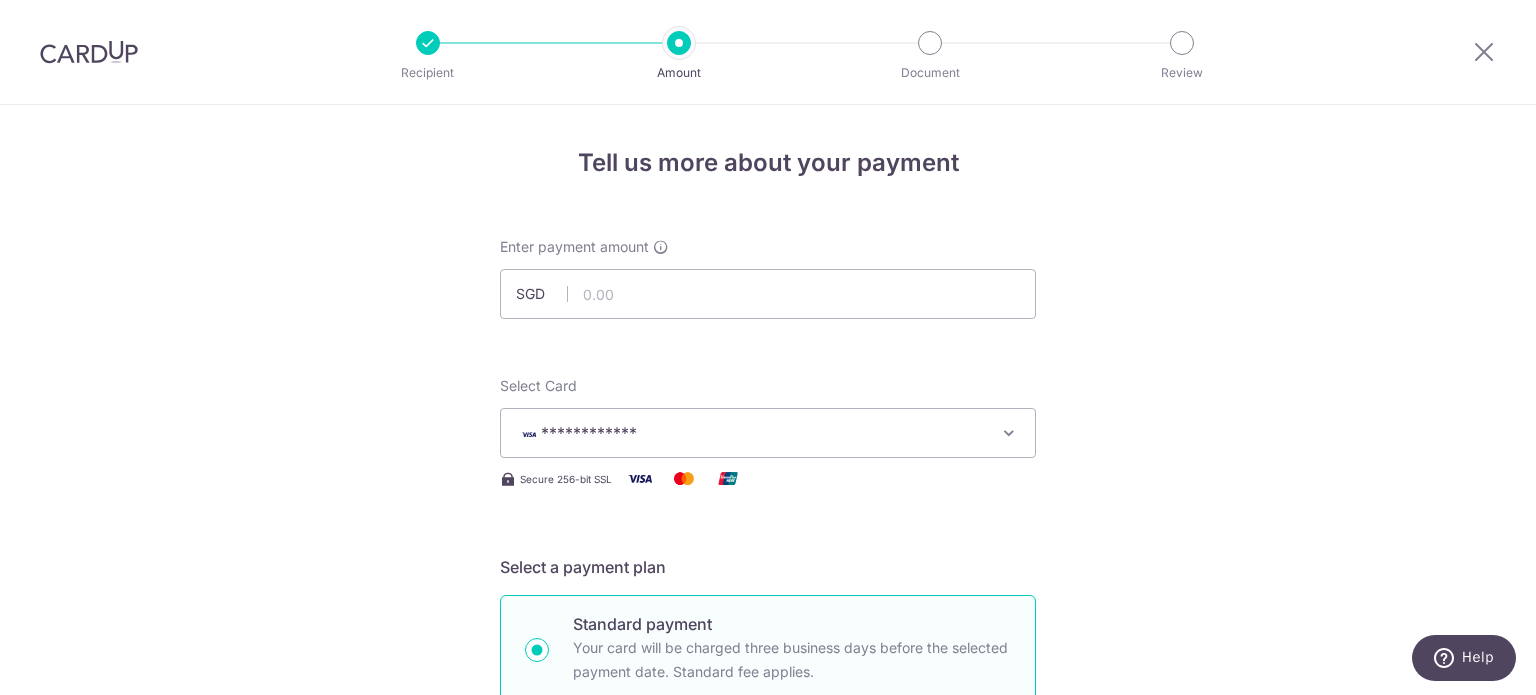 click on "Tell us more about your payment
**** 3639
Add credit card
Your Cards
**** 3639
Secure 256-bit SSL
Text
New card details
Card
Secure 256-bit SSL" at bounding box center [768, 1076] 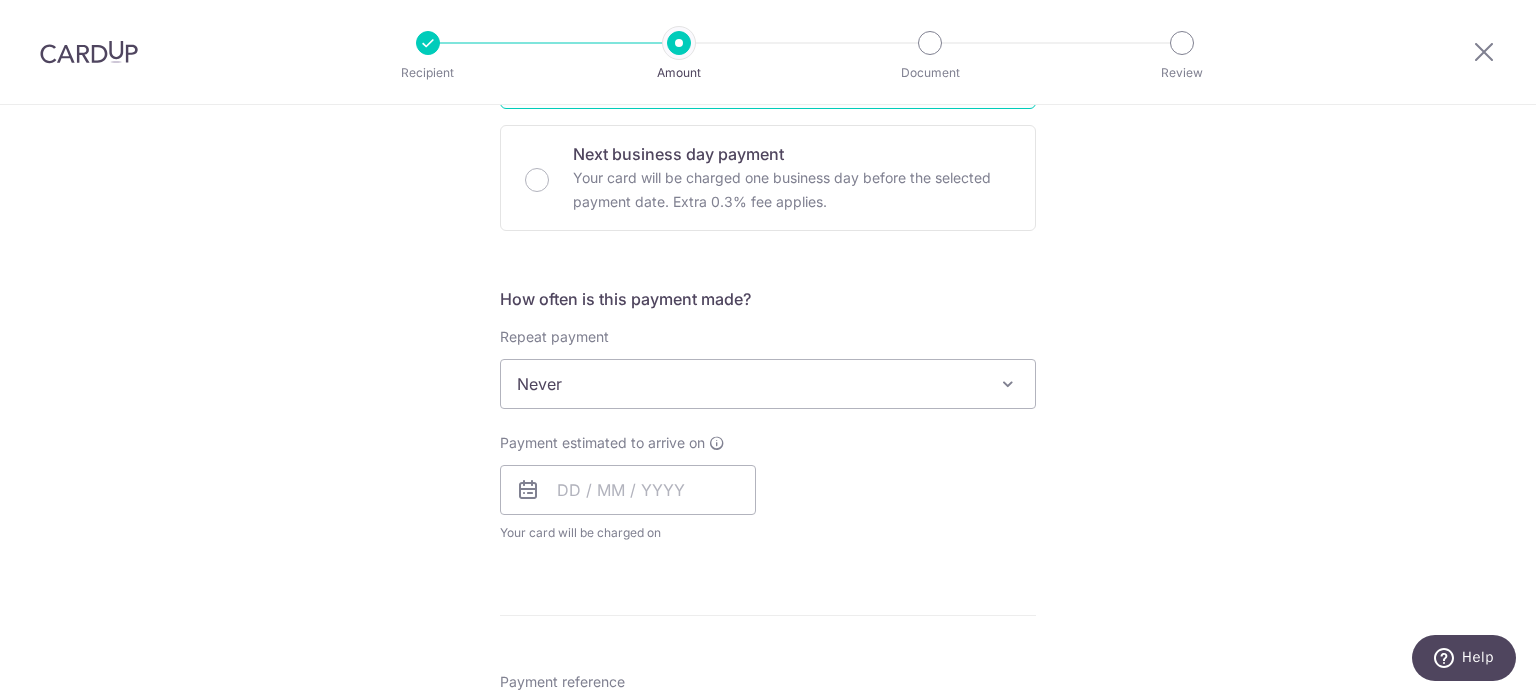 scroll, scrollTop: 600, scrollLeft: 0, axis: vertical 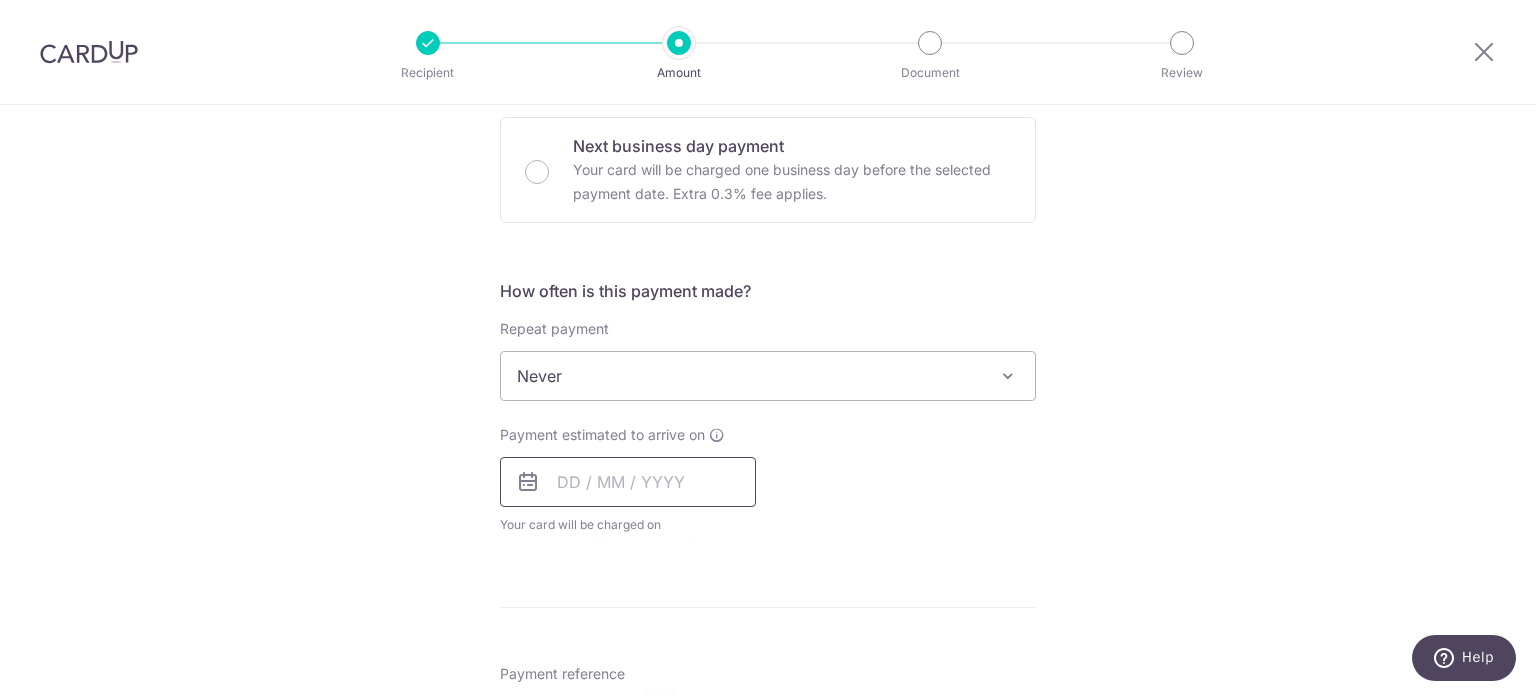 click at bounding box center (628, 482) 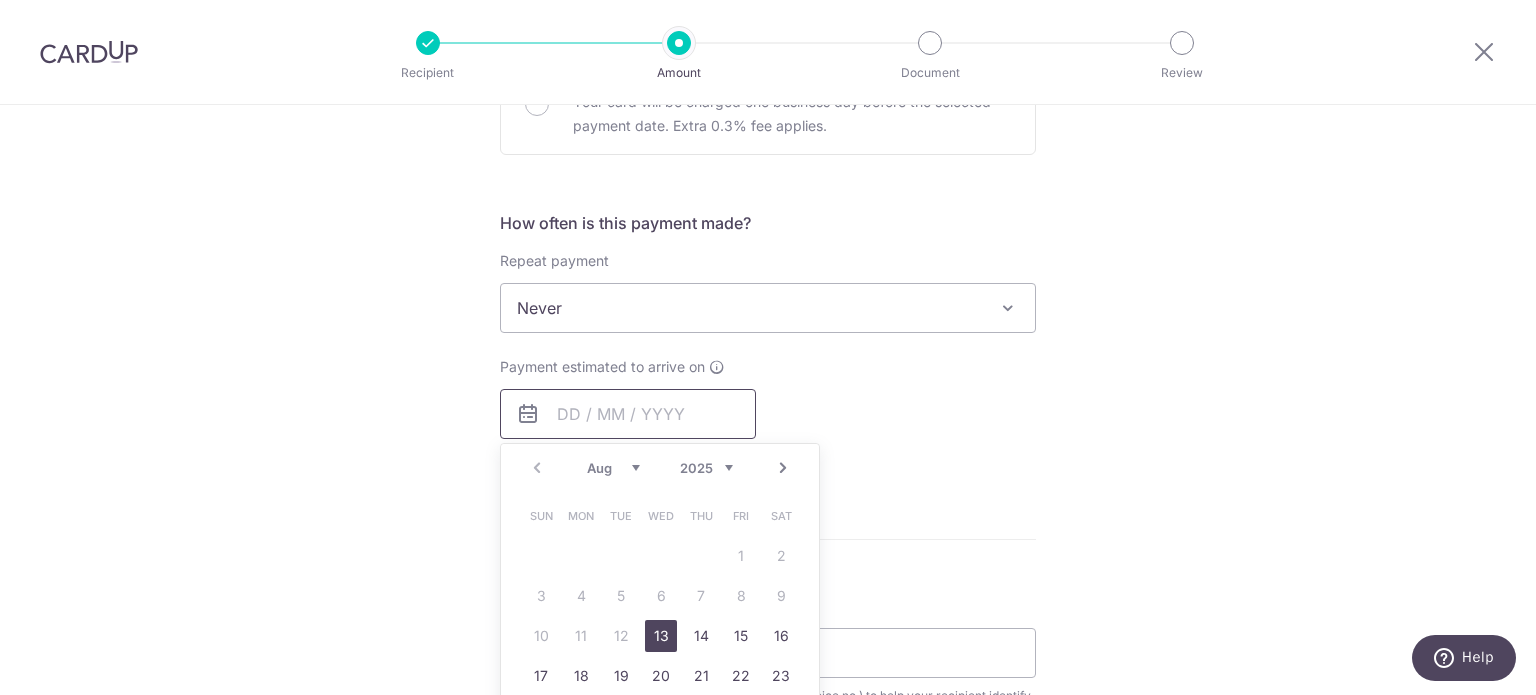 scroll, scrollTop: 700, scrollLeft: 0, axis: vertical 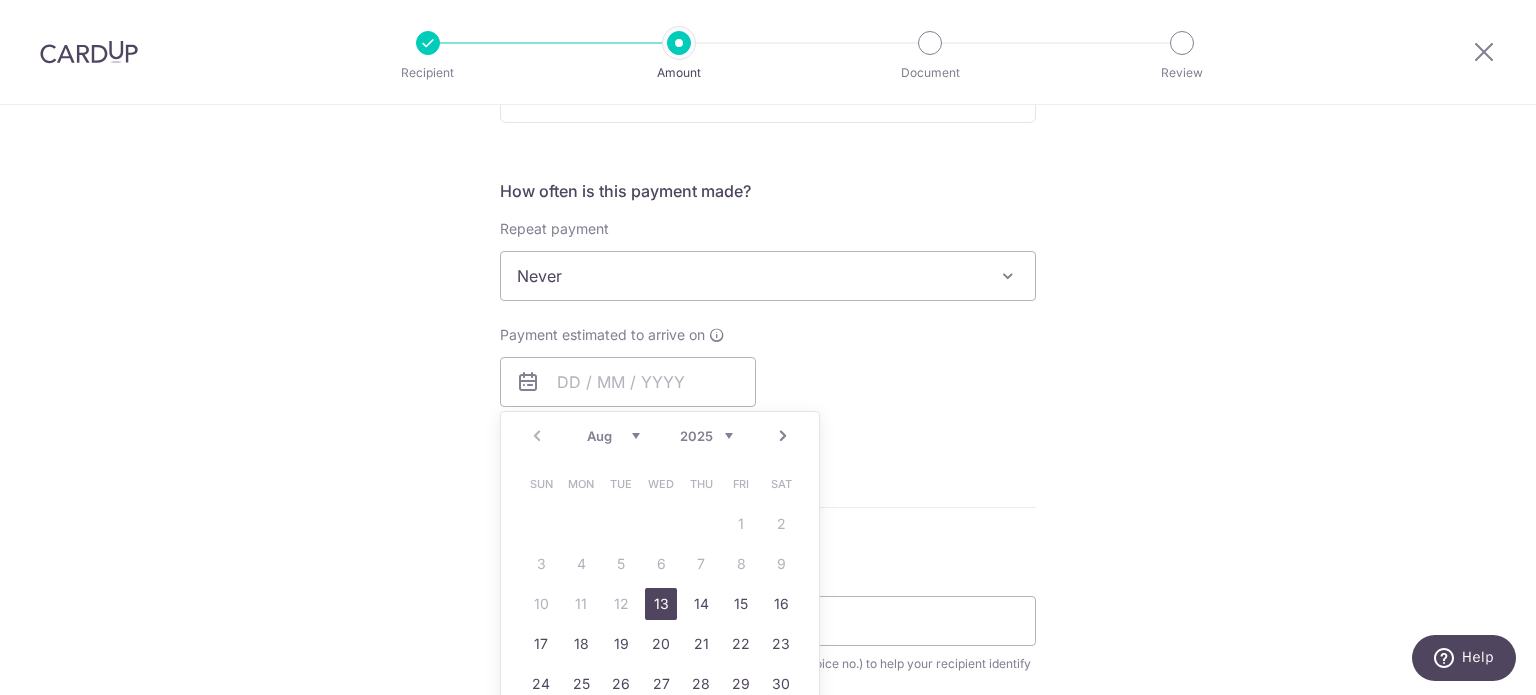 click on "13" at bounding box center (661, 604) 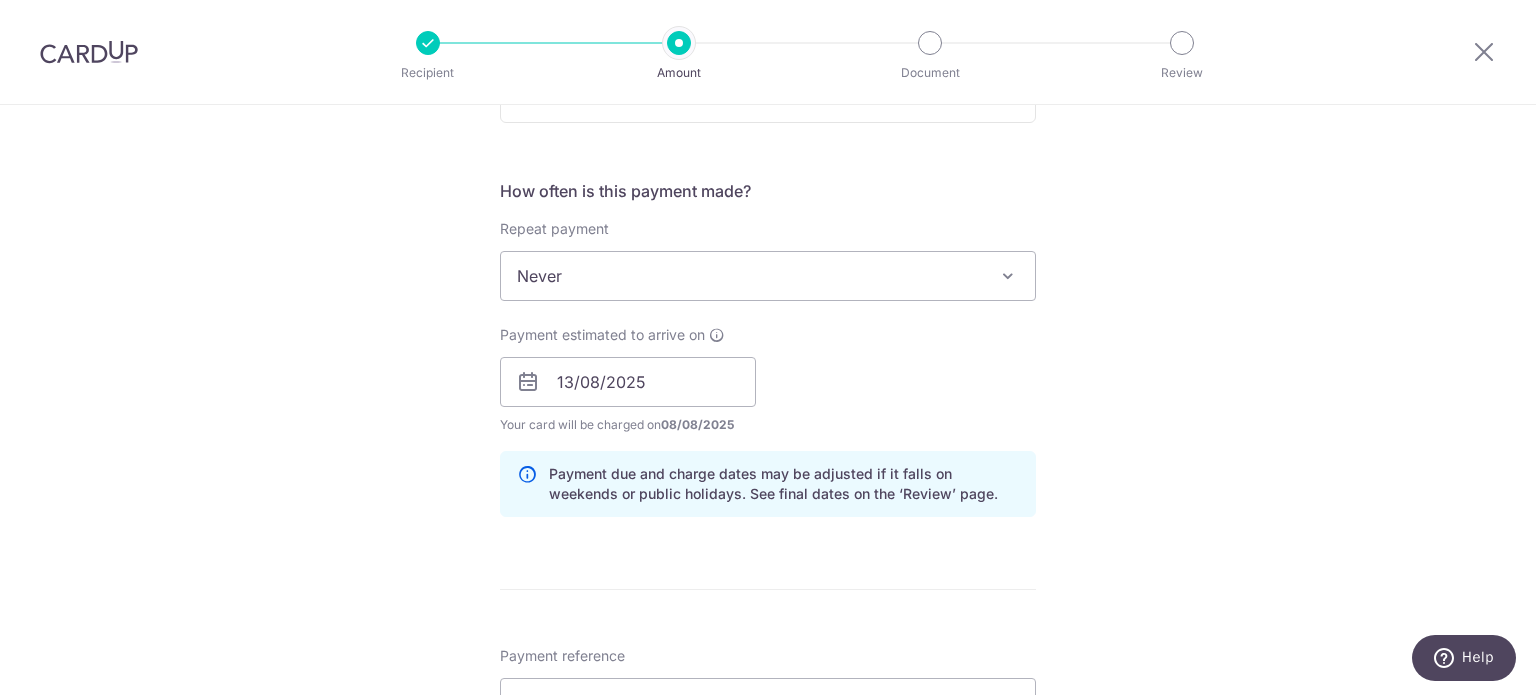 click on "Tell us more about your payment
Enter payment amount
SGD
Select Card
**** 3639
Add credit card
Your Cards
**** 3639
Secure 256-bit SSL
Text
New card details
Card
Secure 256-bit SSL" at bounding box center [768, 417] 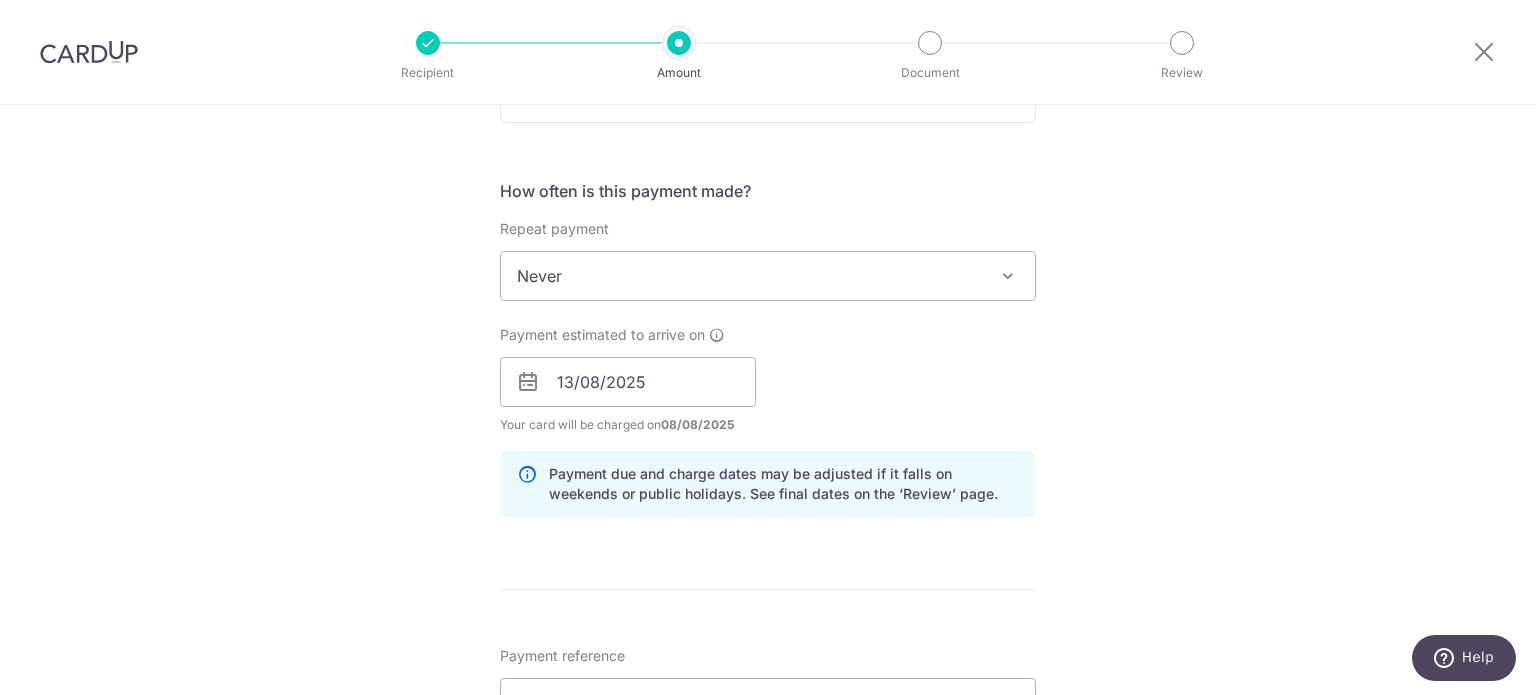 click on "Tell us more about your payment
Enter payment amount
SGD
Select Card
**** 3639
Add credit card
Your Cards
**** 3639
Secure 256-bit SSL
Text
New card details
Card
Secure 256-bit SSL" at bounding box center (768, 417) 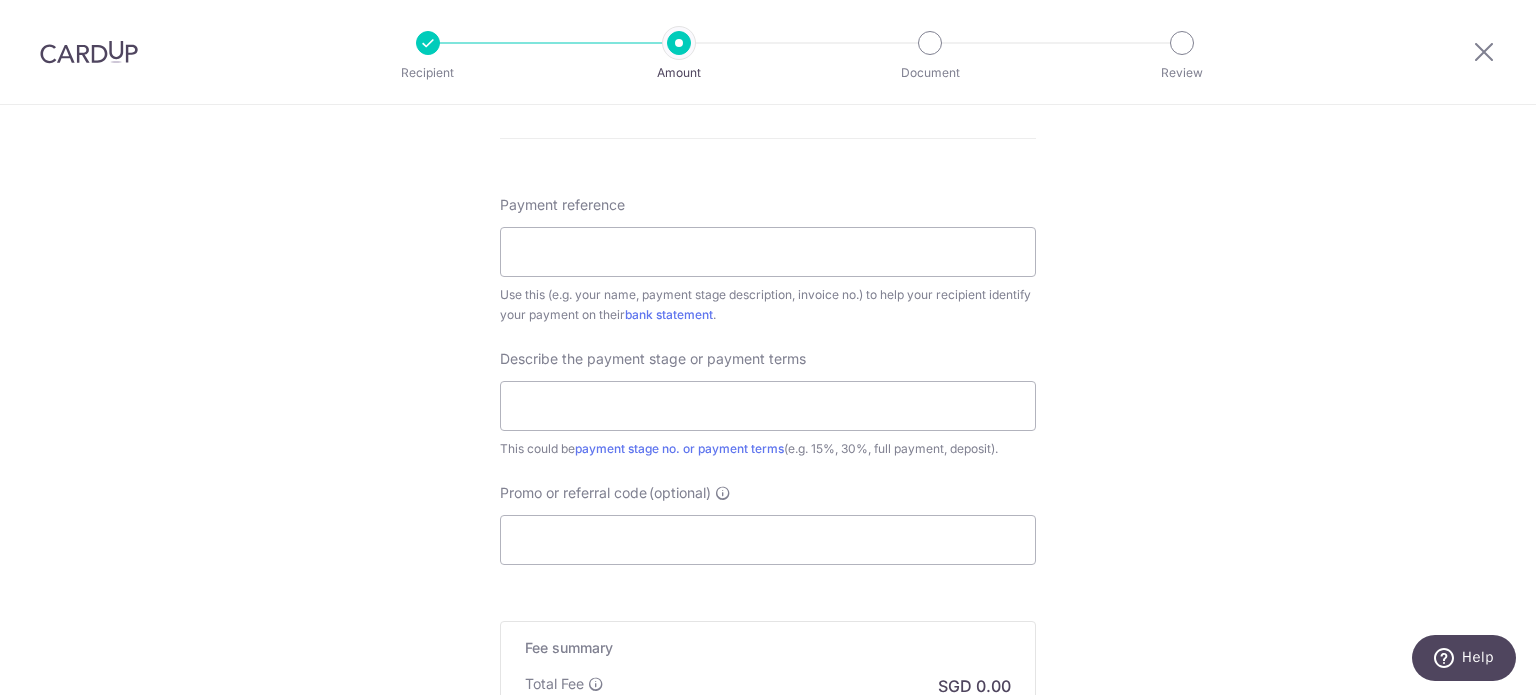 scroll, scrollTop: 1200, scrollLeft: 0, axis: vertical 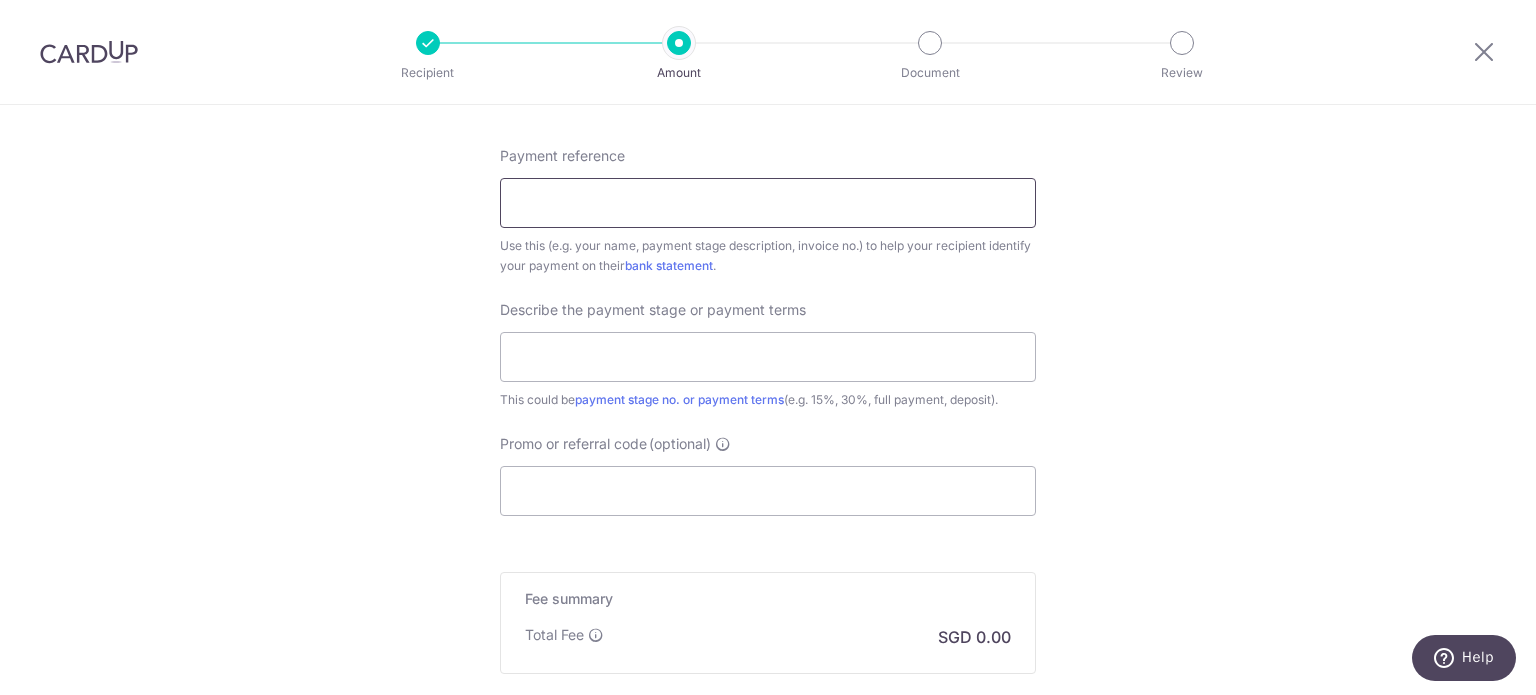 click on "Payment reference" at bounding box center (768, 203) 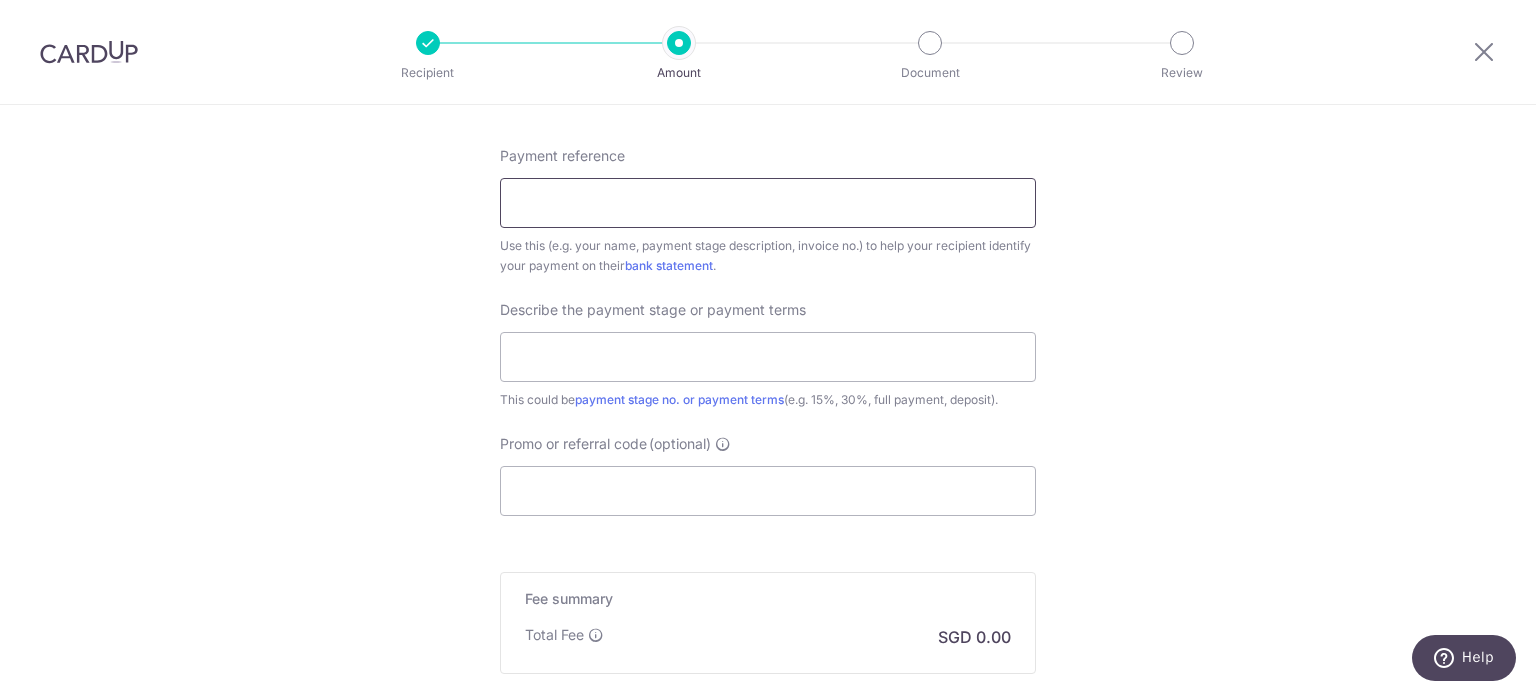 scroll, scrollTop: 800, scrollLeft: 0, axis: vertical 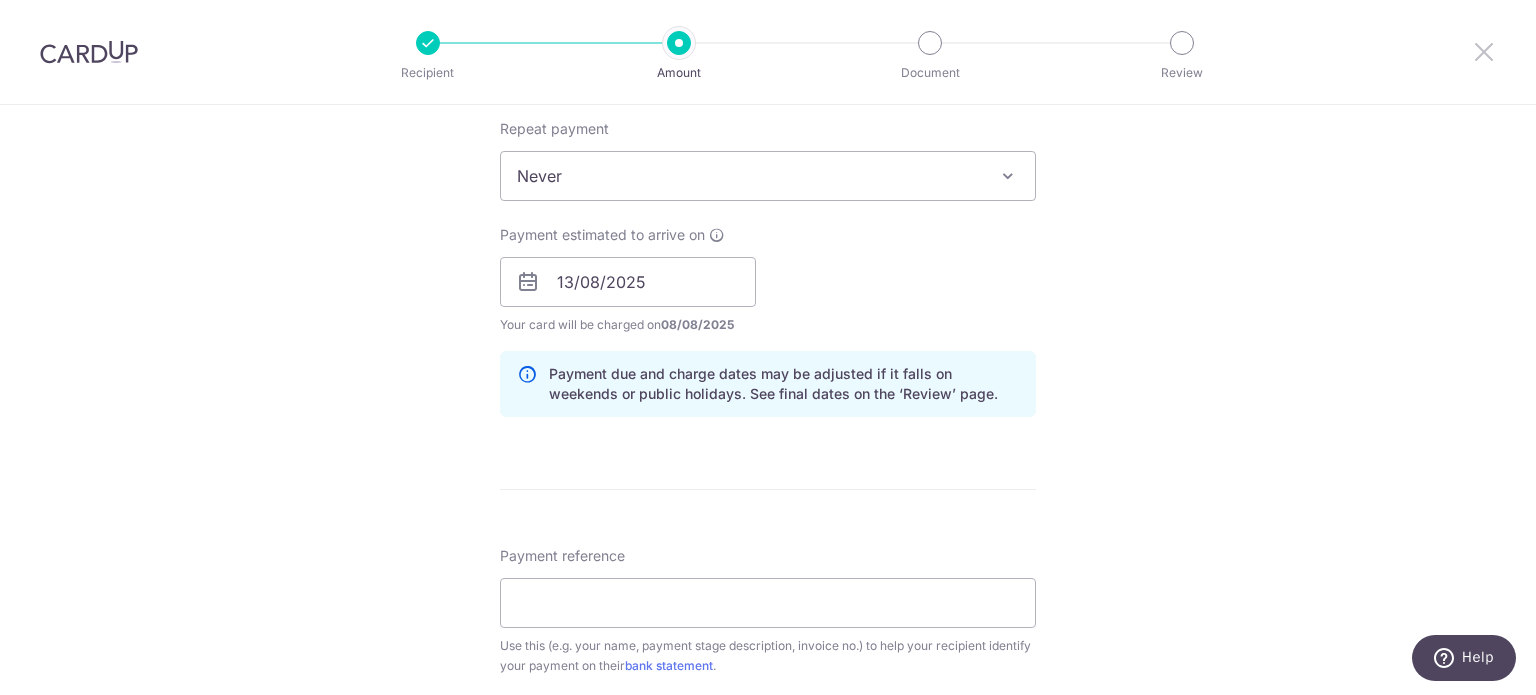 click at bounding box center (1484, 51) 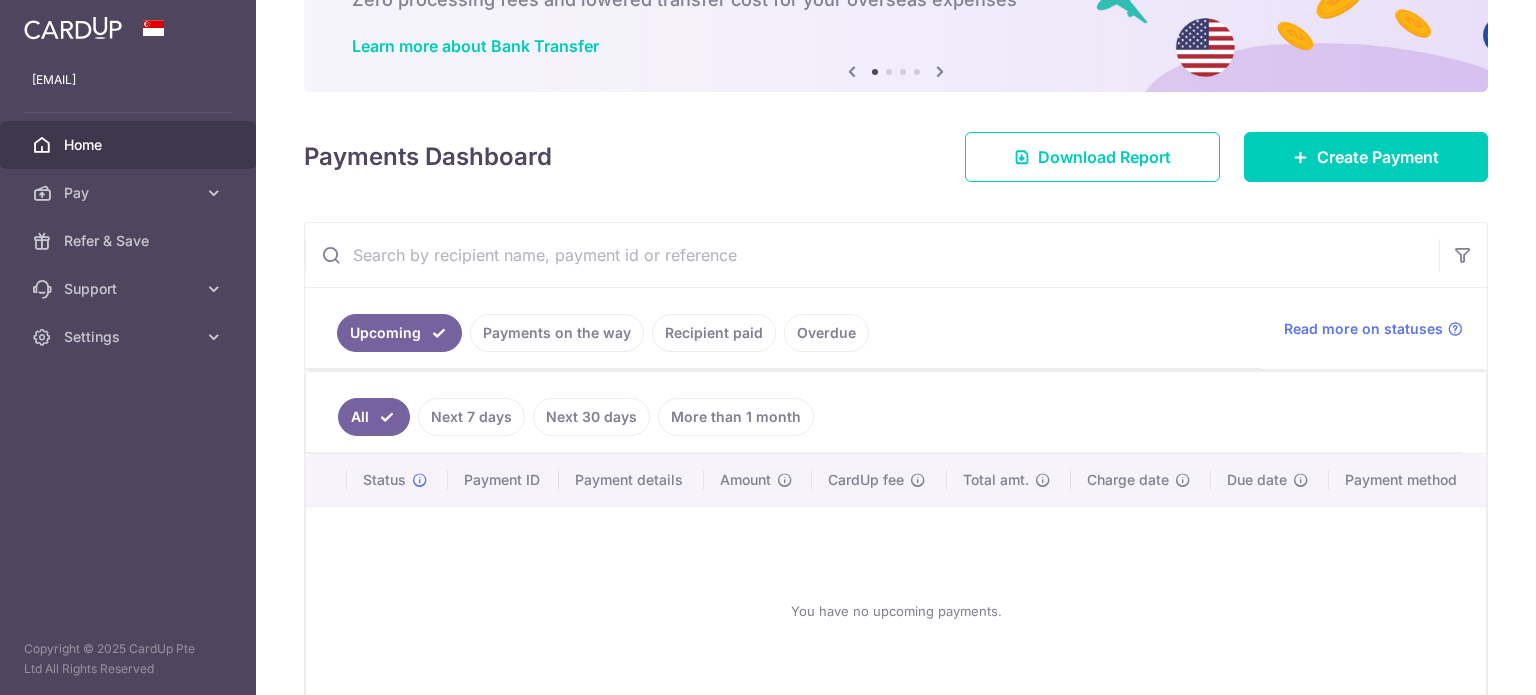 scroll, scrollTop: 254, scrollLeft: 0, axis: vertical 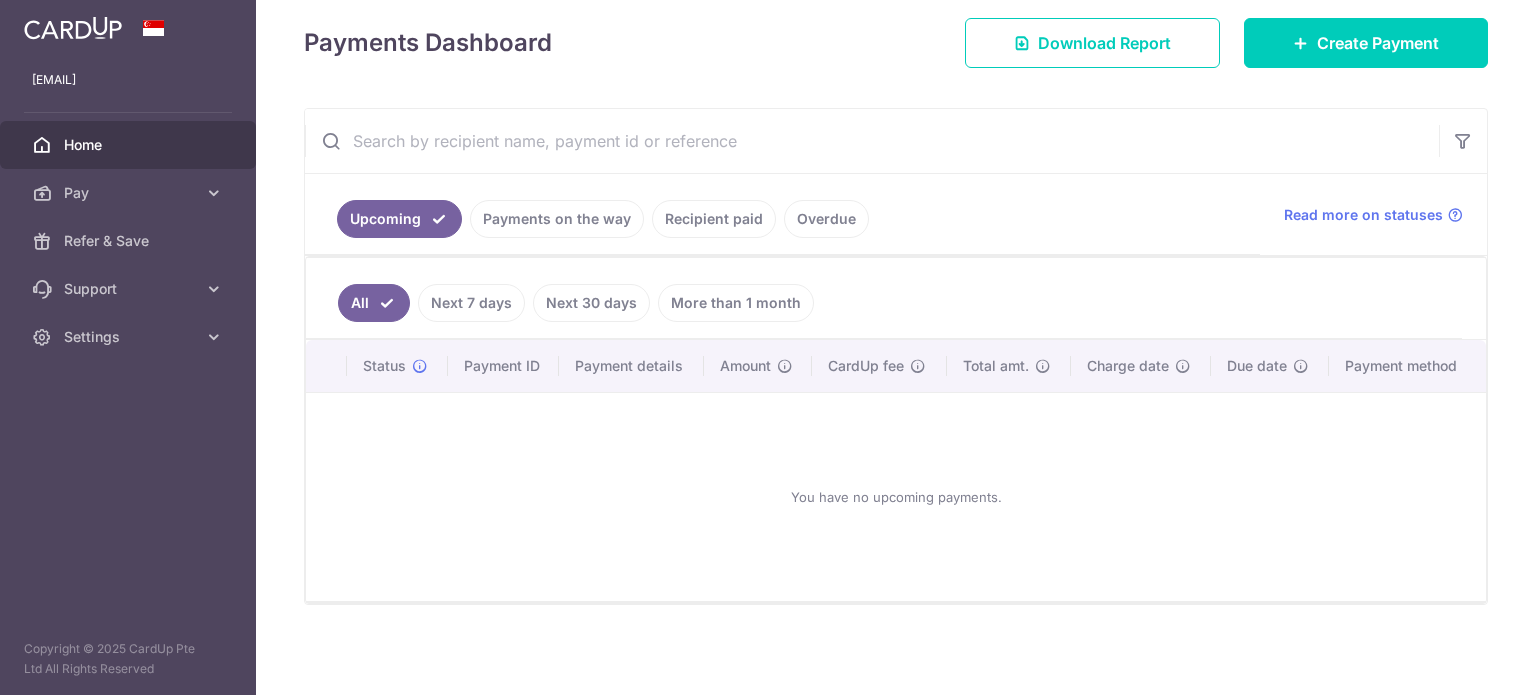 click on "Next 30 days" at bounding box center [591, 303] 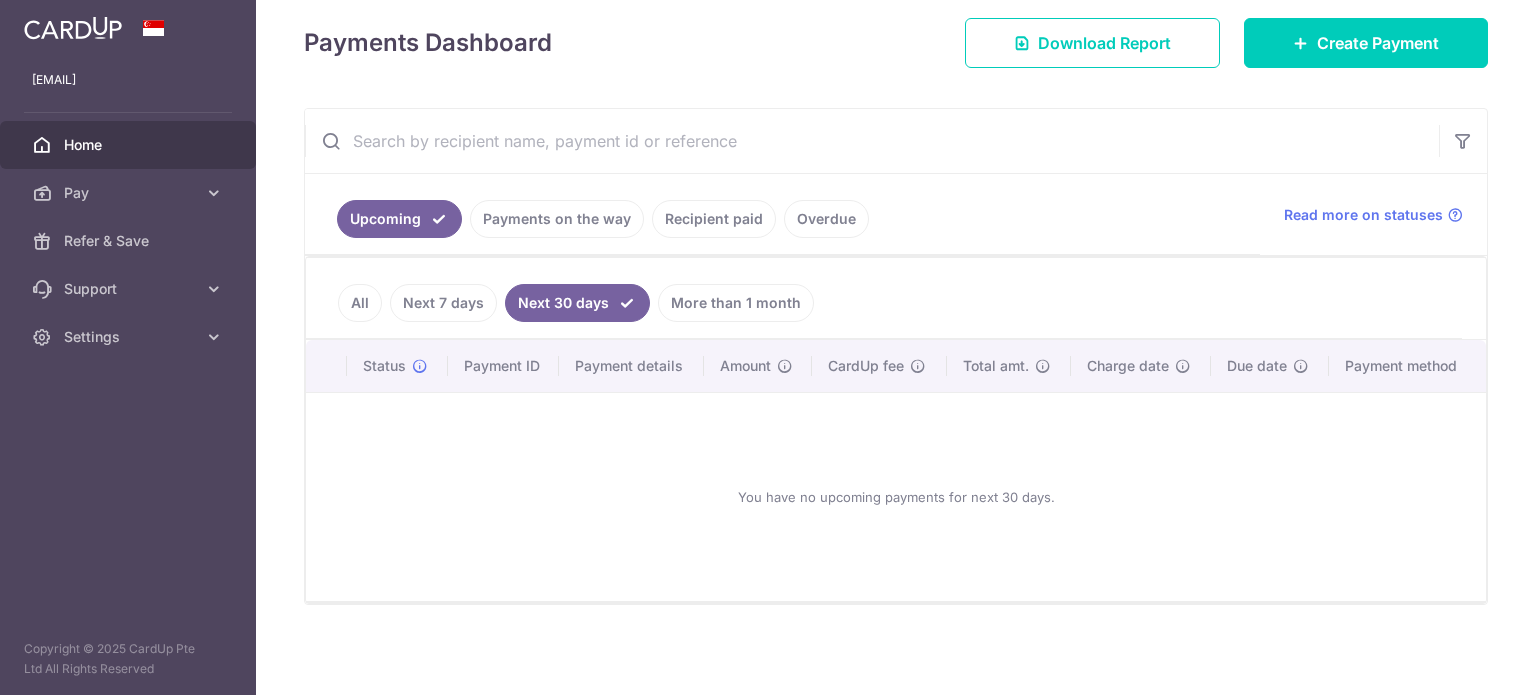 click on "Recipient paid" at bounding box center [714, 219] 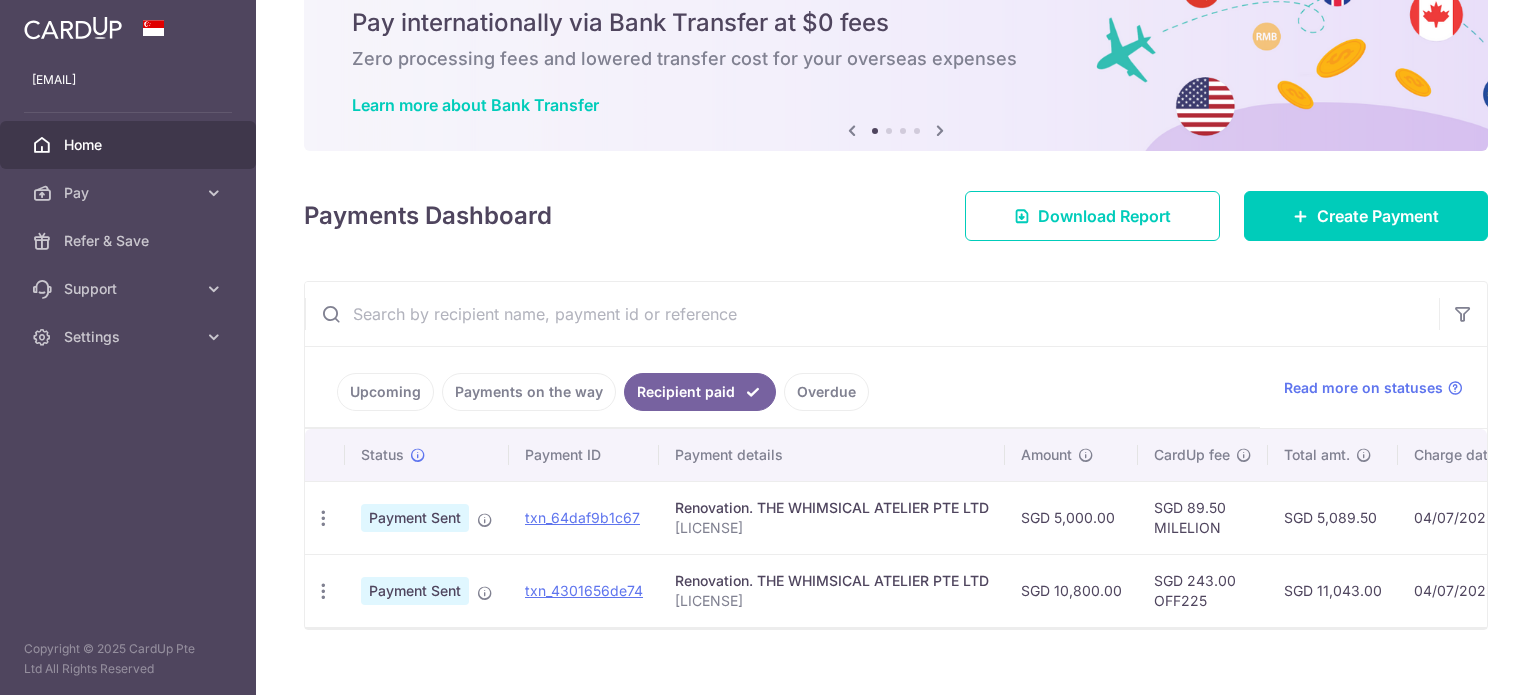 scroll, scrollTop: 117, scrollLeft: 0, axis: vertical 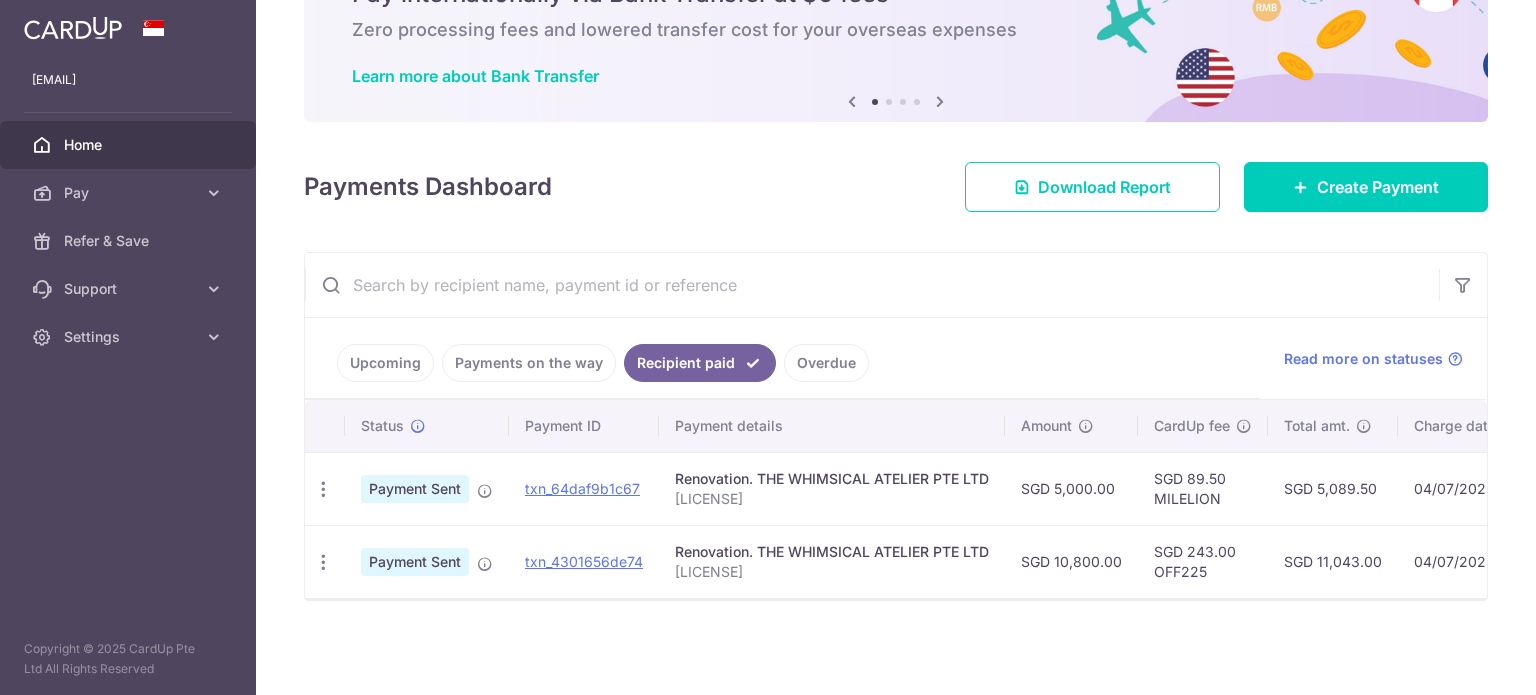 click at bounding box center [872, 285] 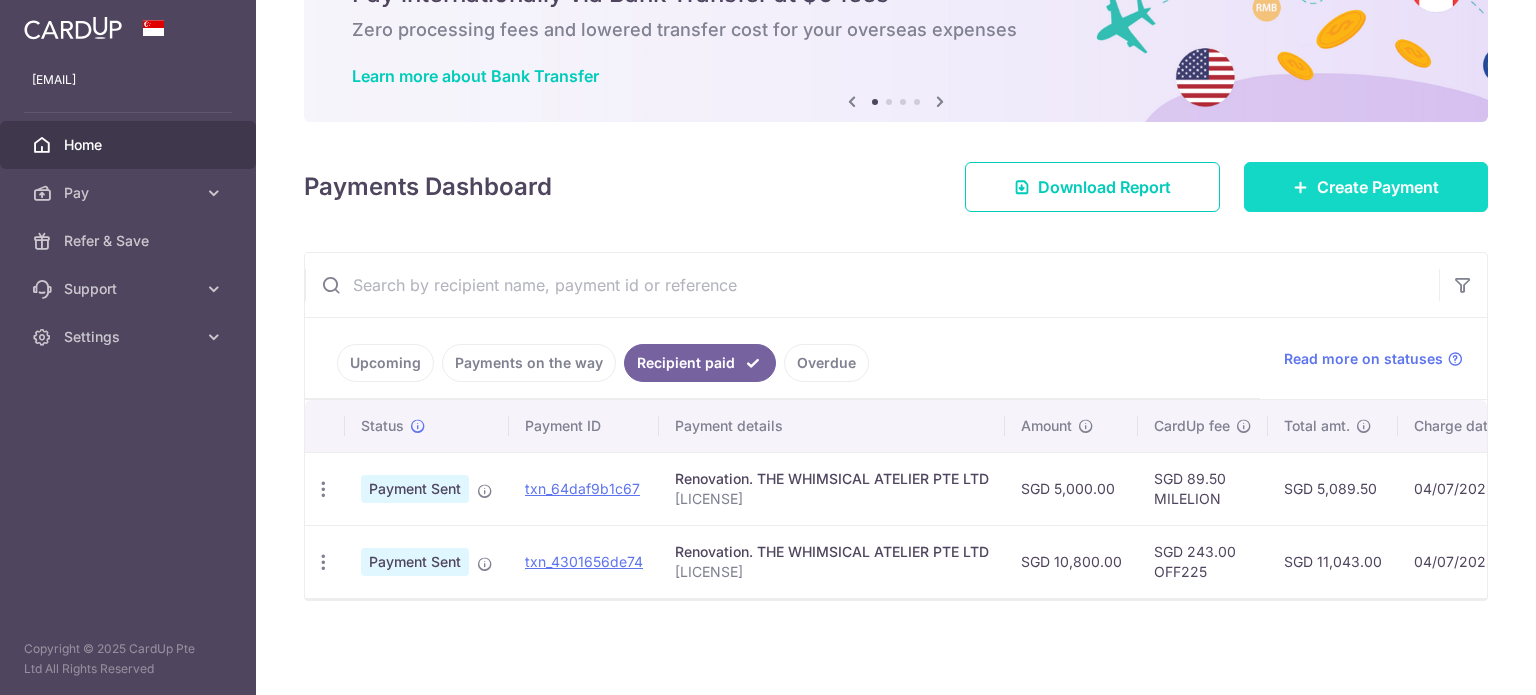 click on "Create Payment" at bounding box center (1378, 187) 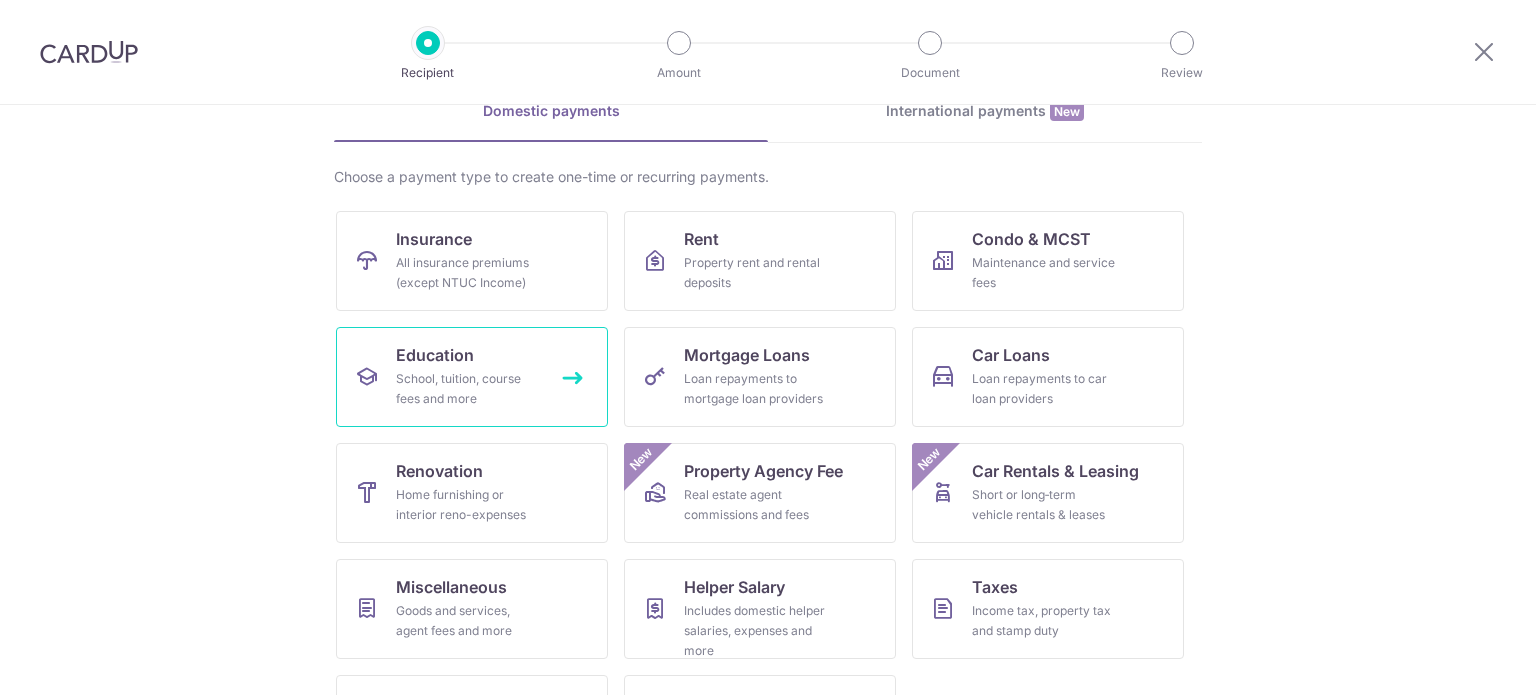 scroll, scrollTop: 199, scrollLeft: 0, axis: vertical 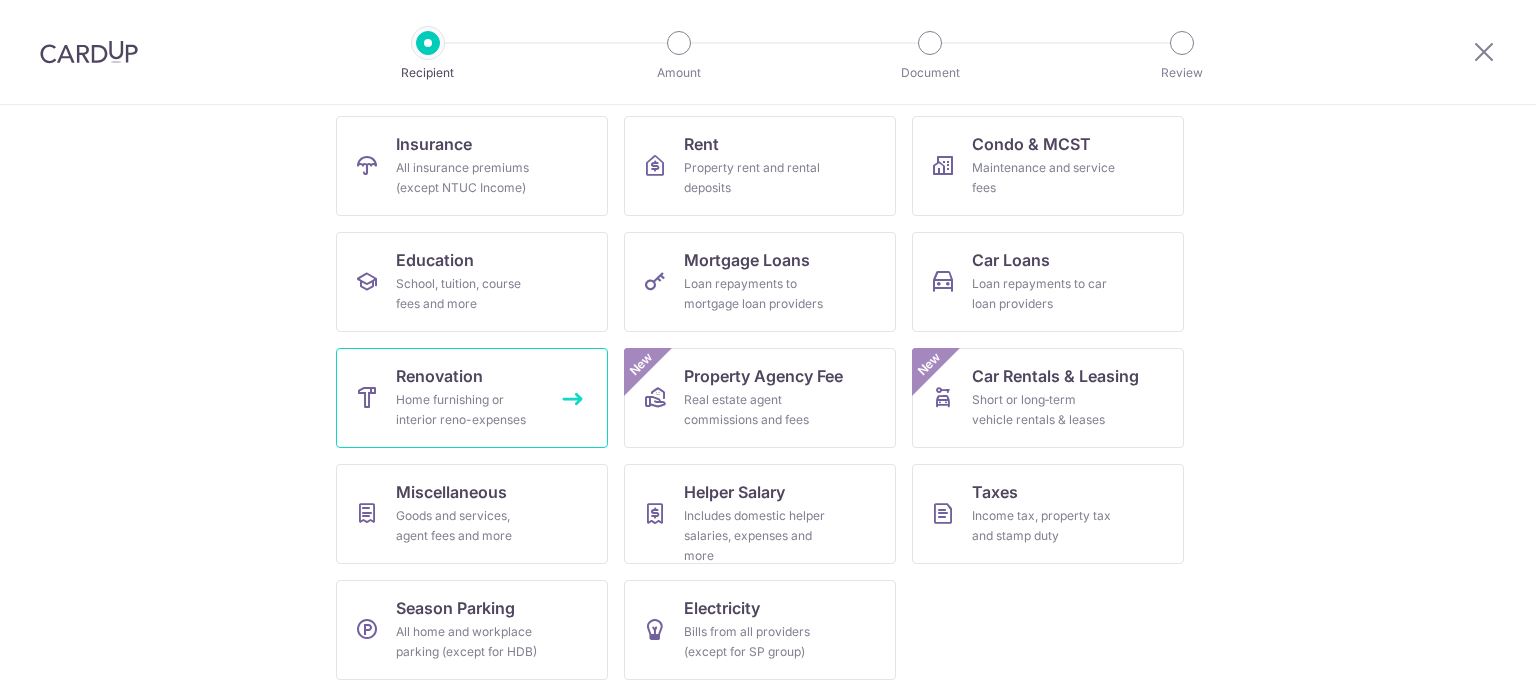 click on "Home furnishing or interior reno-expenses" at bounding box center (468, 410) 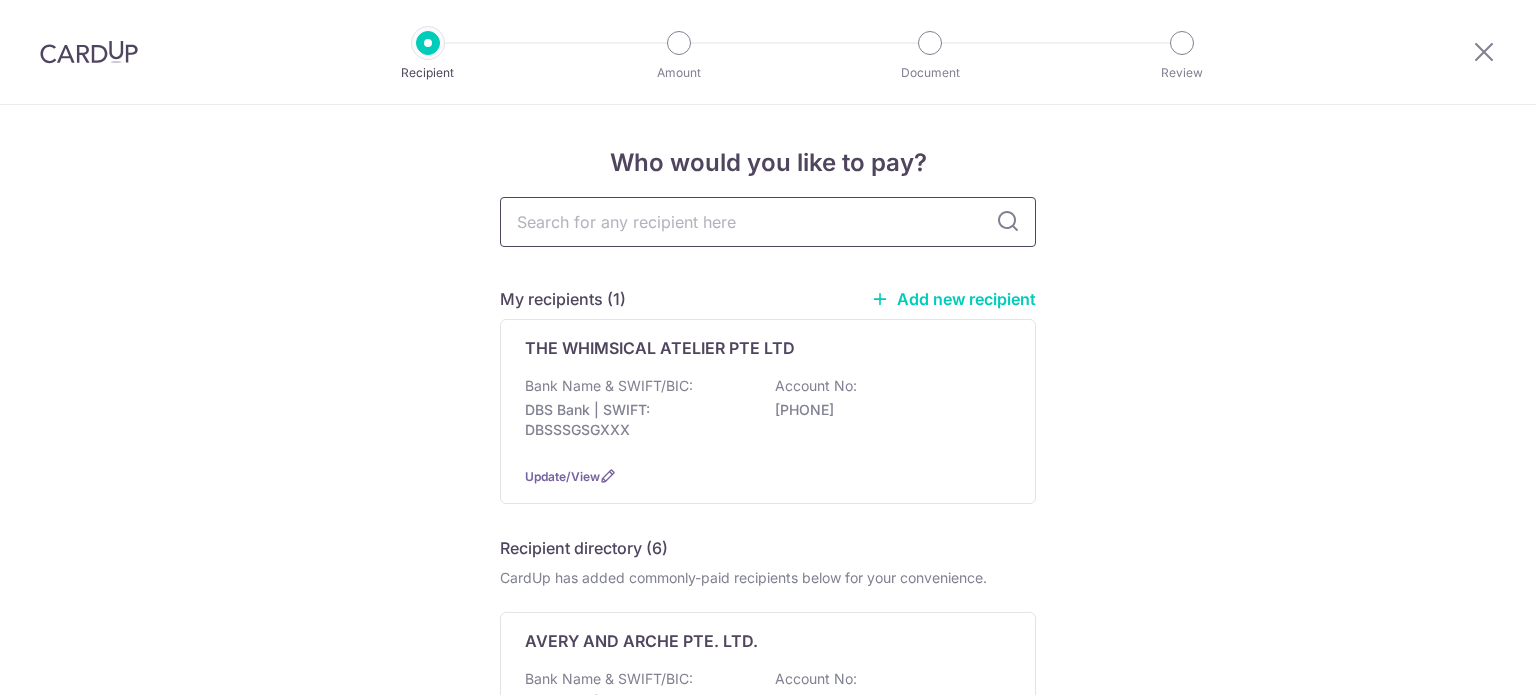 scroll, scrollTop: 0, scrollLeft: 0, axis: both 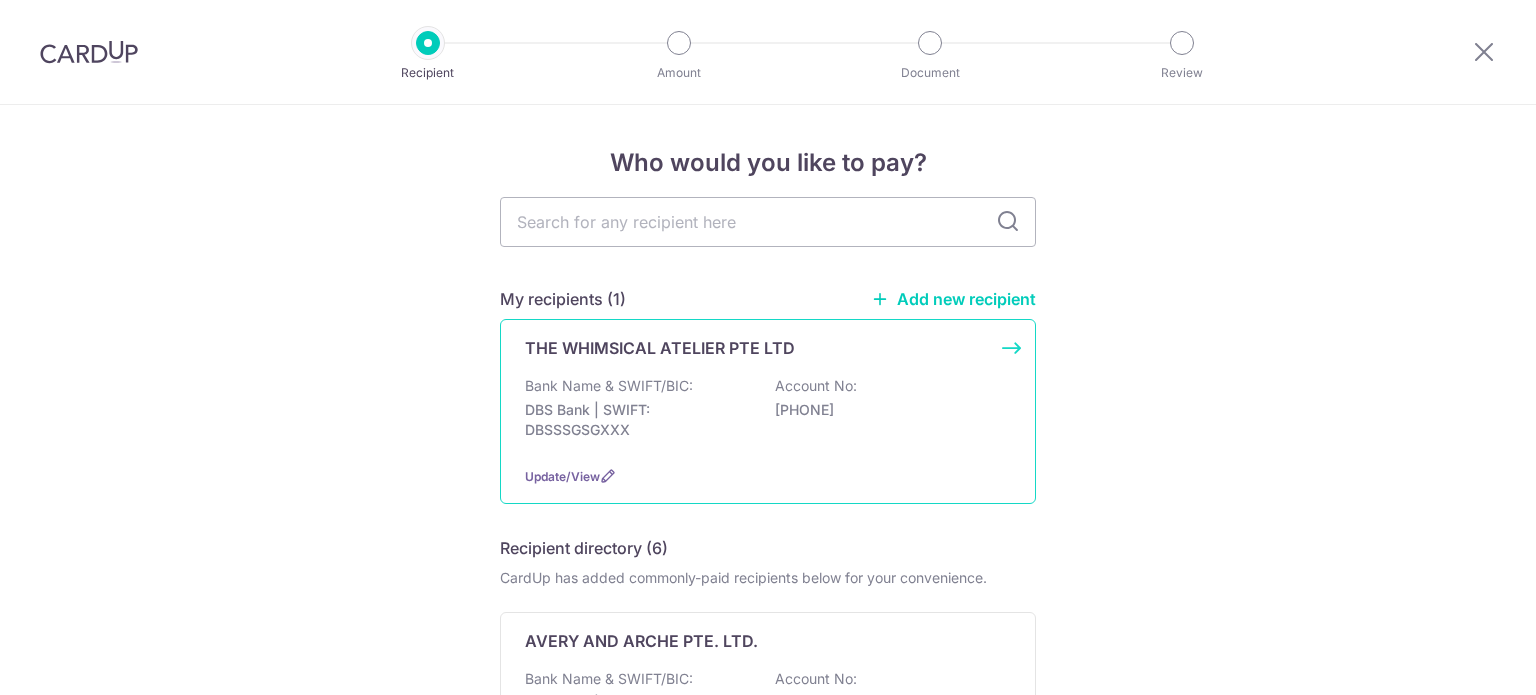 click on "DBS Bank | SWIFT: DBSSSGSGXXX" at bounding box center (637, 420) 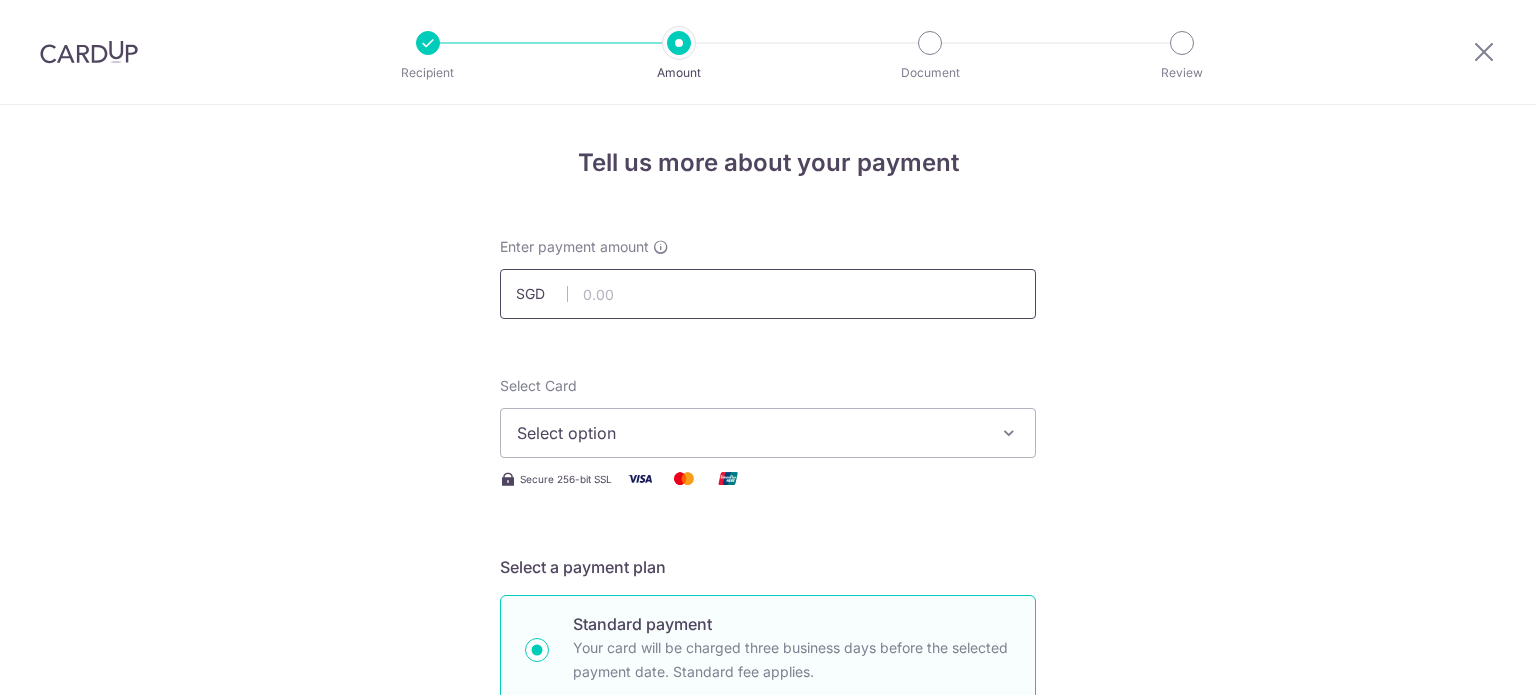scroll, scrollTop: 0, scrollLeft: 0, axis: both 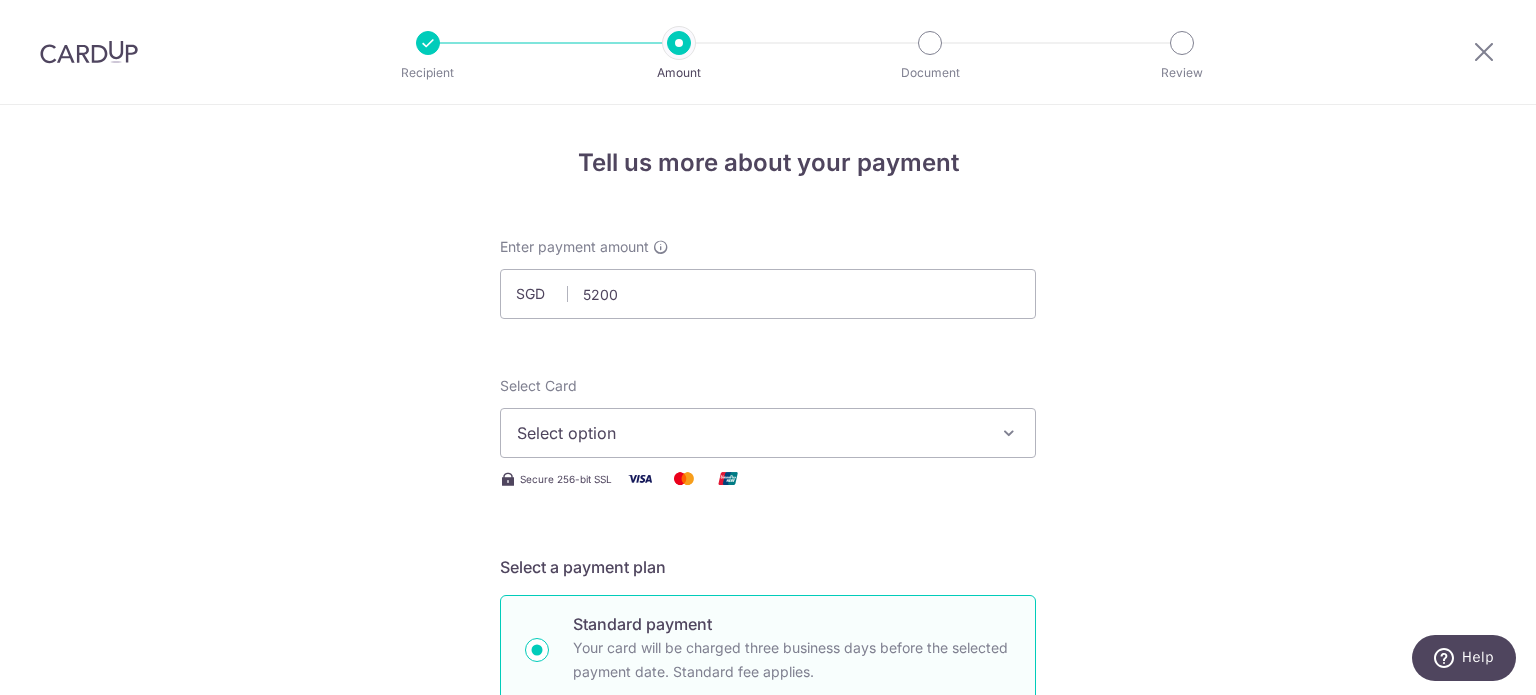 type on "5,200.00" 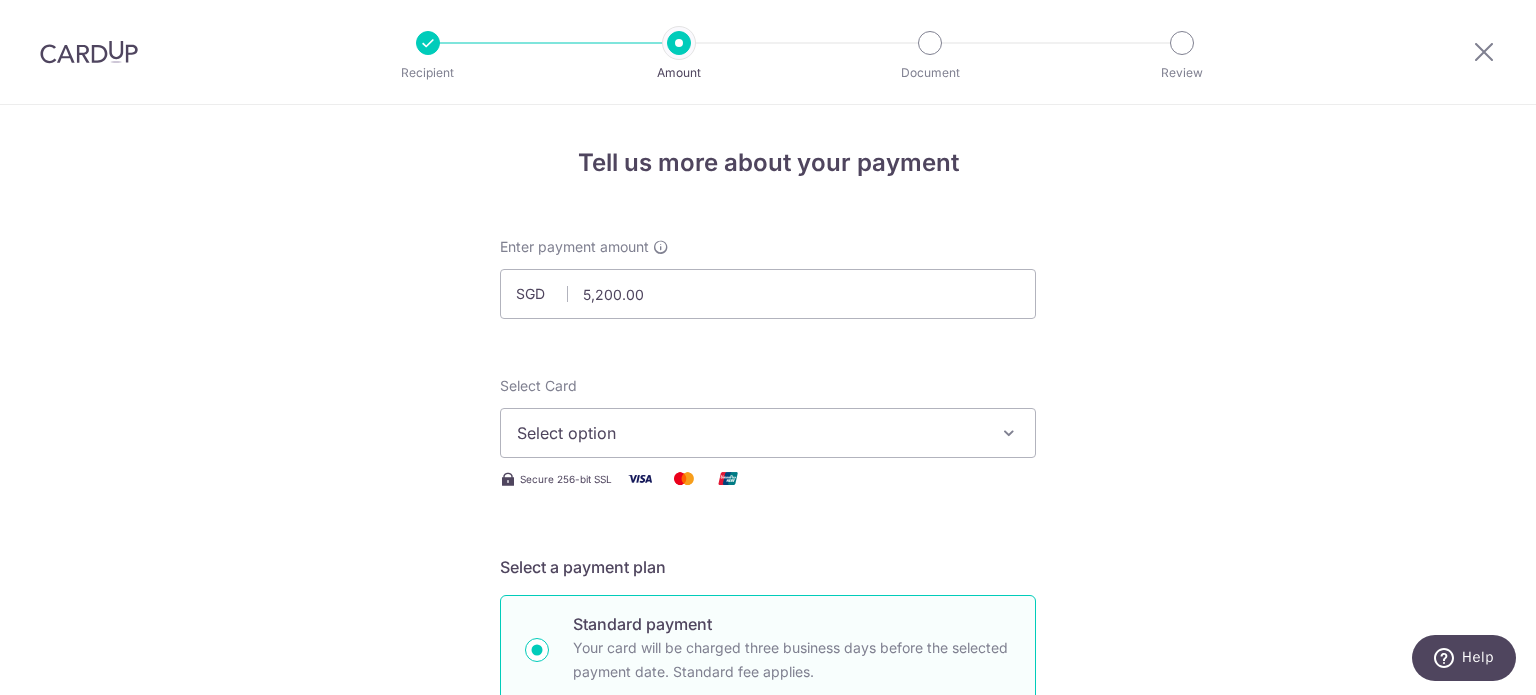 click on "Tell us more about your payment
Enter payment amount
SGD
5,200.00
5200.00
Select Card
Select option
Add credit card
Your Cards
**** 3639
Secure 256-bit SSL
Text
New card details
Card
Secure 256-bit SSL" at bounding box center (768, 1076) 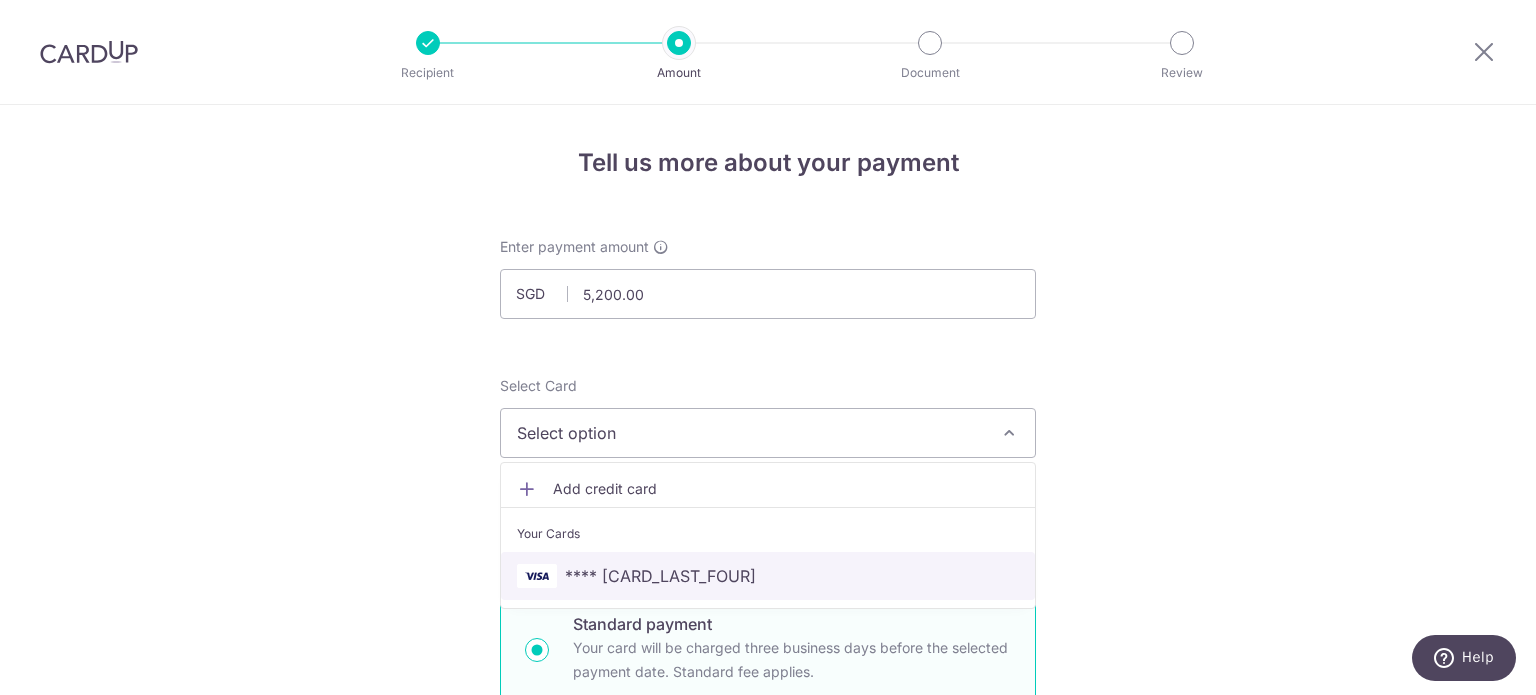 click on "**** **** **** [CARD NUMBER]" at bounding box center (660, 576) 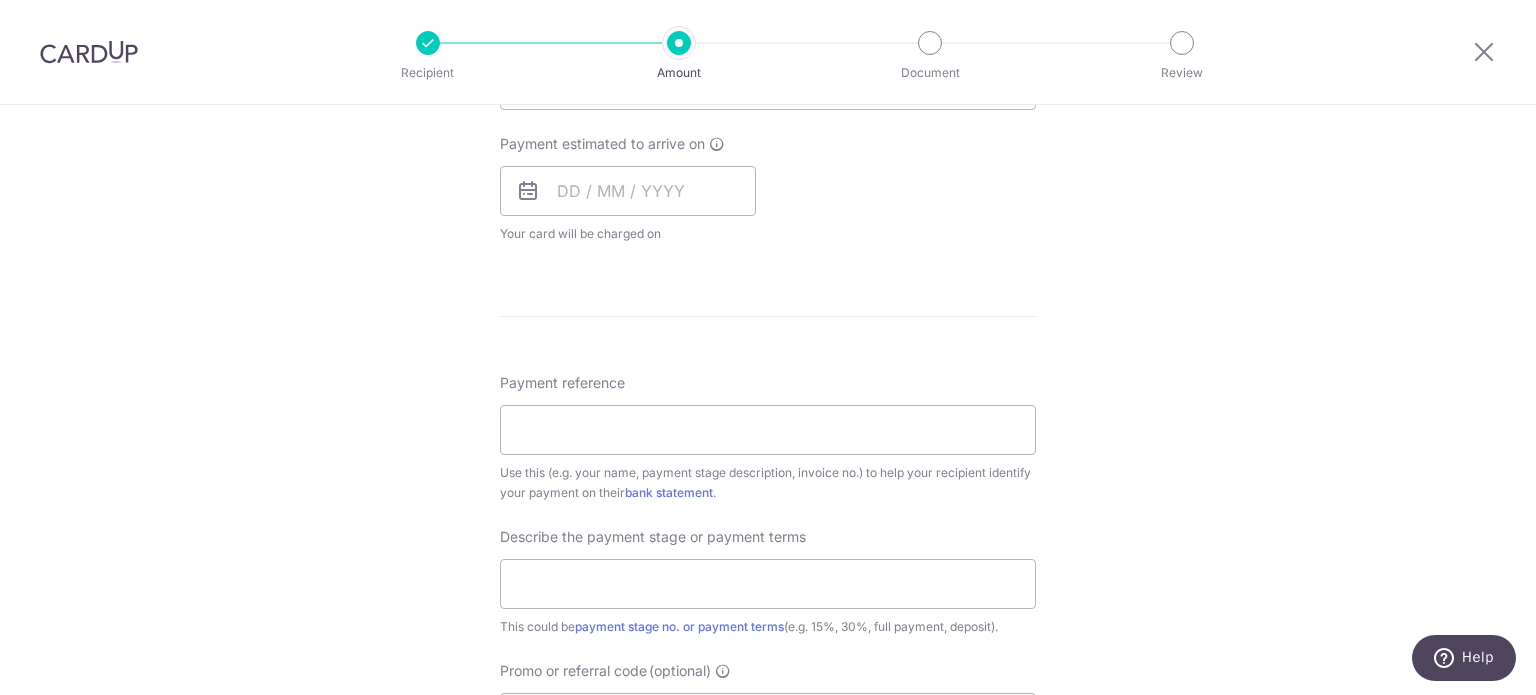 scroll, scrollTop: 900, scrollLeft: 0, axis: vertical 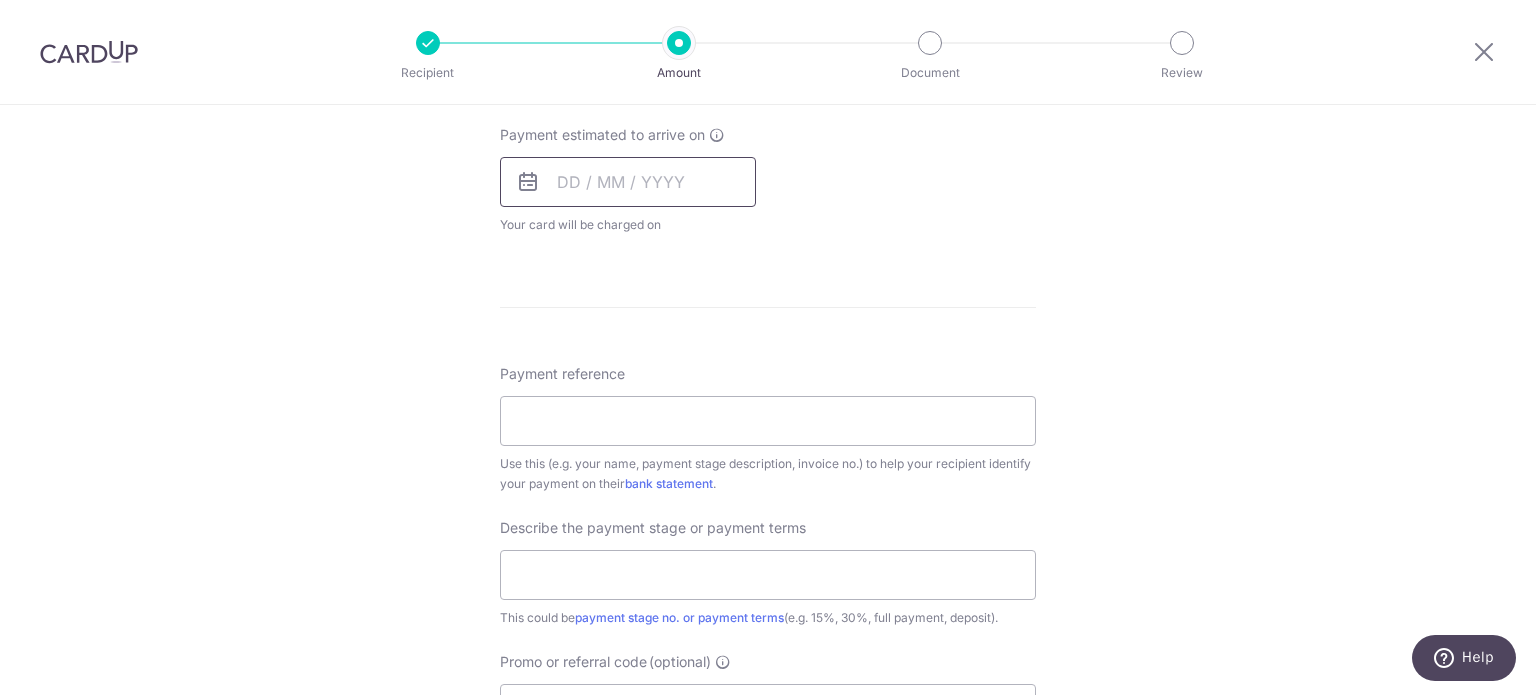 click at bounding box center (628, 182) 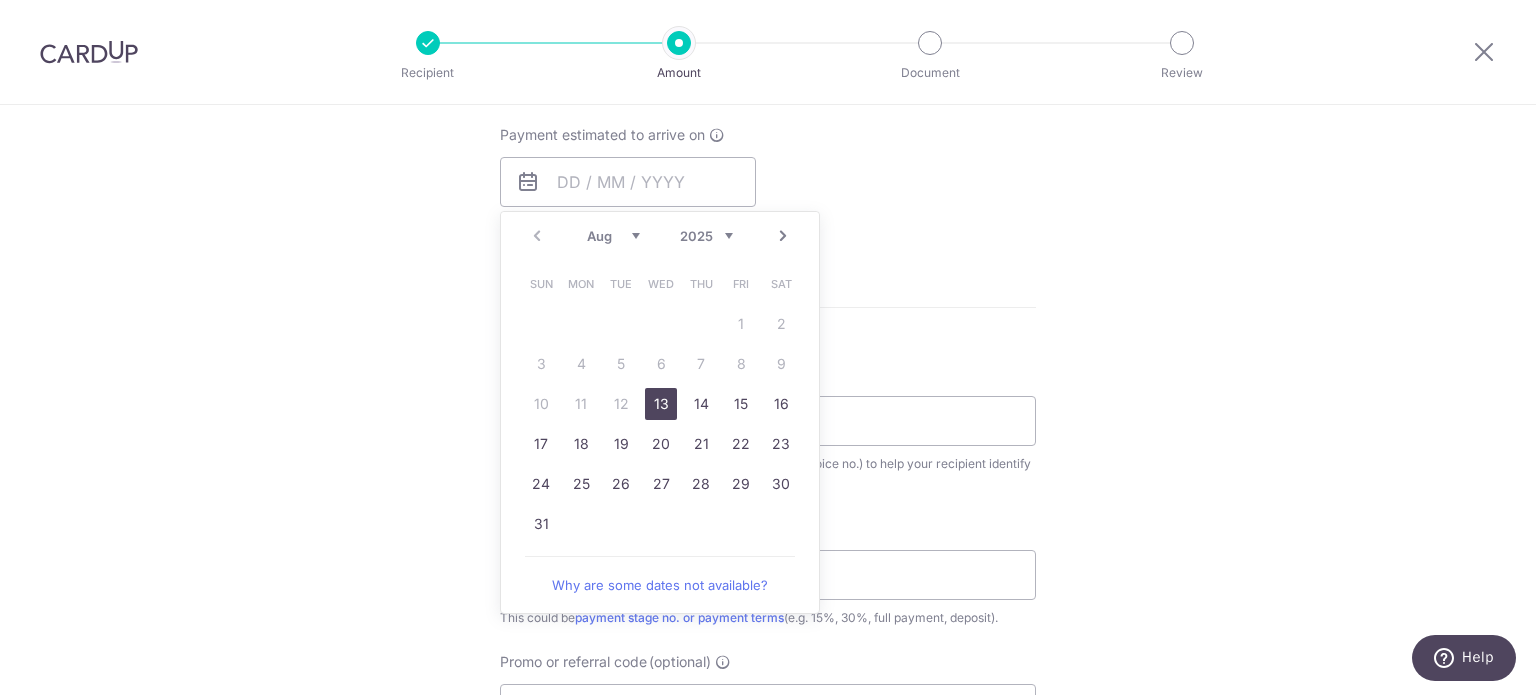 click on "13" at bounding box center (661, 404) 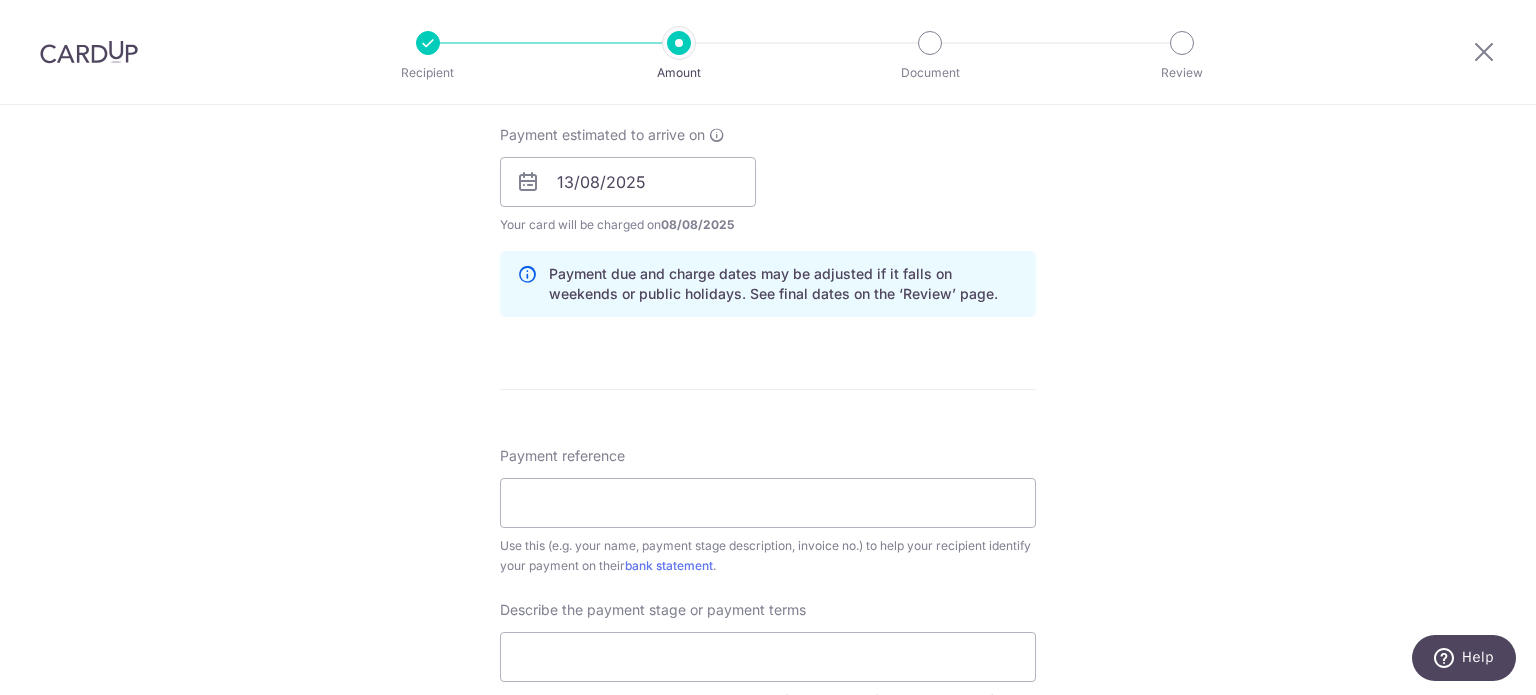 click on "Select Card
**** [CARD NUMBER]
Add credit card
Your Cards
**** [CARD NUMBER]
Secure 256-bit SSL
Text
New card details
Card
Secure 256-bit SSL" at bounding box center [768, 217] 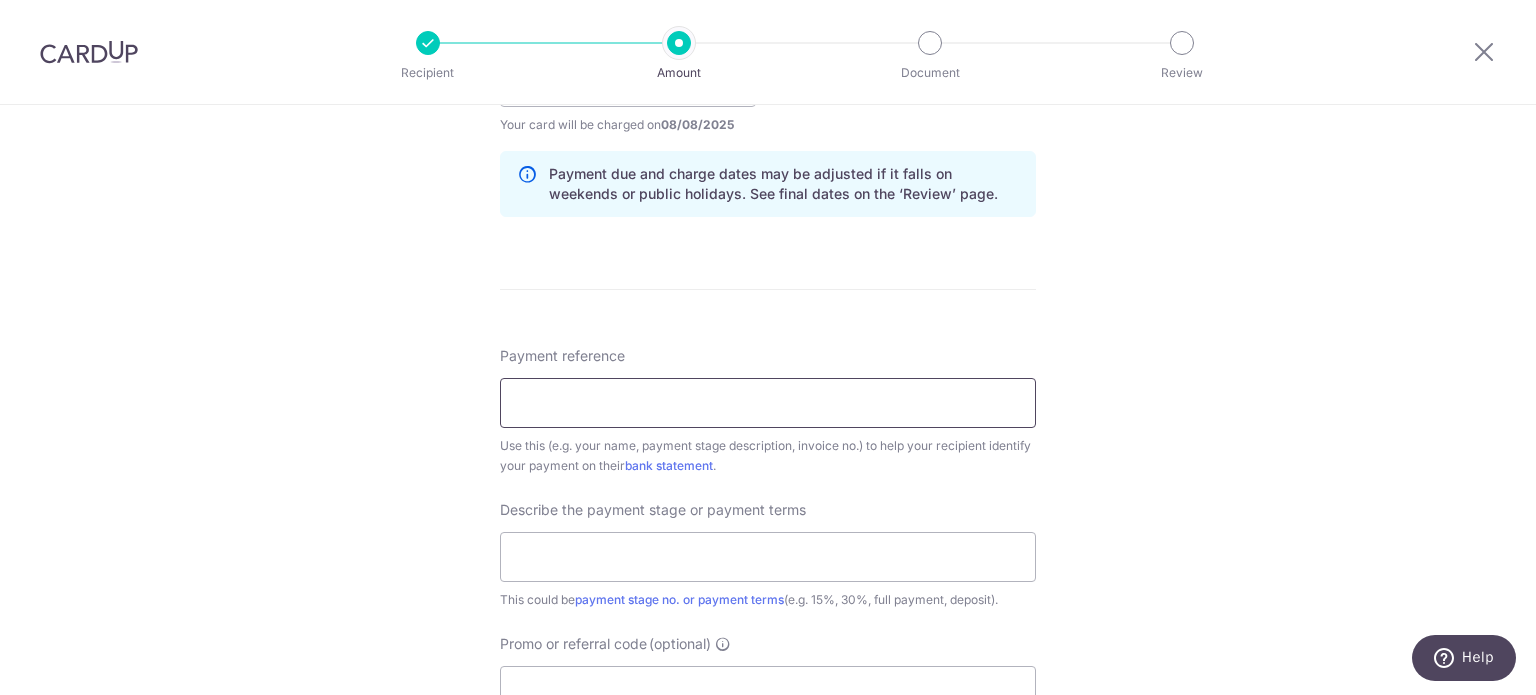 click on "Payment reference" at bounding box center [768, 403] 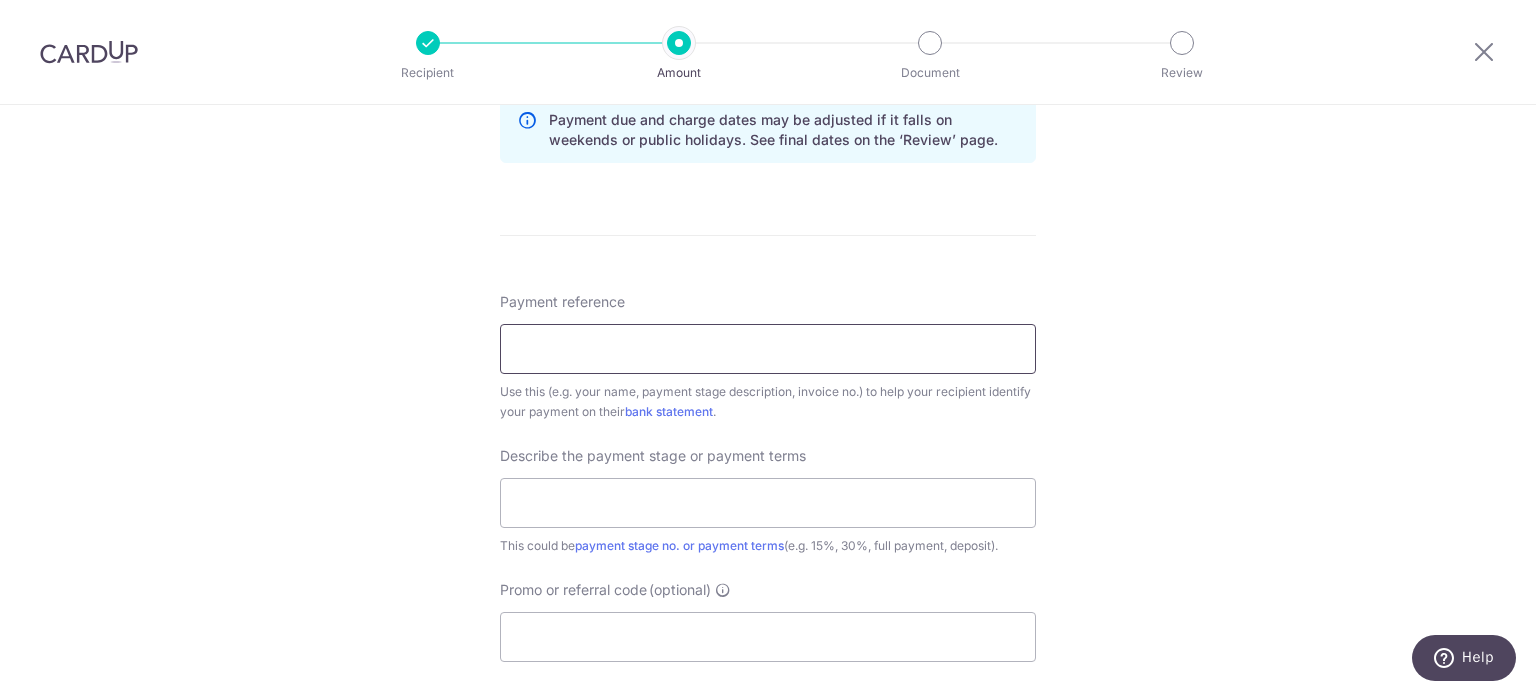 scroll, scrollTop: 1100, scrollLeft: 0, axis: vertical 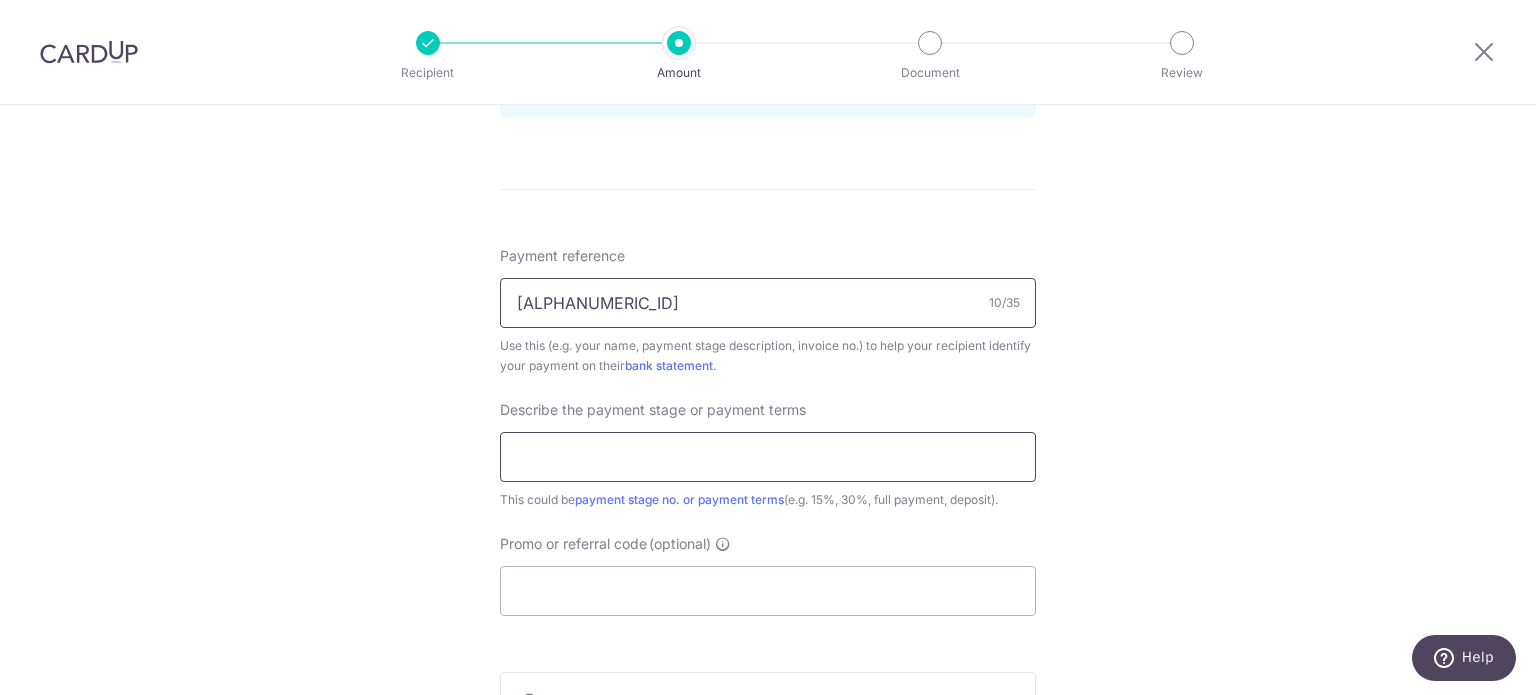 type on "[PASSPORT NUMBER]" 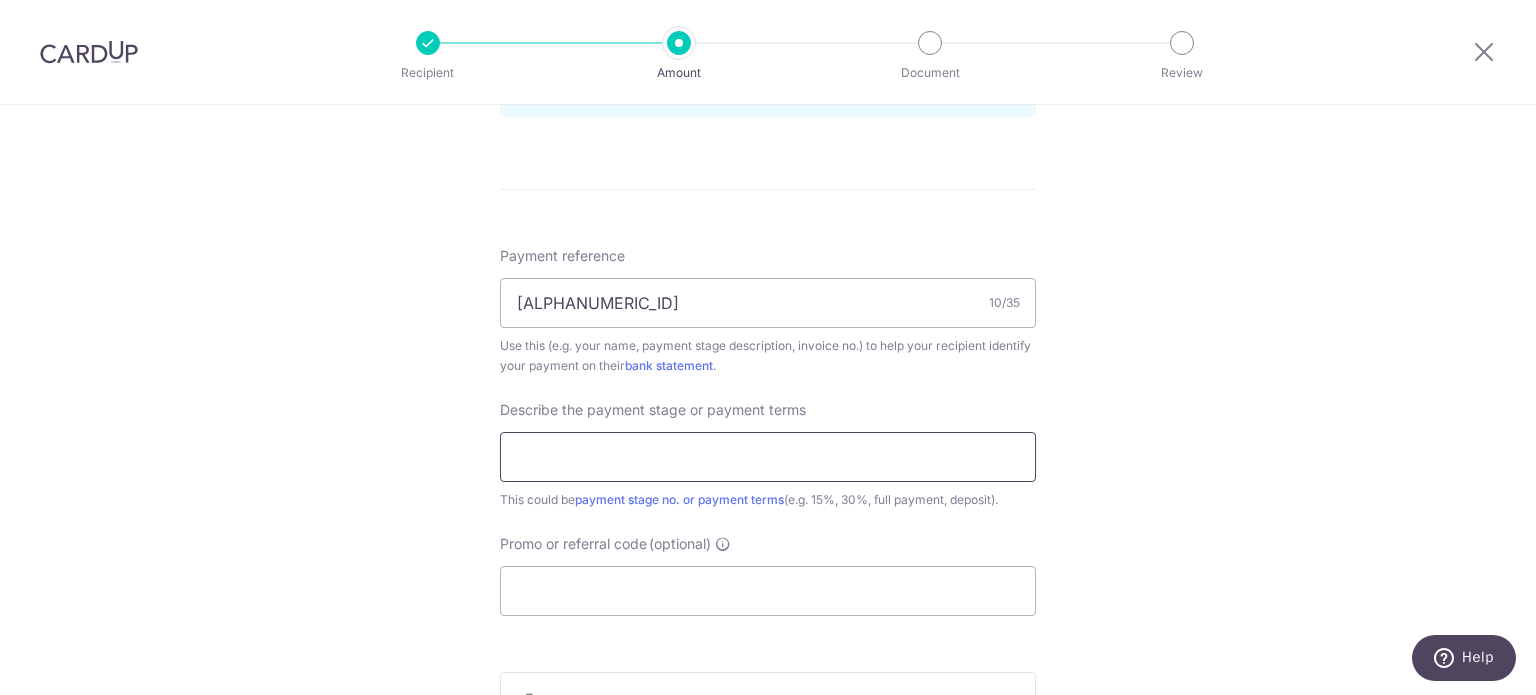 click at bounding box center [768, 457] 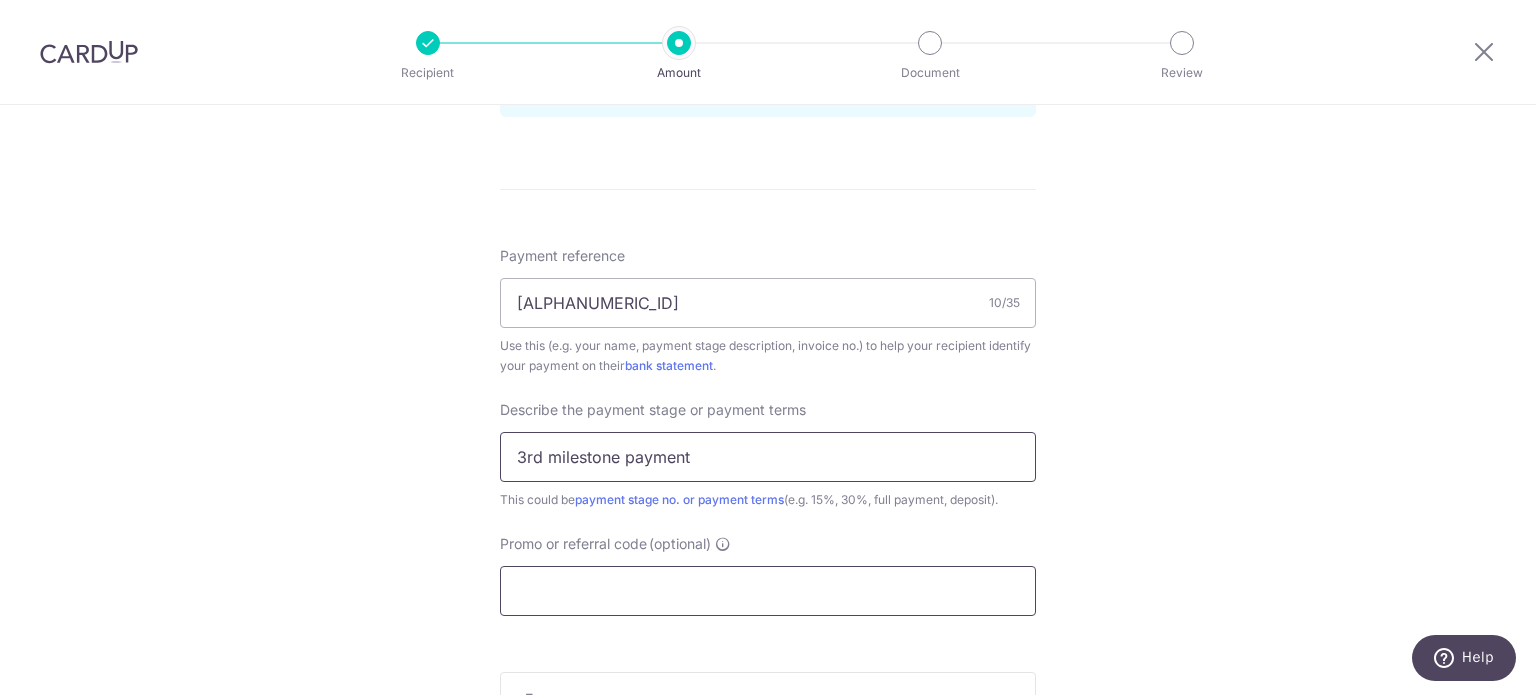 type on "3rd milestone payment" 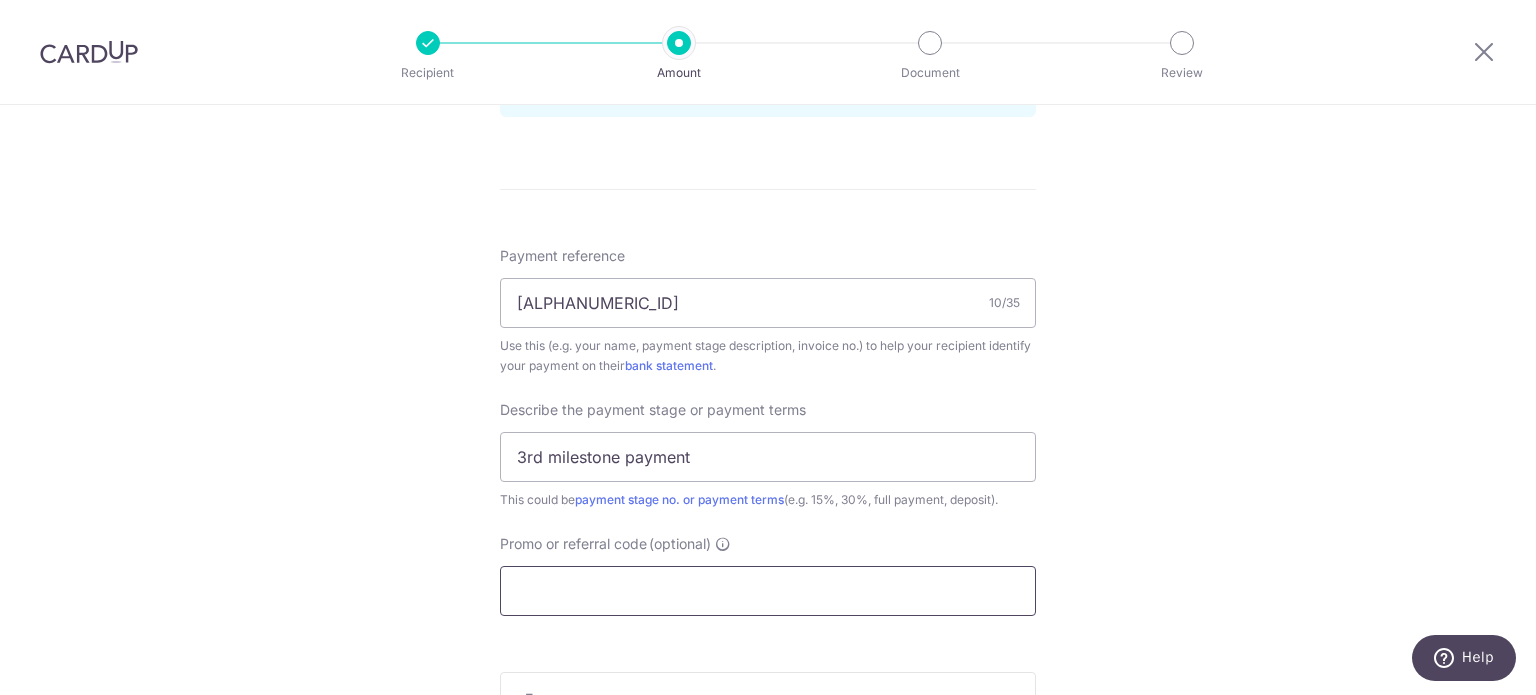 click on "Promo or referral code
(optional)" at bounding box center (768, 591) 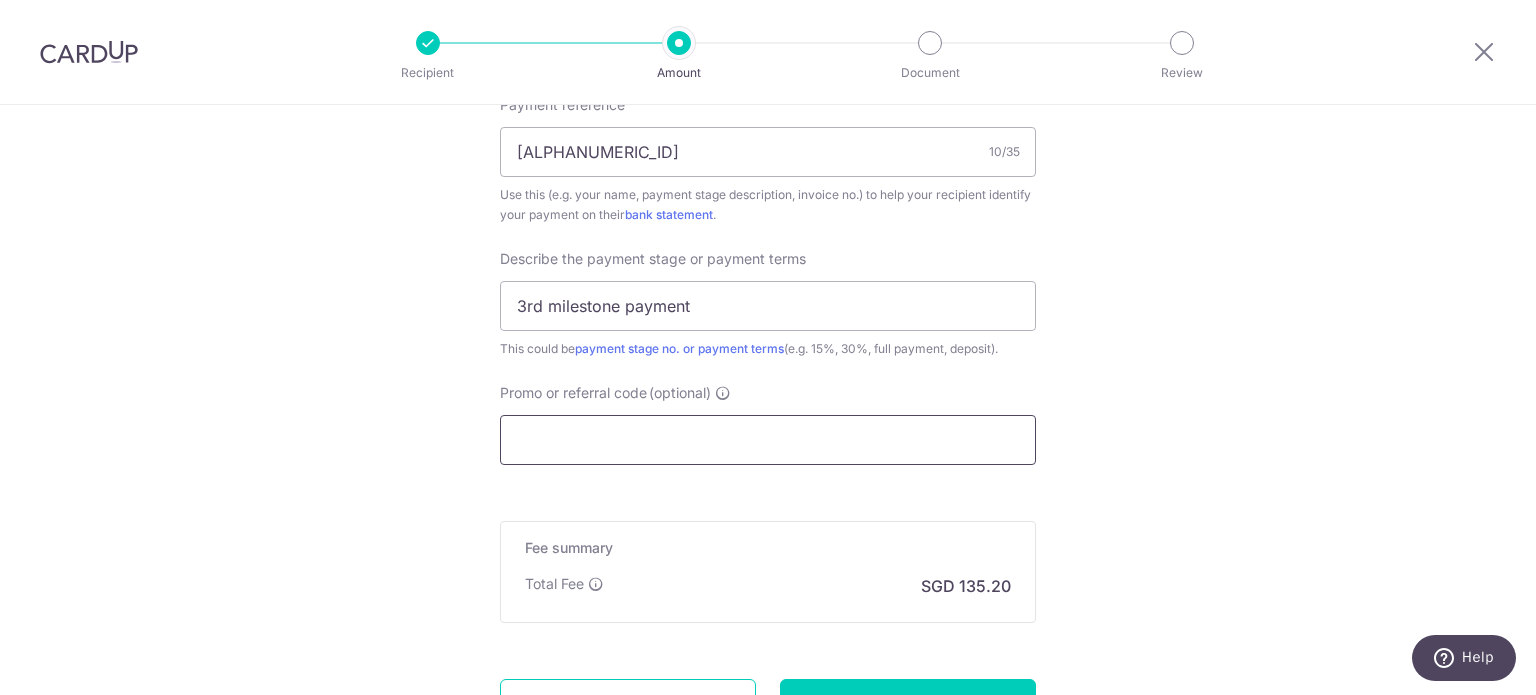 scroll, scrollTop: 1400, scrollLeft: 0, axis: vertical 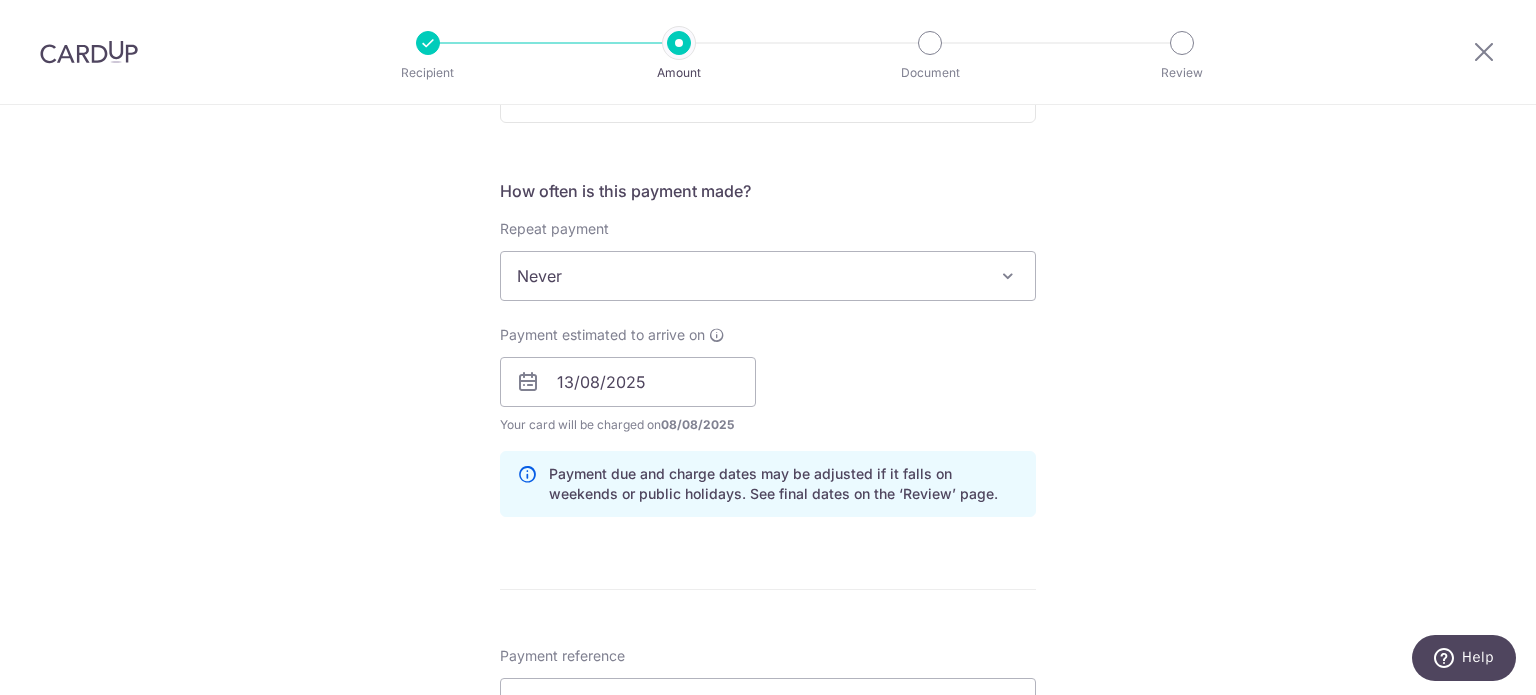 click on "Never" at bounding box center [768, 276] 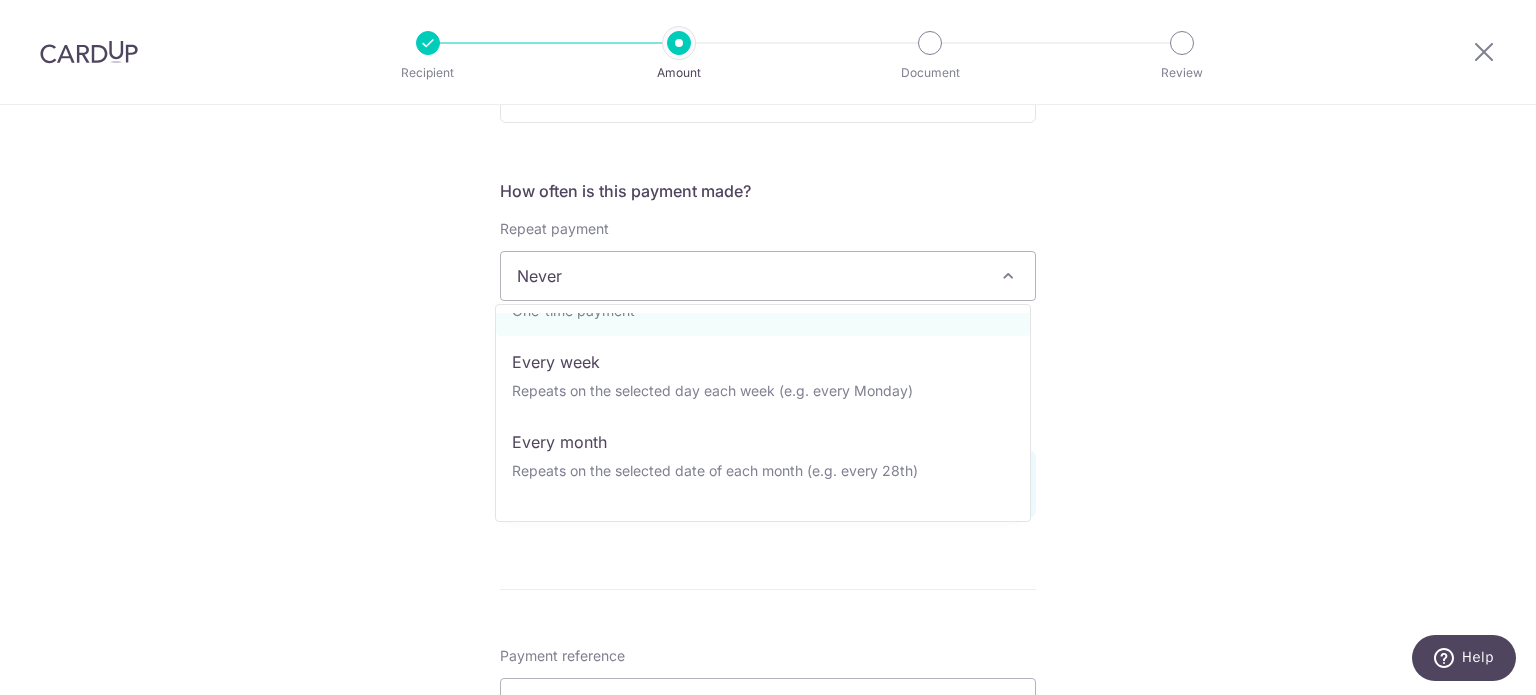 scroll, scrollTop: 100, scrollLeft: 0, axis: vertical 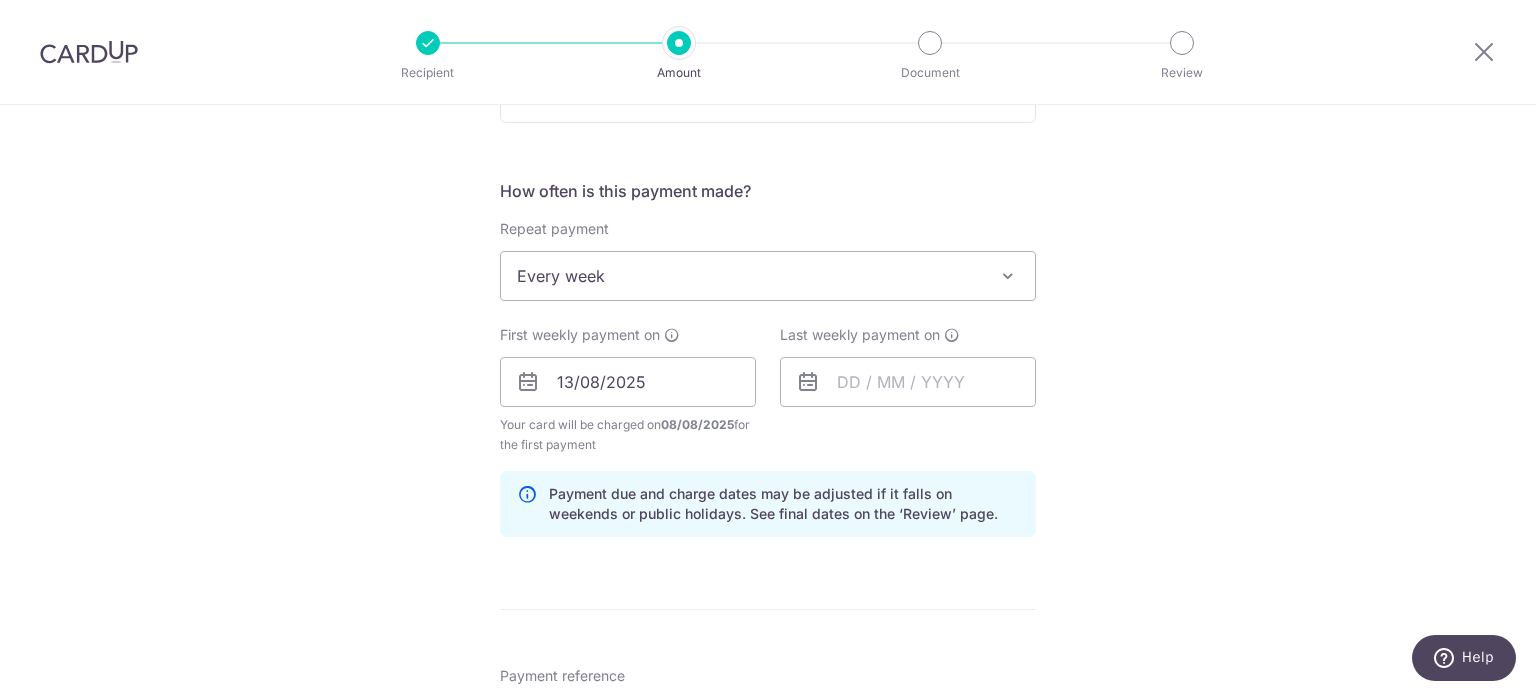 click on "Every week" at bounding box center (768, 276) 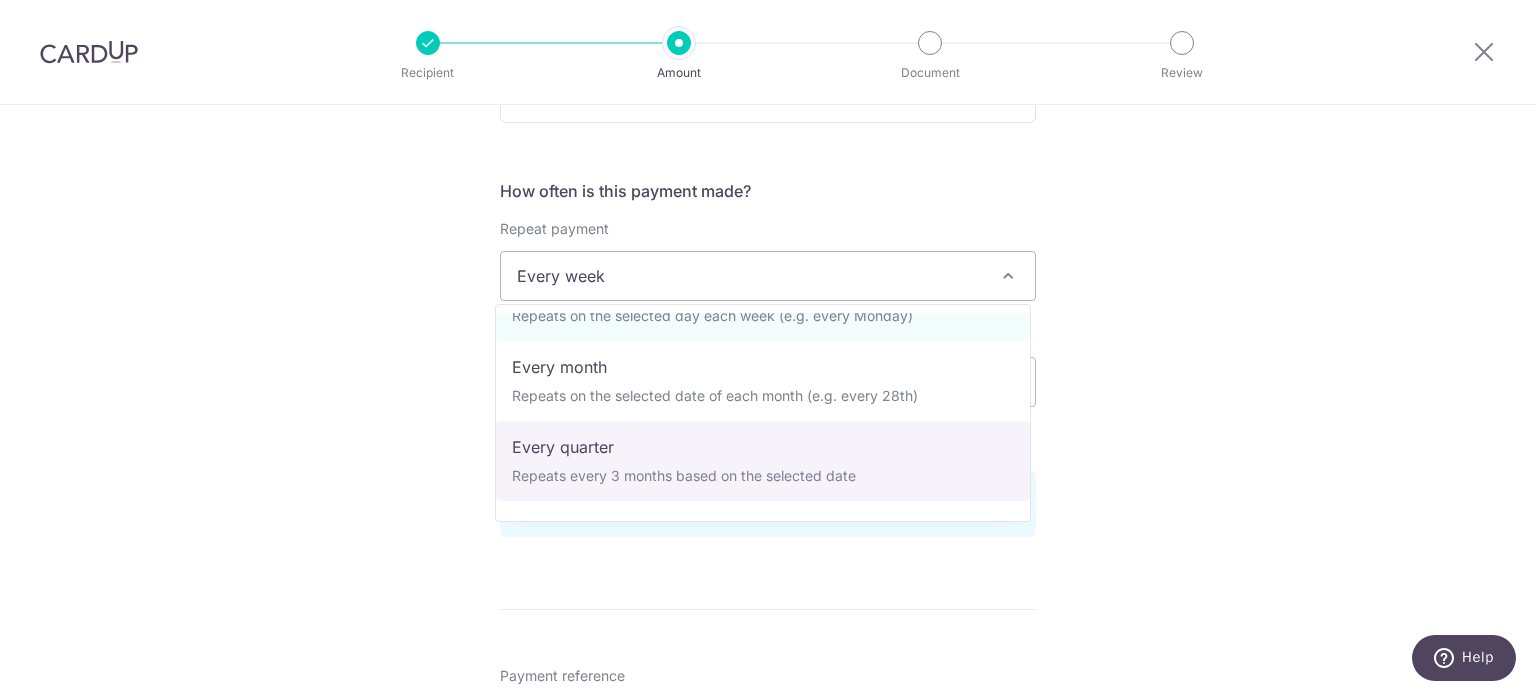 scroll, scrollTop: 100, scrollLeft: 0, axis: vertical 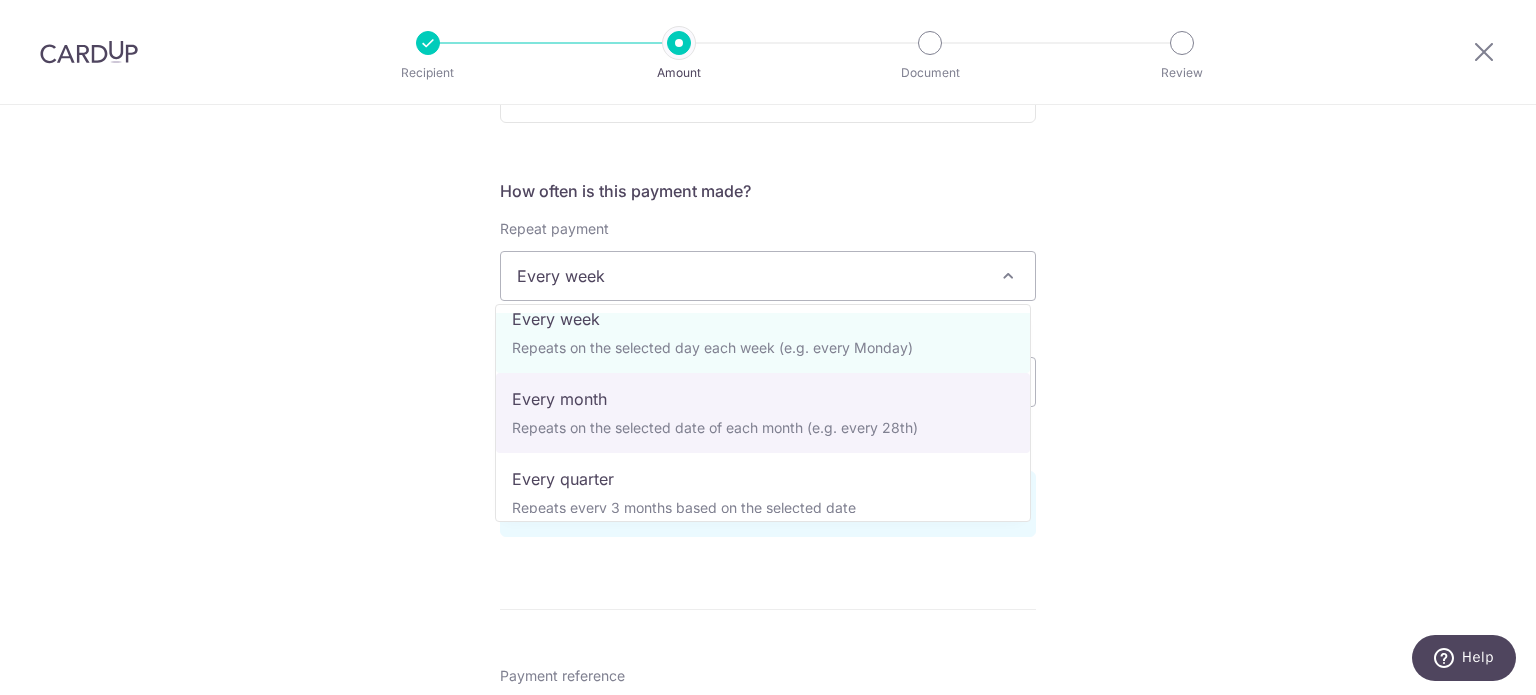 select on "3" 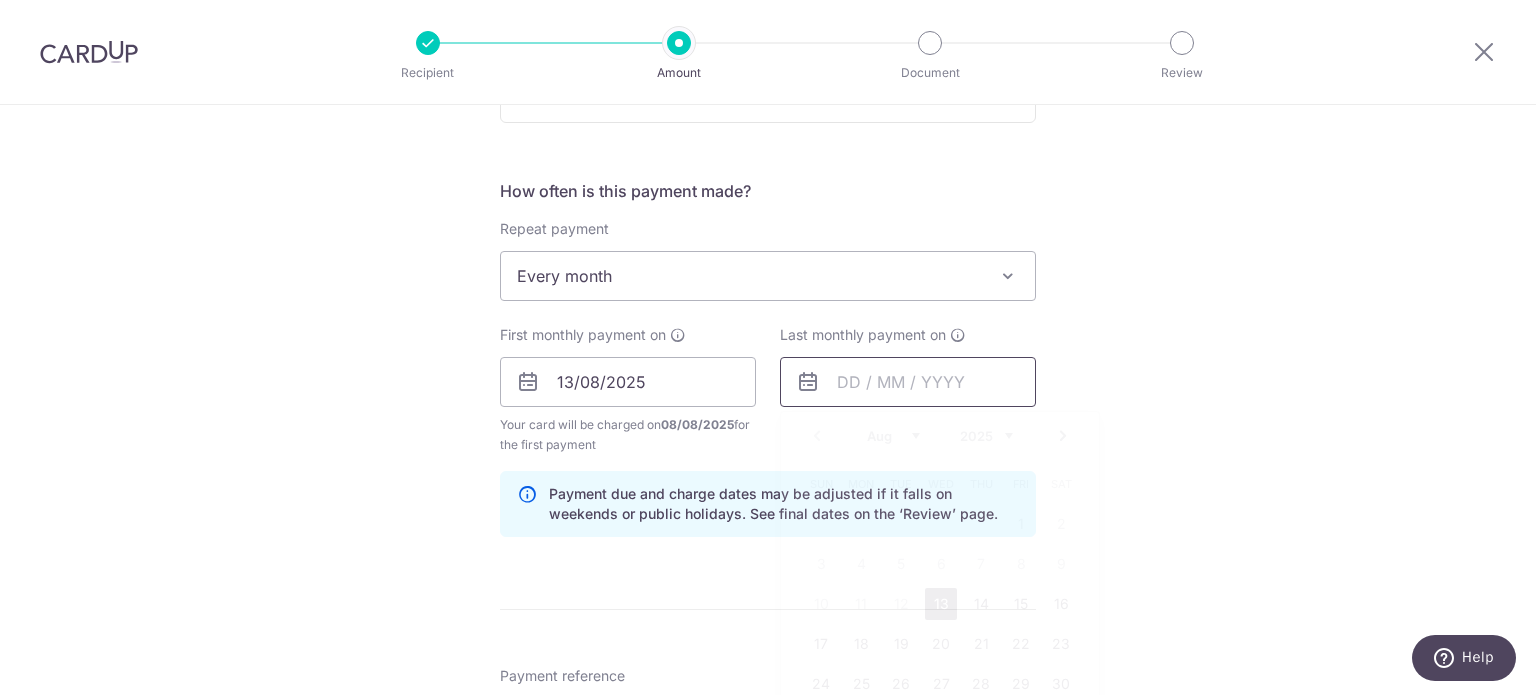 click at bounding box center [908, 382] 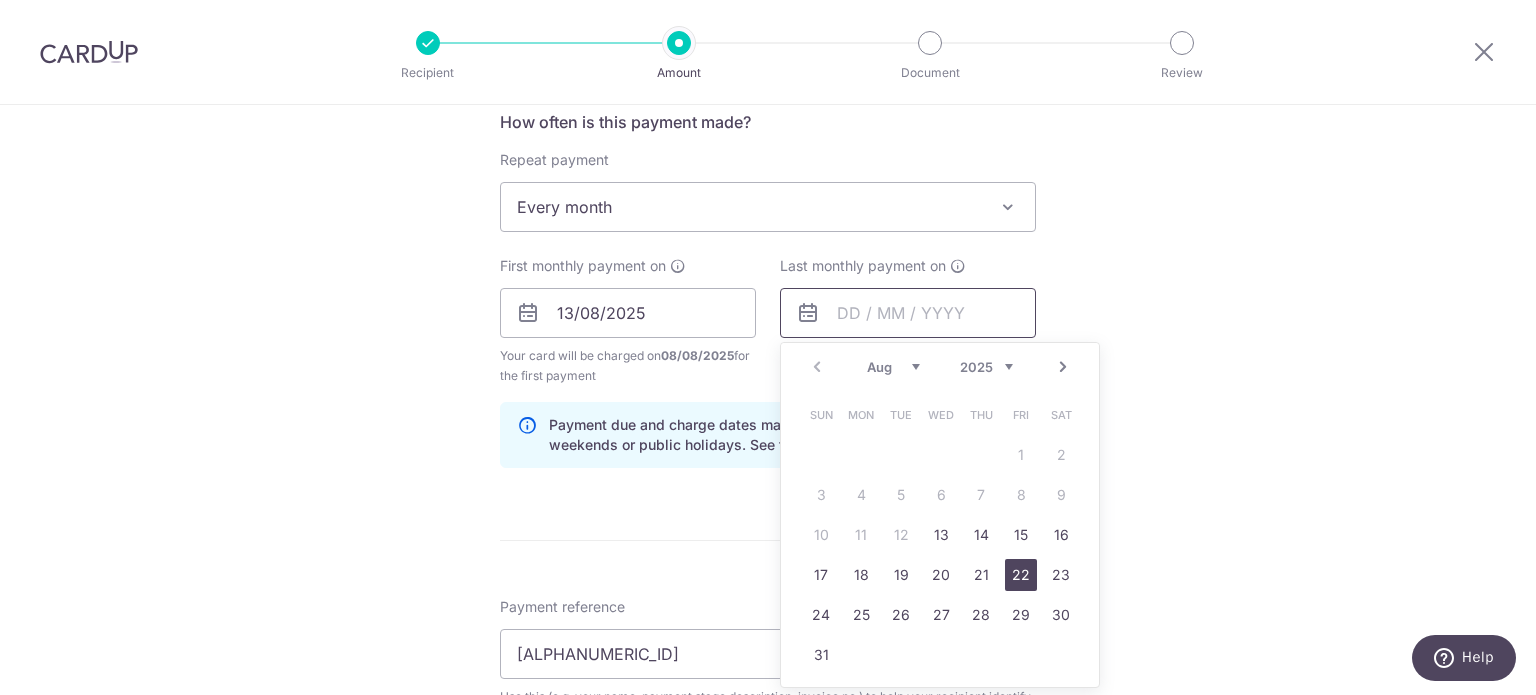 scroll, scrollTop: 800, scrollLeft: 0, axis: vertical 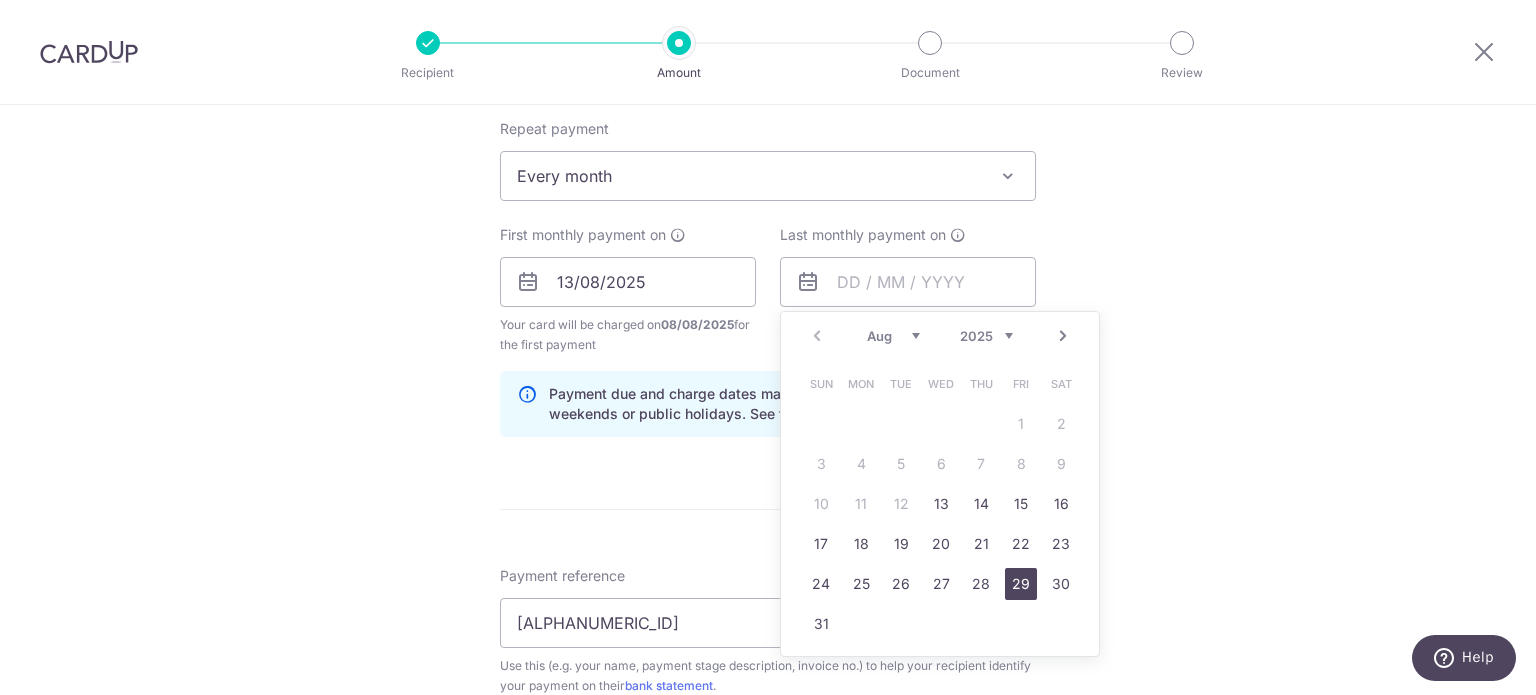 click on "29" at bounding box center [1021, 584] 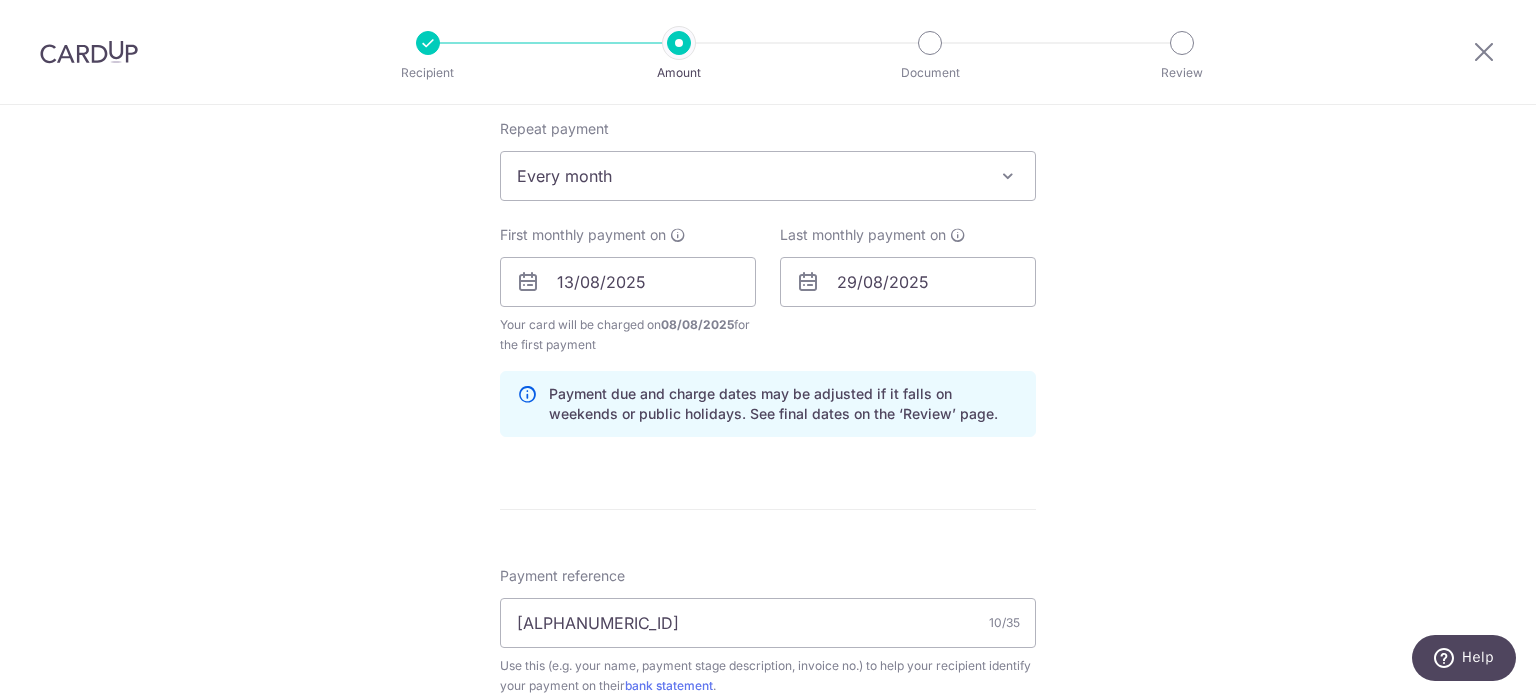 click on "Select Card
**** [CARD NUMBER]
Add credit card
Your Cards
**** [CARD NUMBER]
Secure 256-bit SSL
Text
New card details
Card
Secure 256-bit SSL" at bounding box center [768, 327] 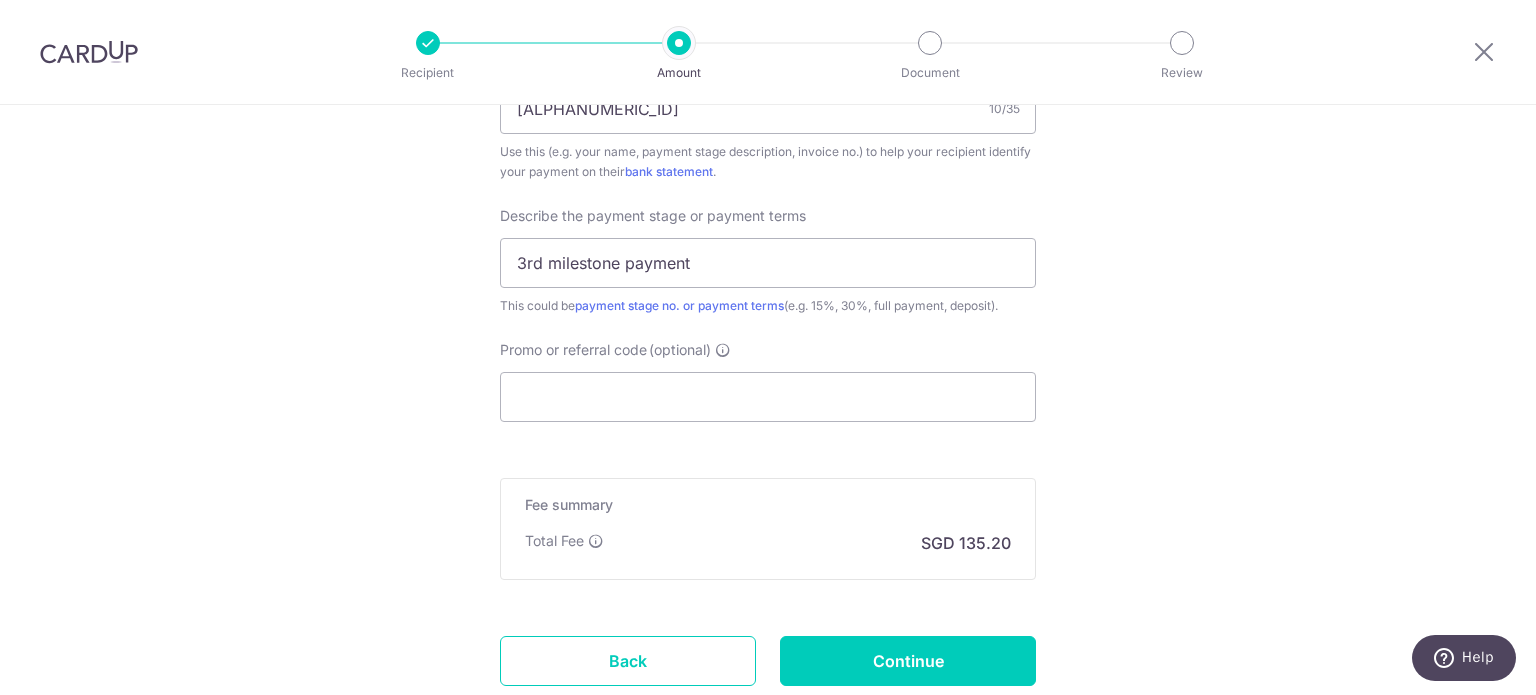 scroll, scrollTop: 1400, scrollLeft: 0, axis: vertical 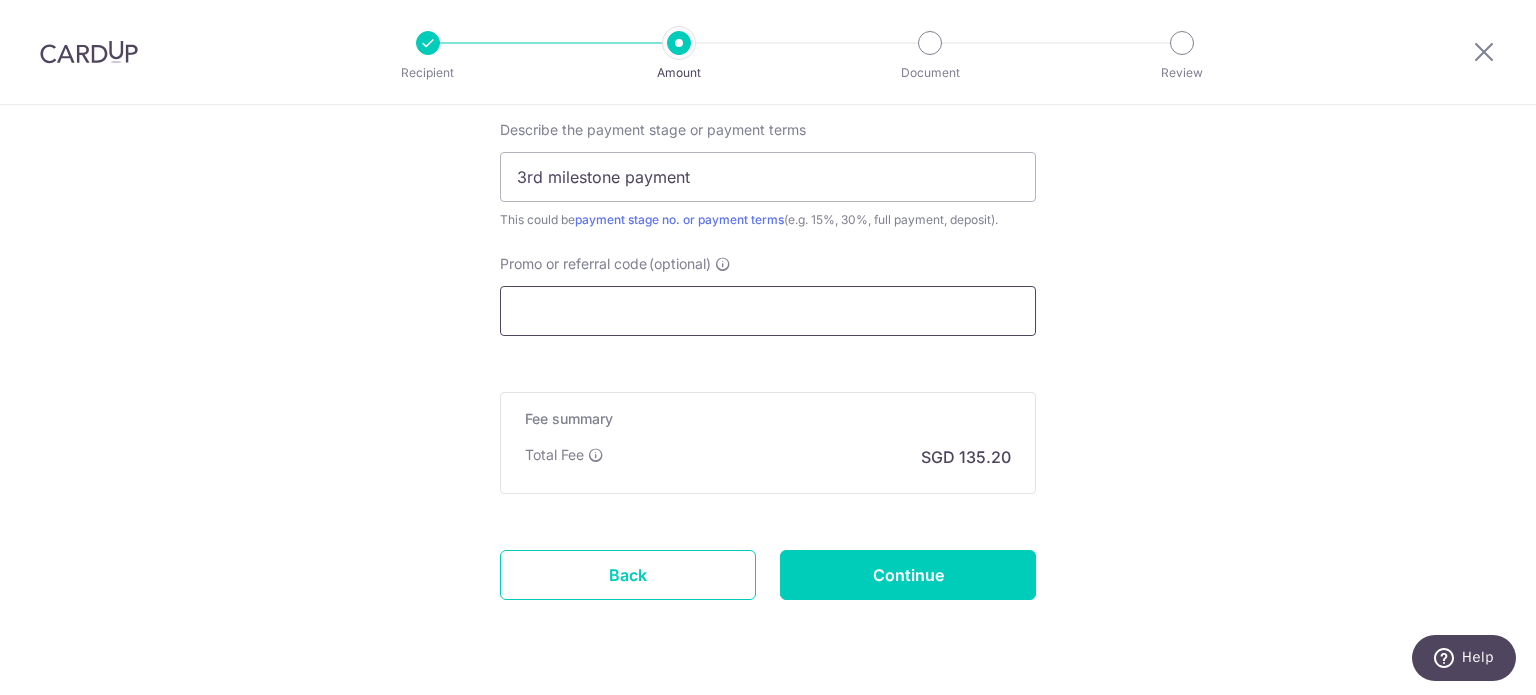 click on "Promo or referral code
(optional)" at bounding box center (768, 311) 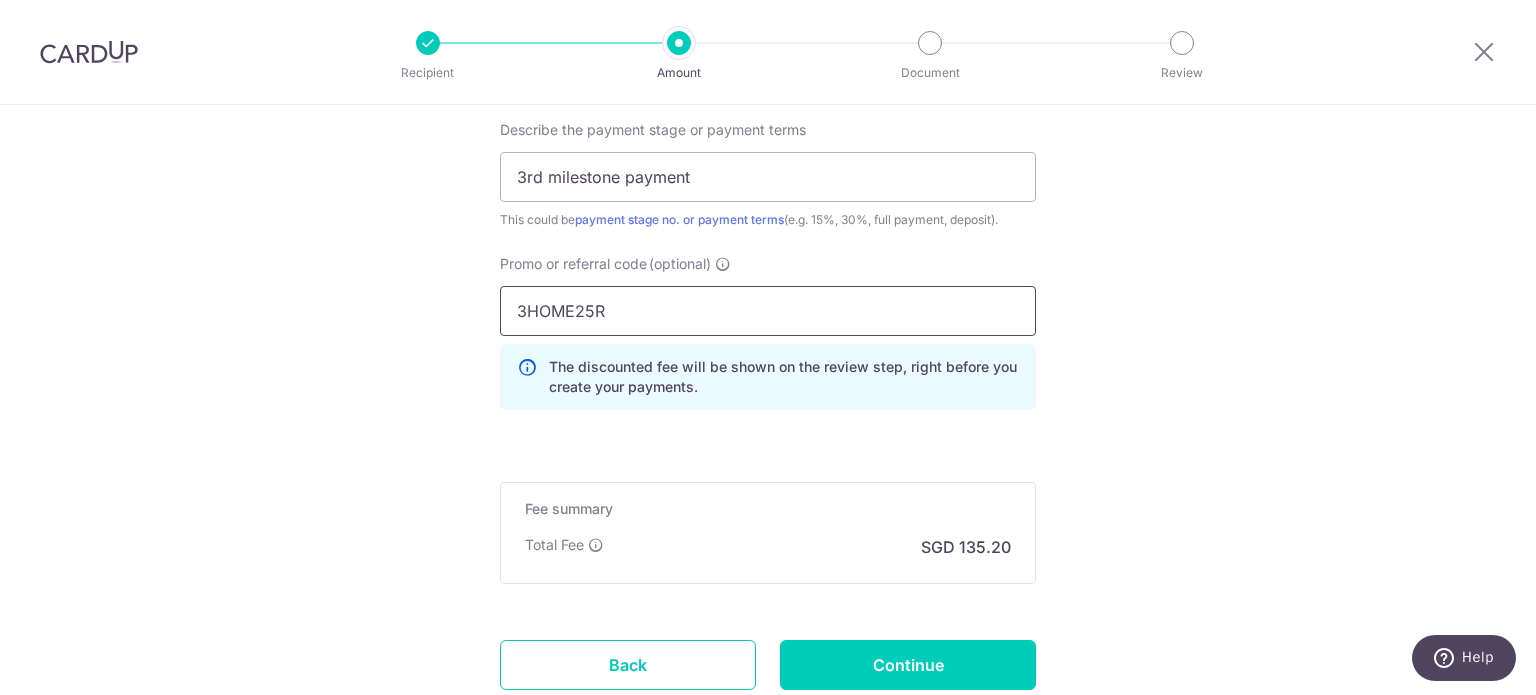 type on "3HOME25R" 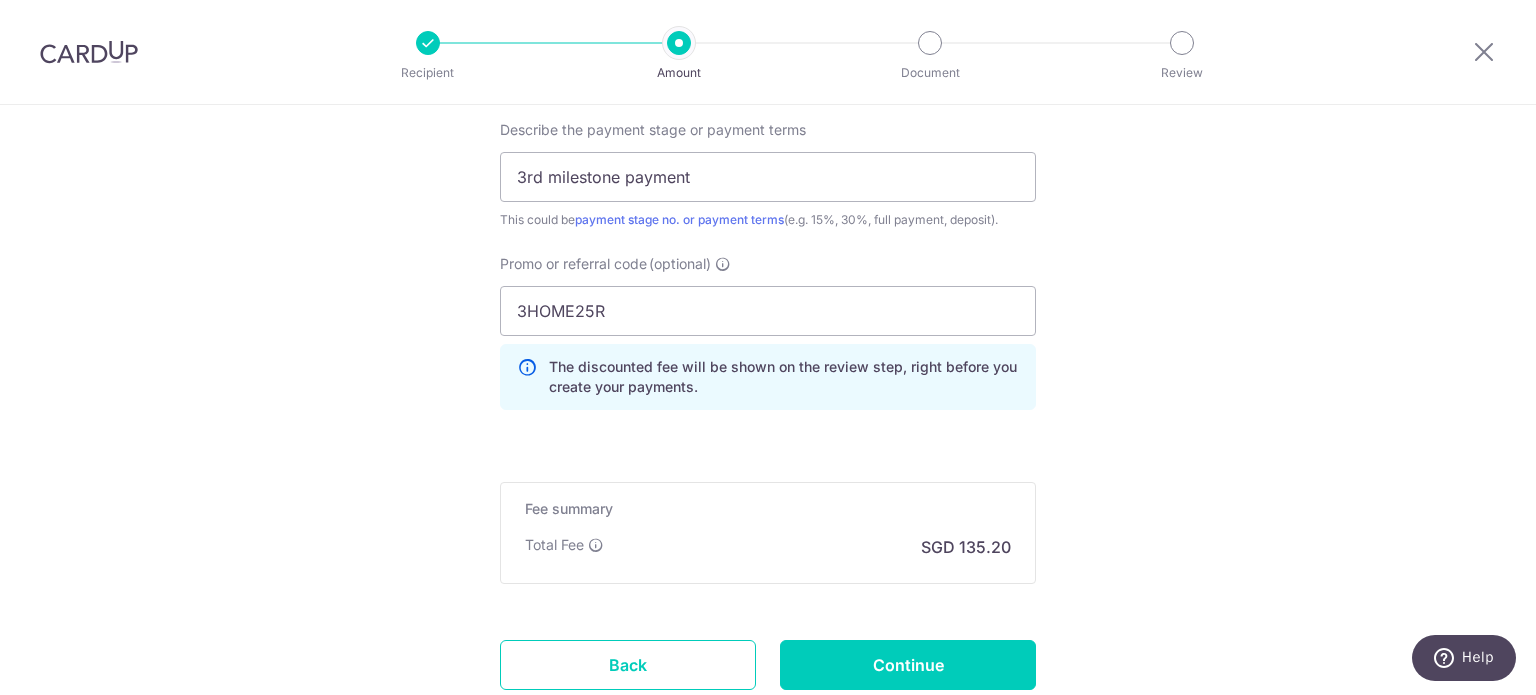 click on "Enter payment amount
SGD
5,200.00
5200.00
Select Card
**** 3639
Add credit card
Your Cards
**** 3639
Secure 256-bit SSL
Text
New card details
Card
Secure 256-bit SSL" at bounding box center (768, -209) 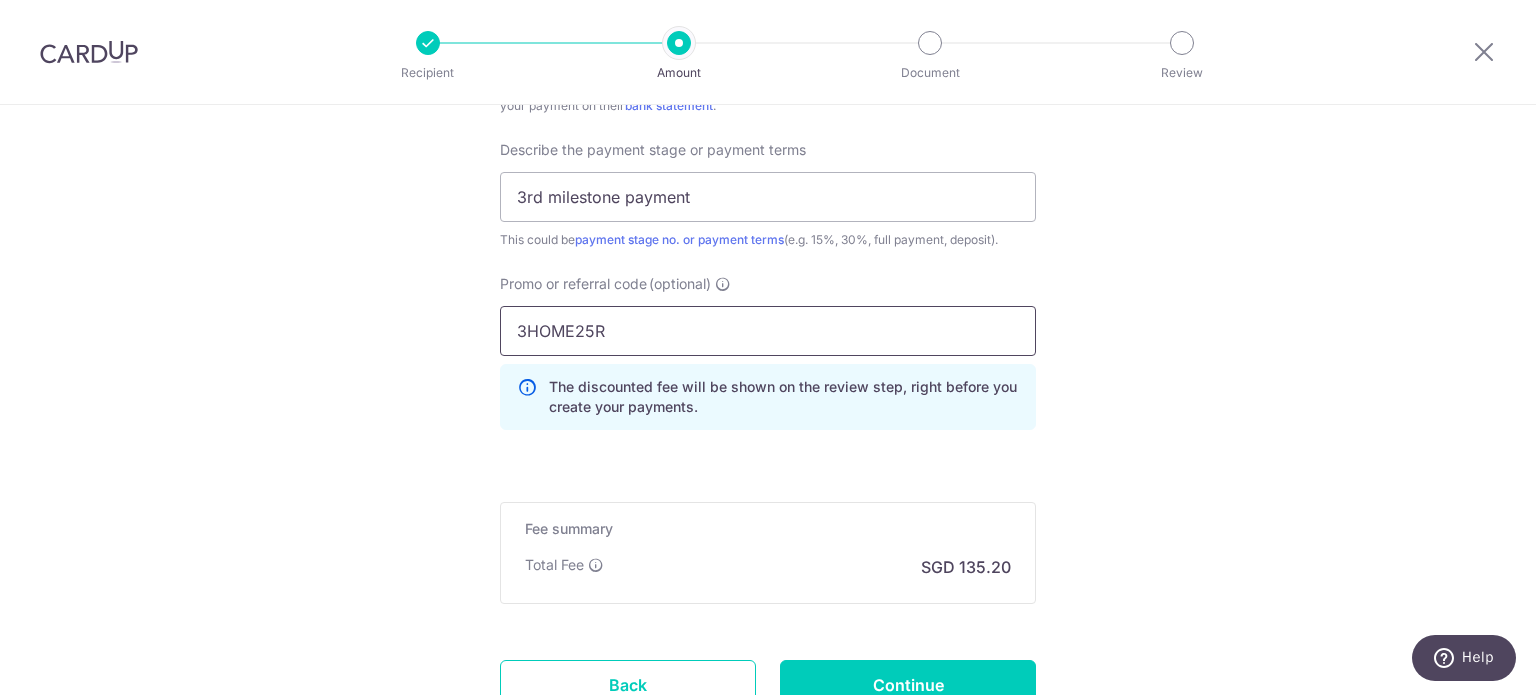 scroll, scrollTop: 1541, scrollLeft: 0, axis: vertical 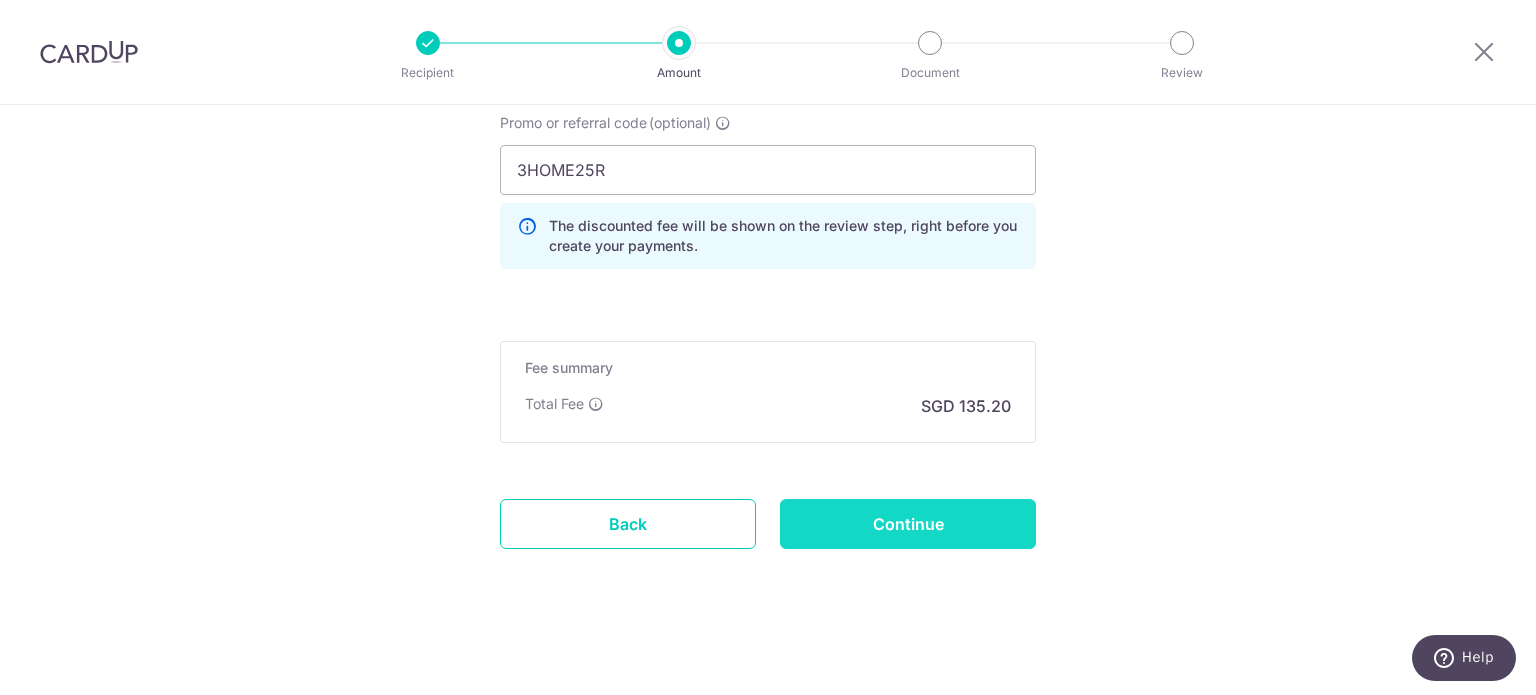 click on "Continue" at bounding box center [908, 524] 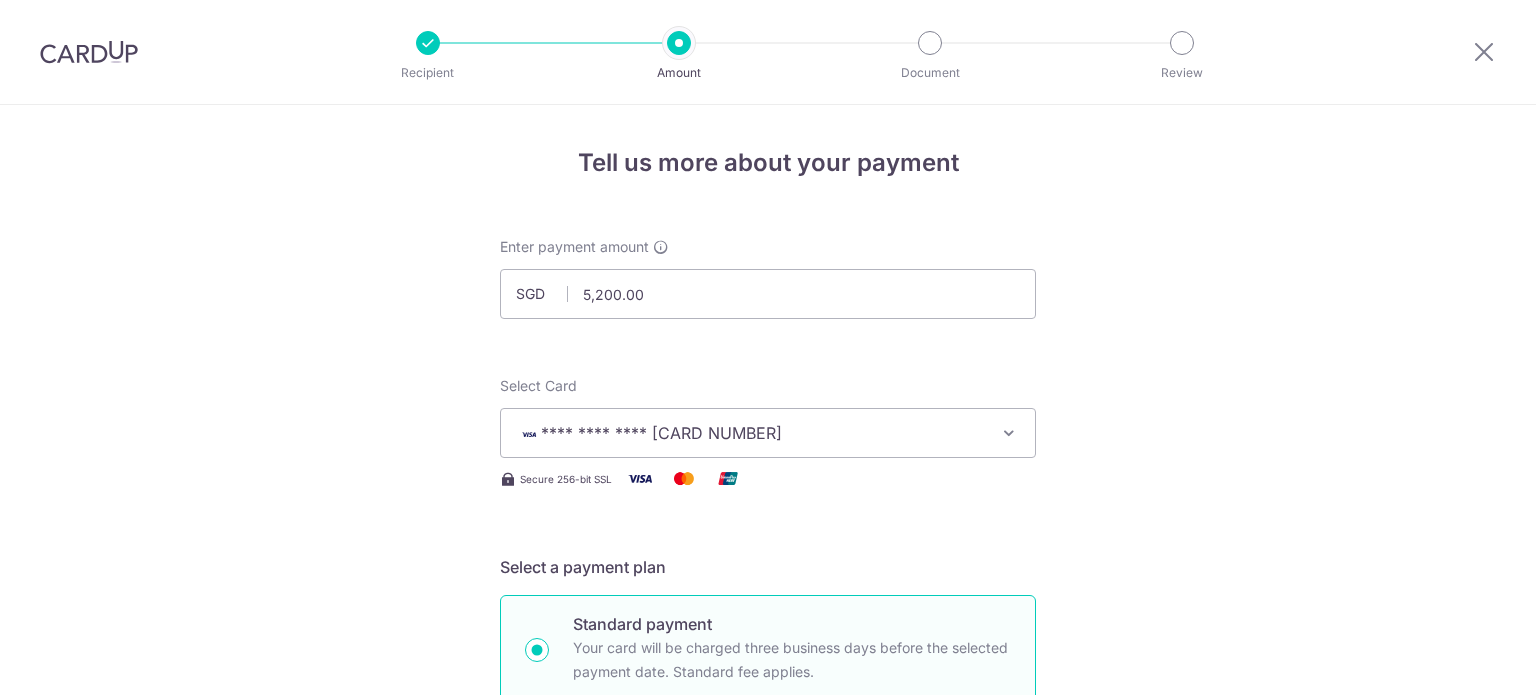 scroll, scrollTop: 0, scrollLeft: 0, axis: both 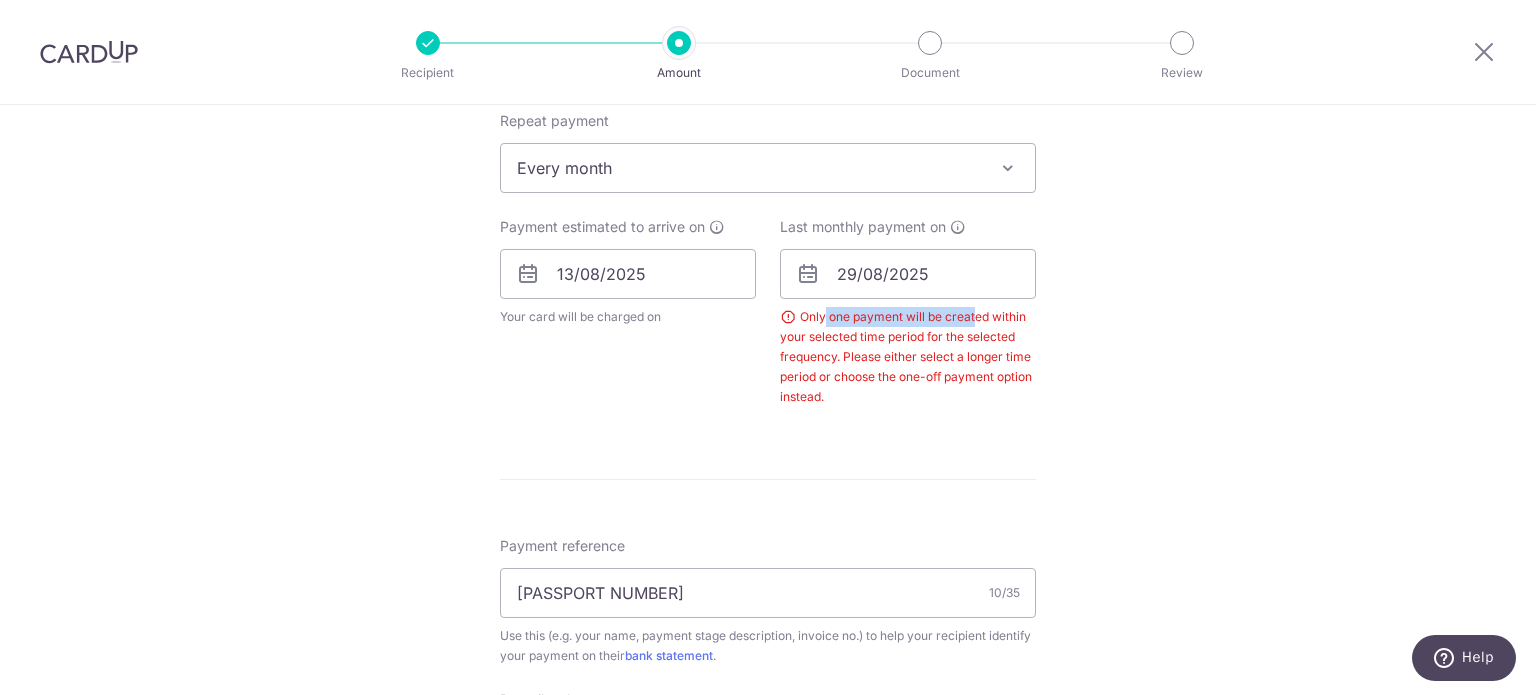 drag, startPoint x: 817, startPoint y: 315, endPoint x: 970, endPoint y: 316, distance: 153.00327 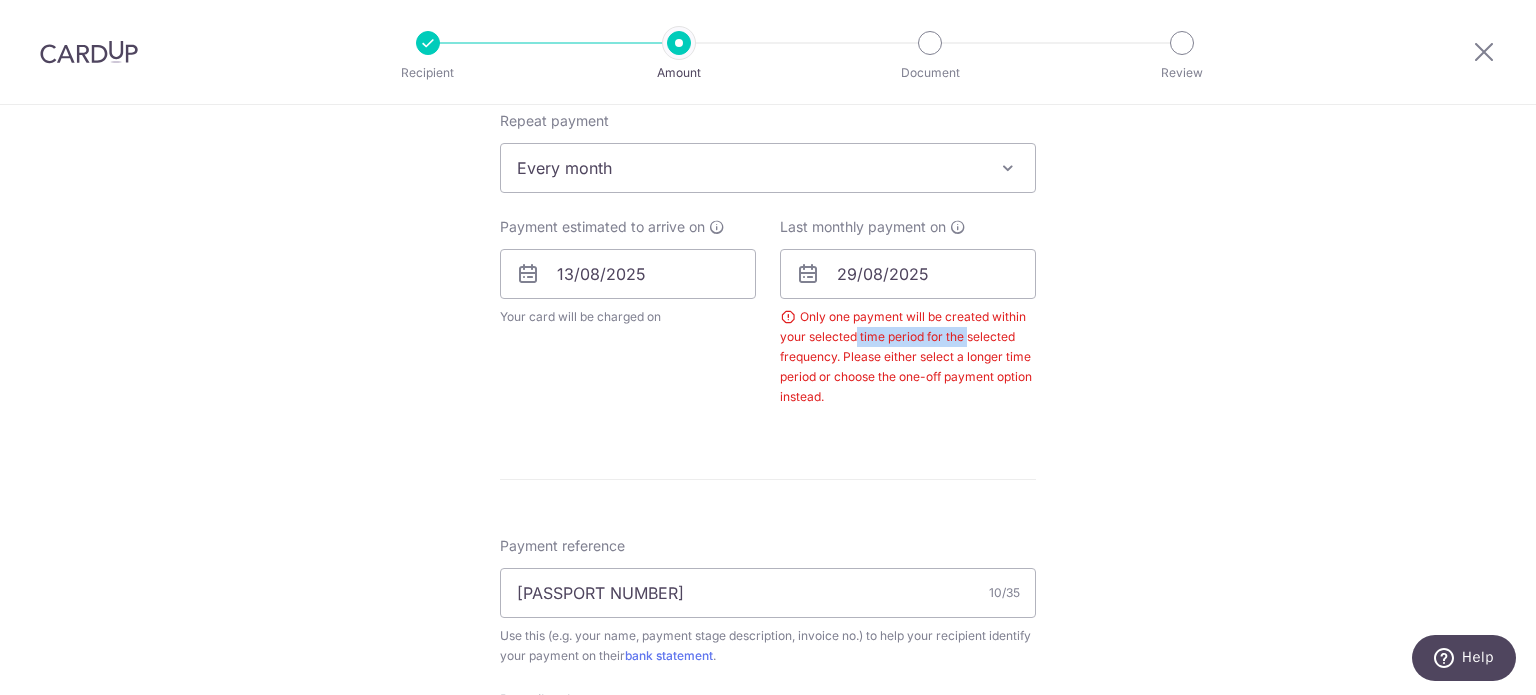 drag, startPoint x: 850, startPoint y: 329, endPoint x: 965, endPoint y: 328, distance: 115.00435 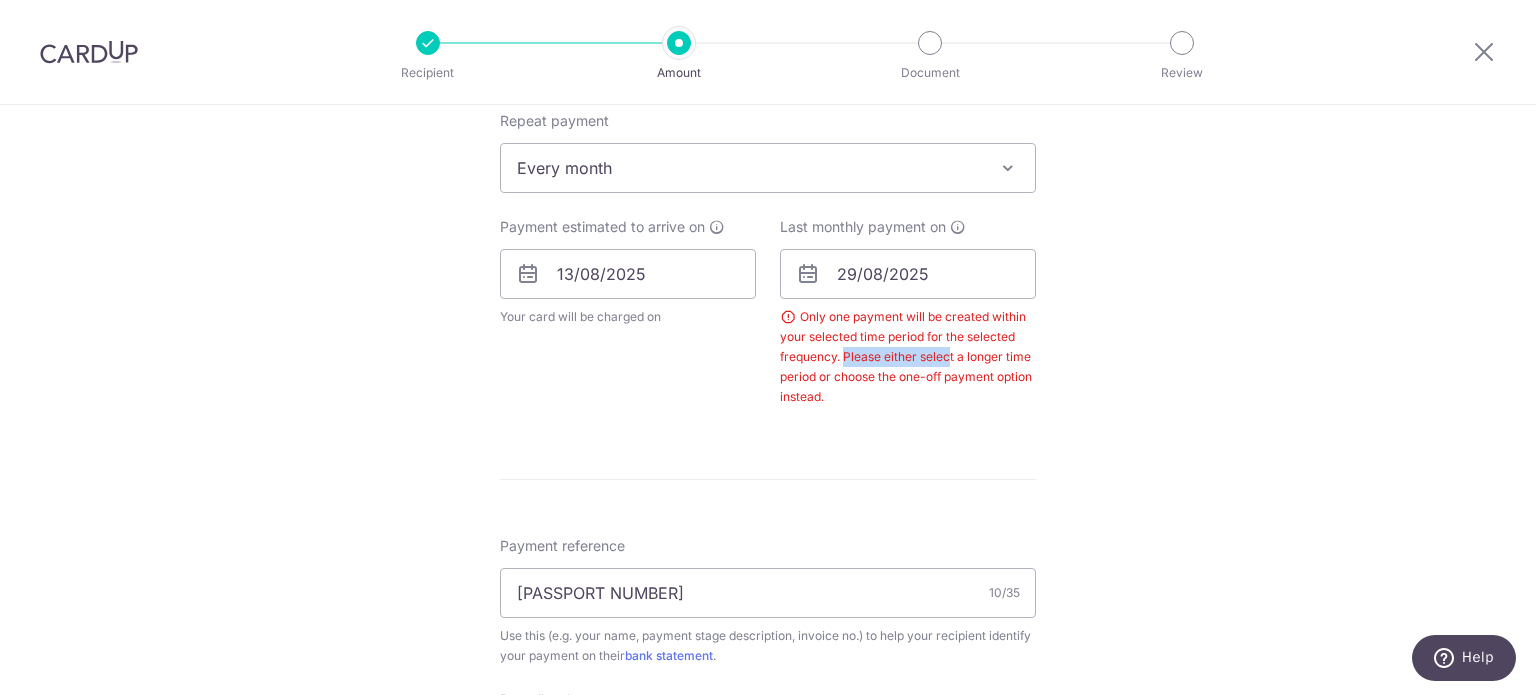 drag, startPoint x: 859, startPoint y: 359, endPoint x: 947, endPoint y: 357, distance: 88.02273 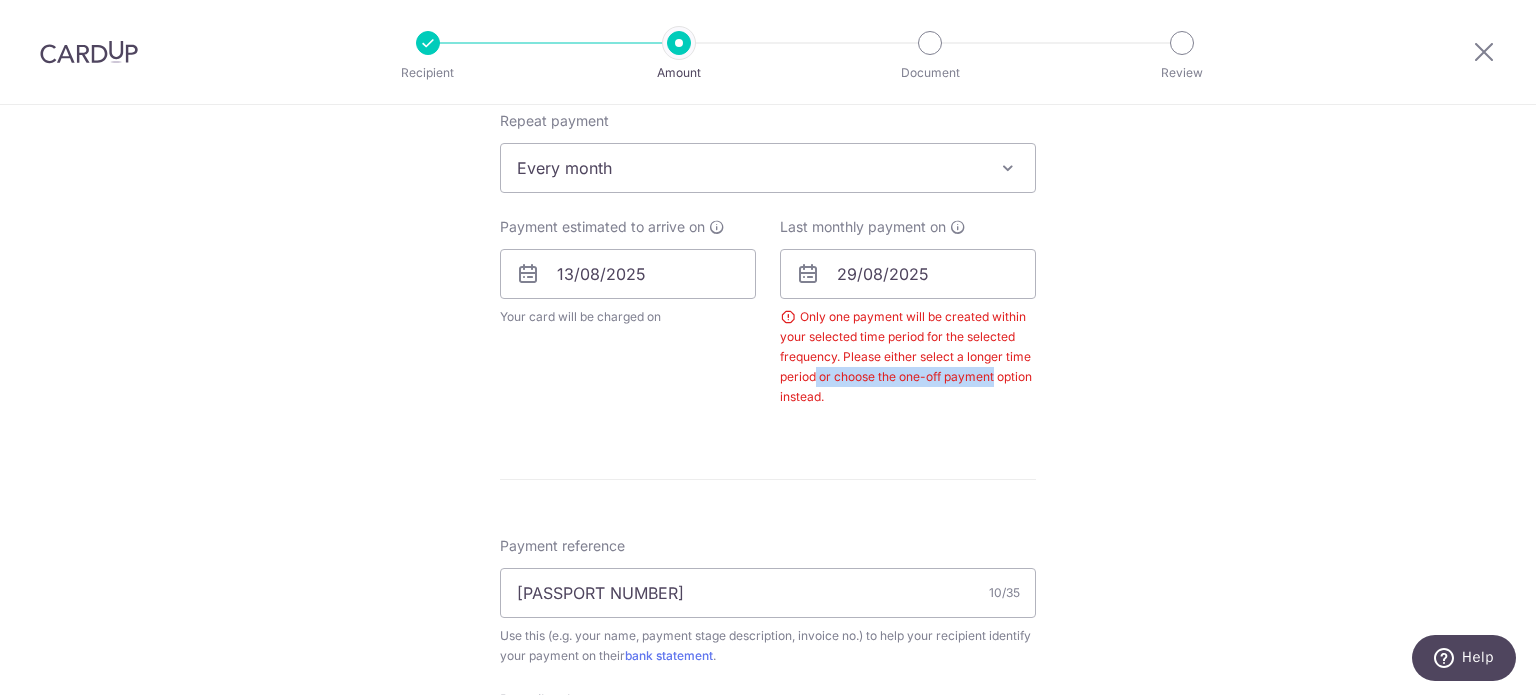 drag, startPoint x: 812, startPoint y: 373, endPoint x: 989, endPoint y: 367, distance: 177.10167 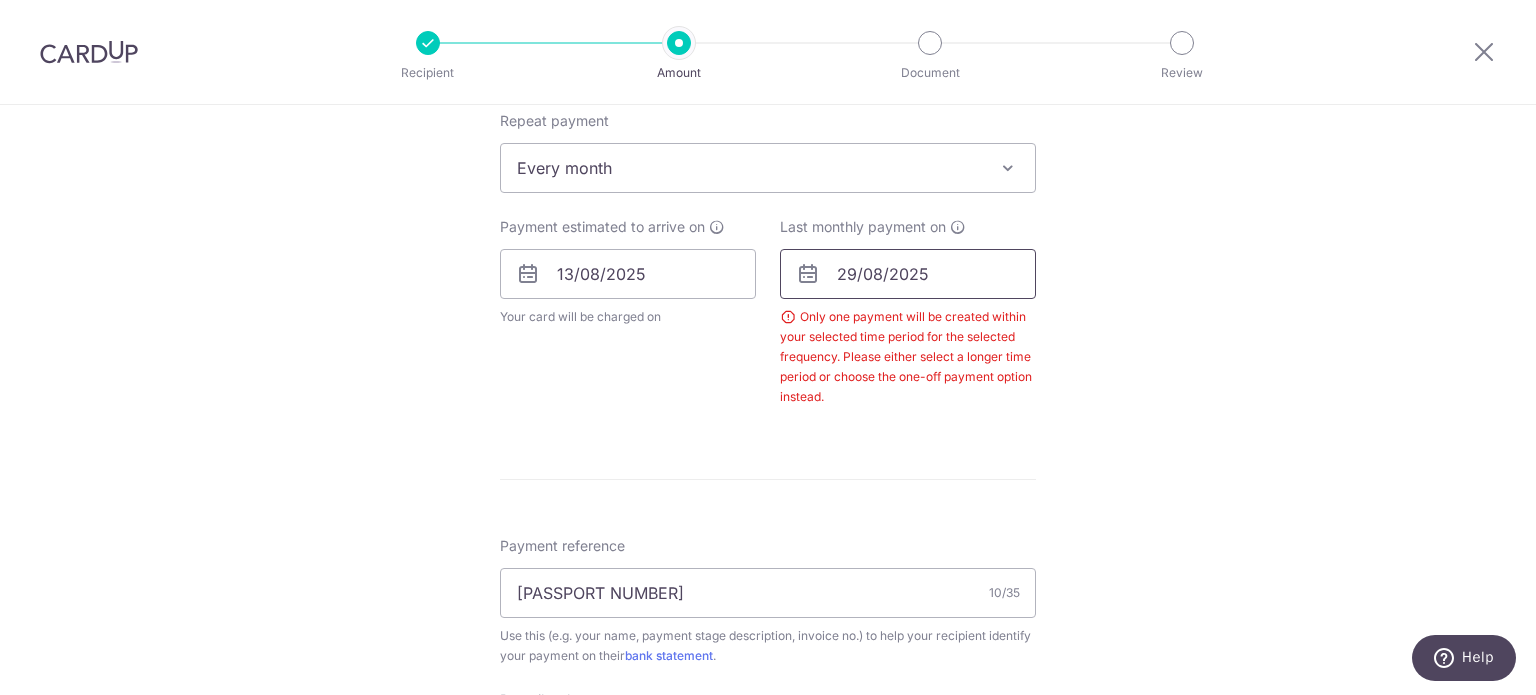 click on "29/08/2025" at bounding box center (908, 274) 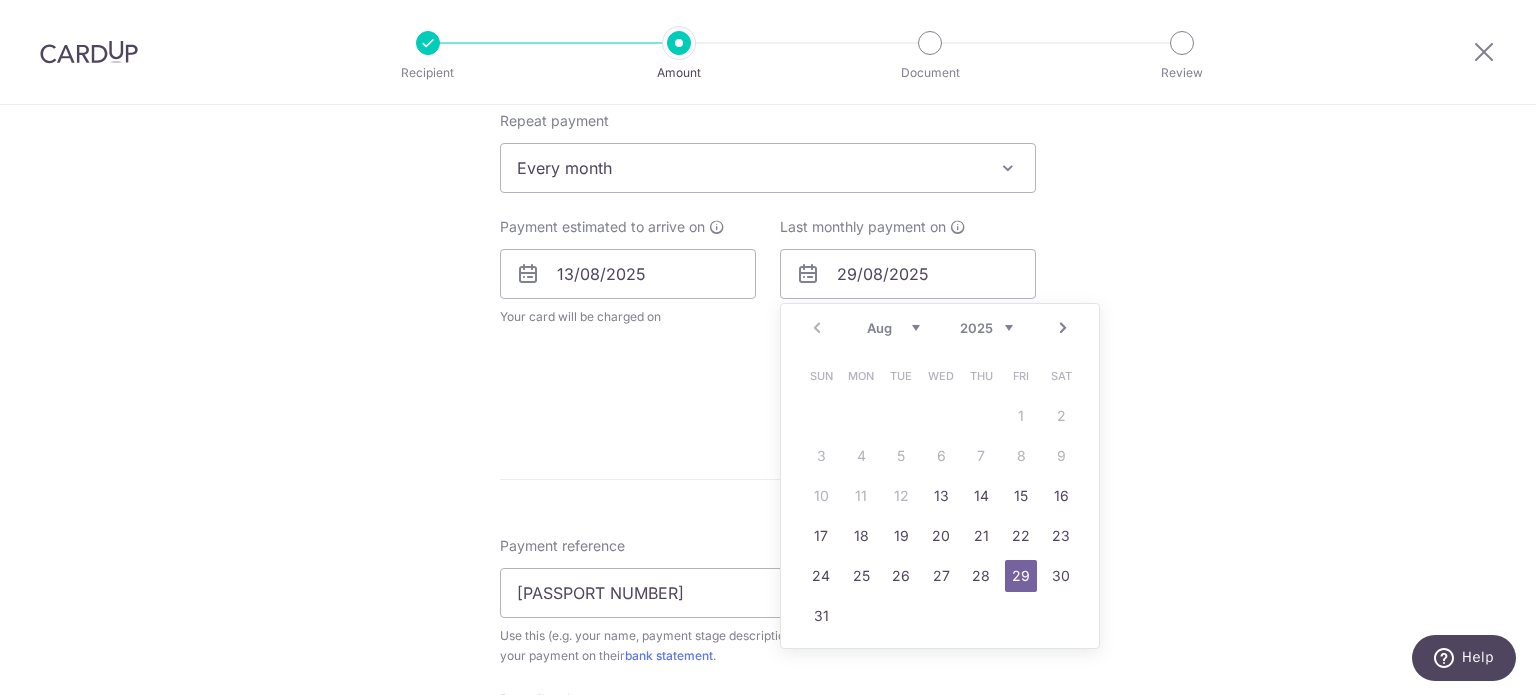 click on "Next" at bounding box center [1063, 328] 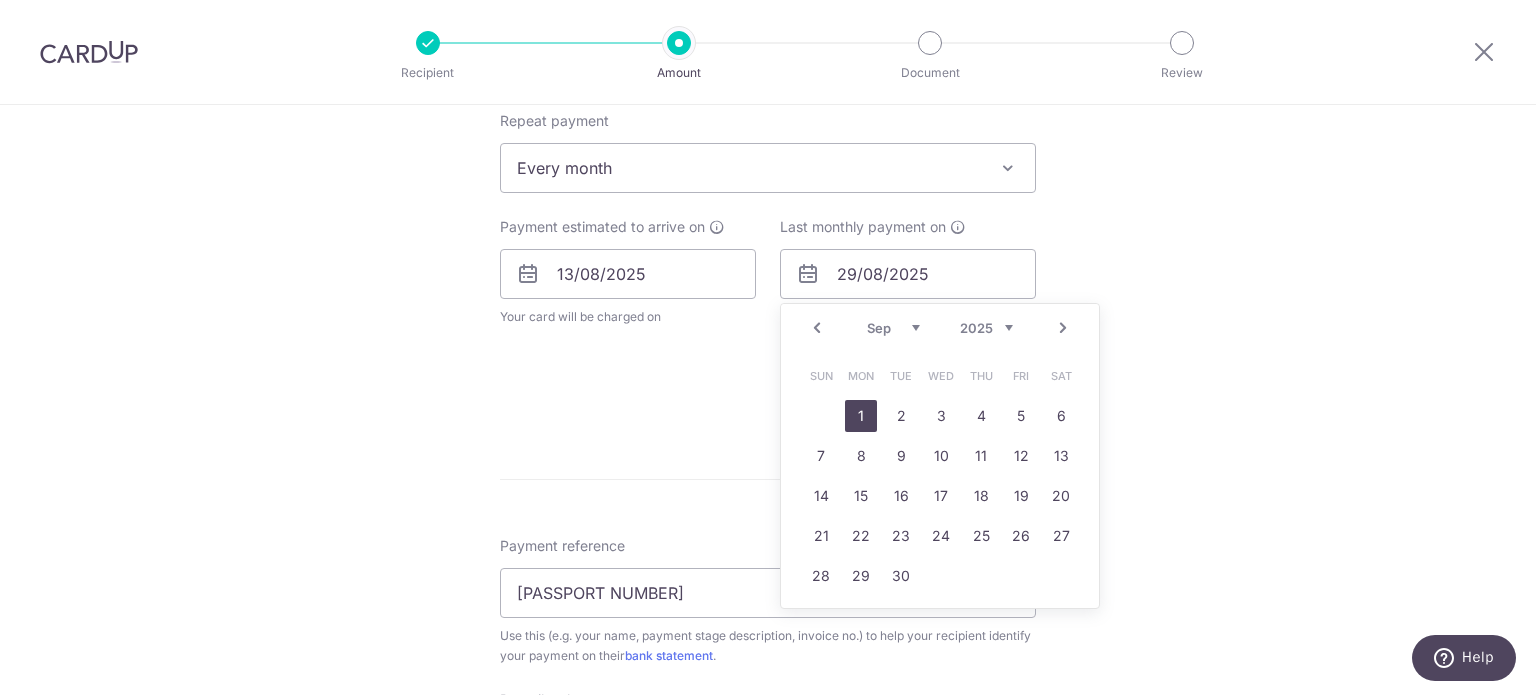 click on "1" at bounding box center [861, 416] 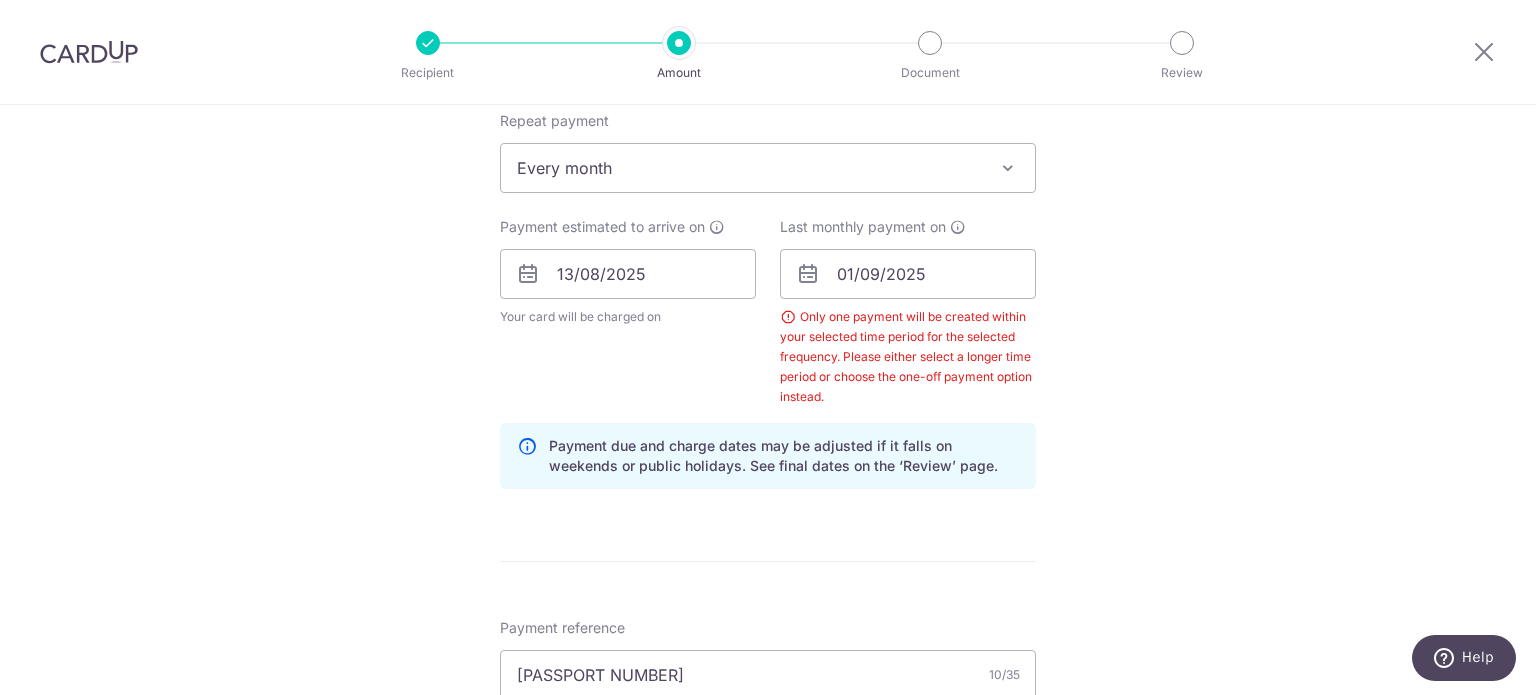 click on "Select Card
**** [CARD NUMBER]
Add credit card
Your Cards
**** [CARD NUMBER]
Secure 256-bit SSL
Text
New card details
Card
Secure 256-bit SSL" at bounding box center [768, 394] 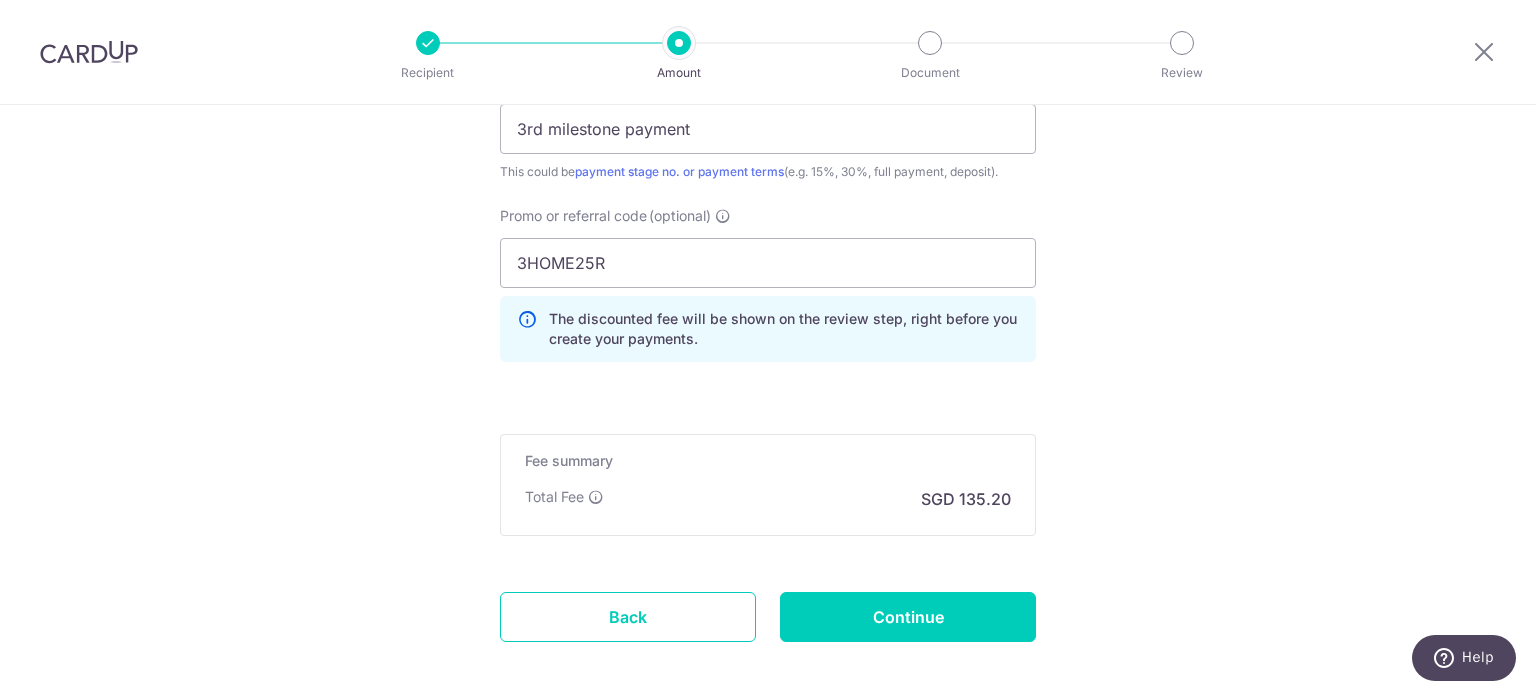 scroll, scrollTop: 1601, scrollLeft: 0, axis: vertical 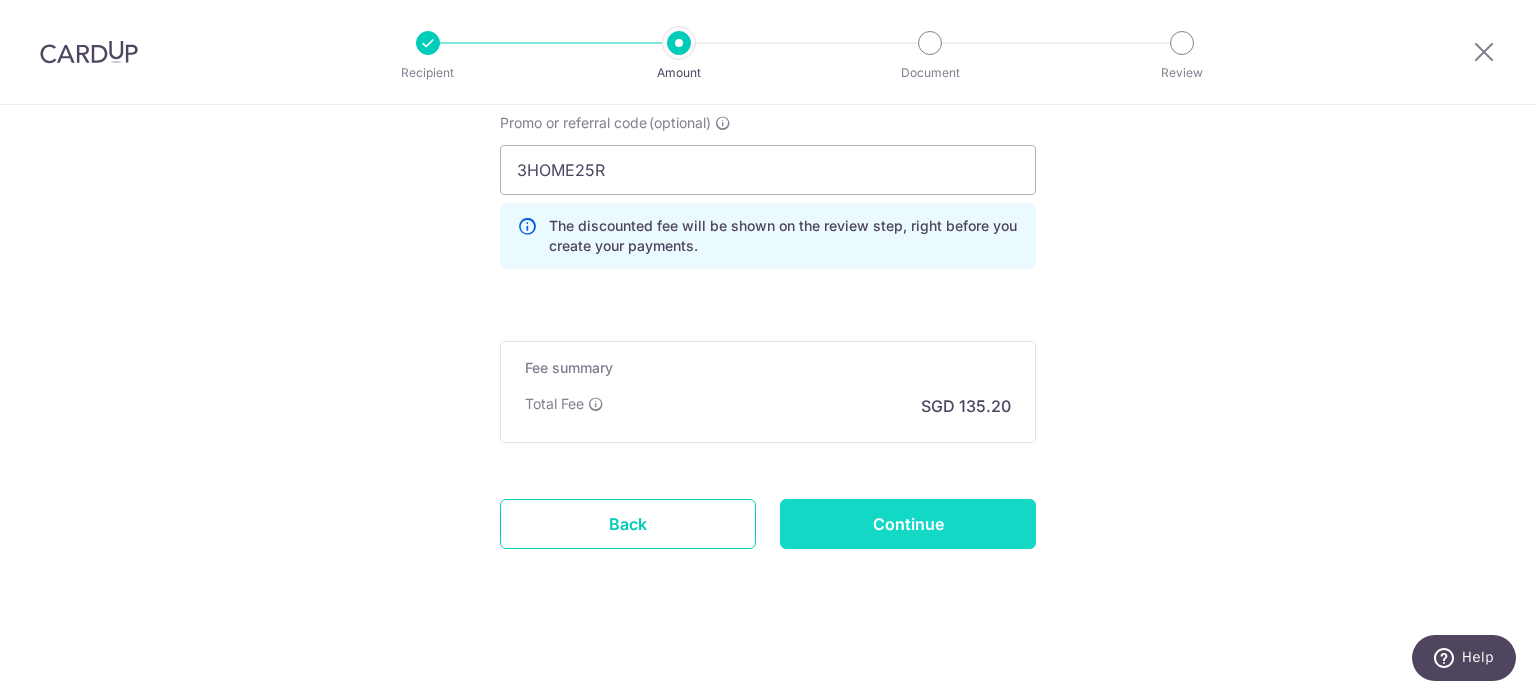 click on "Continue" at bounding box center [908, 524] 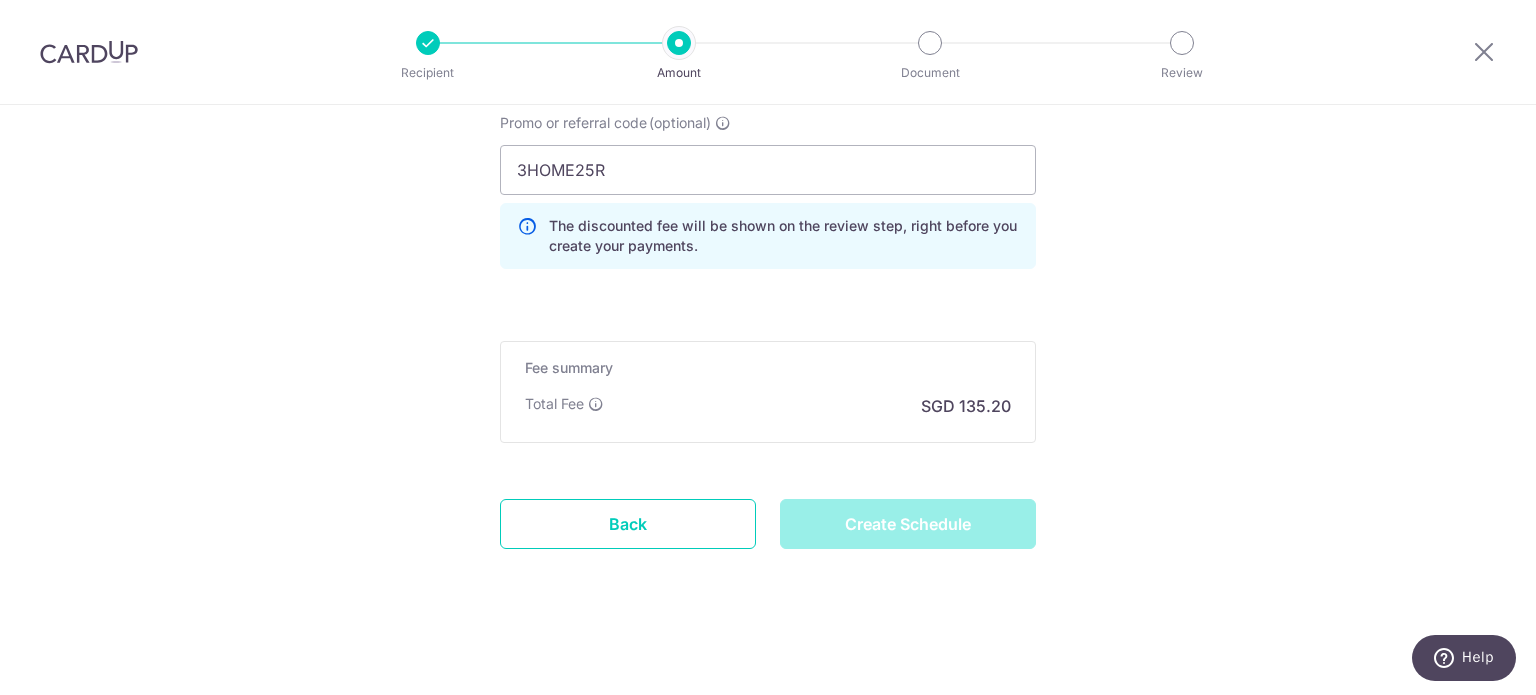 type on "Create Schedule" 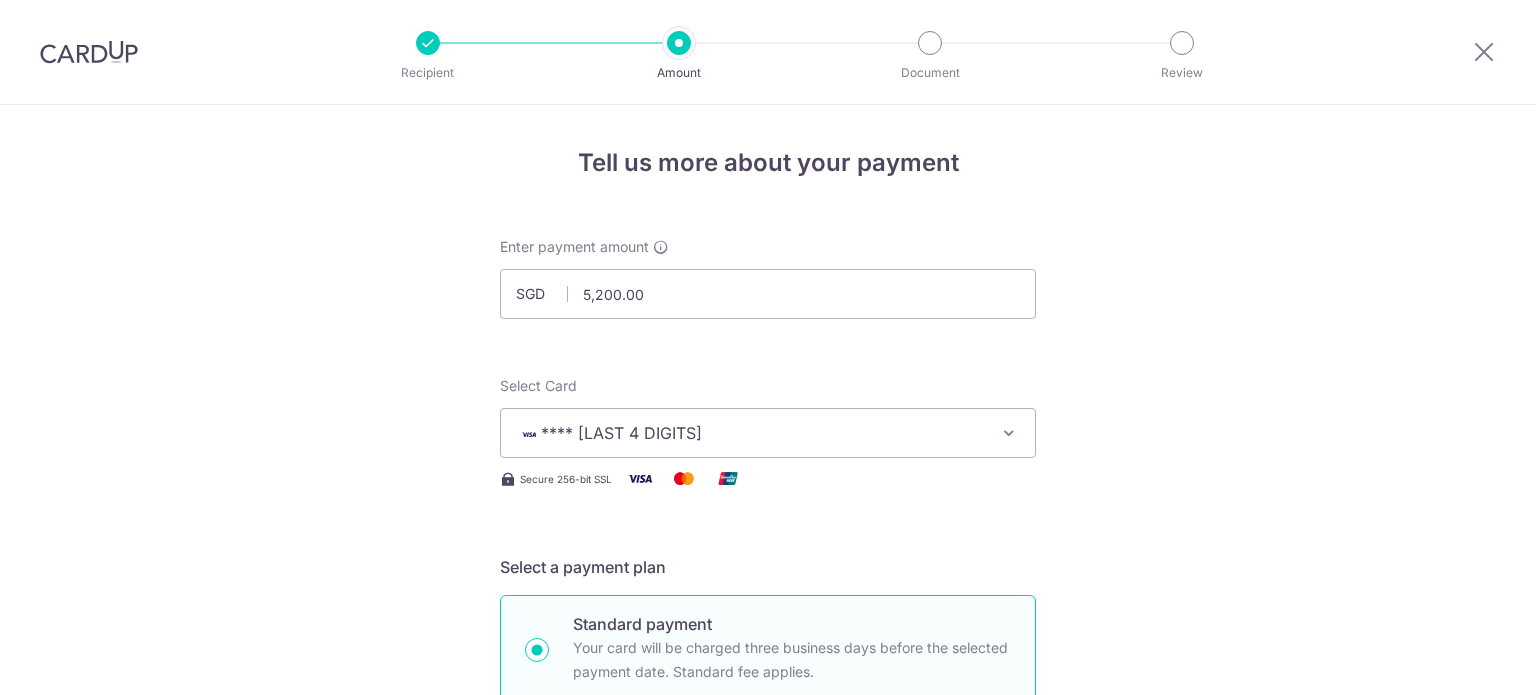 scroll, scrollTop: 0, scrollLeft: 0, axis: both 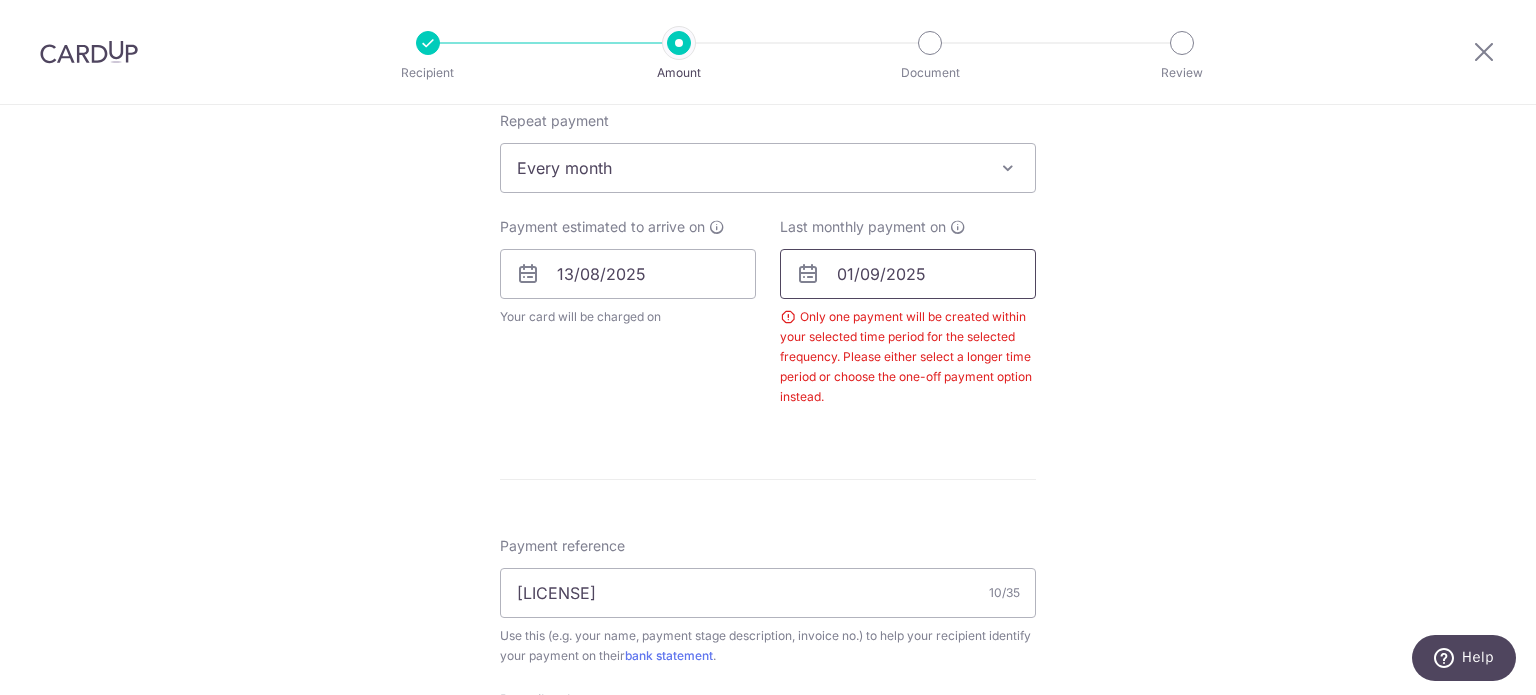 click on "01/09/2025" at bounding box center [908, 274] 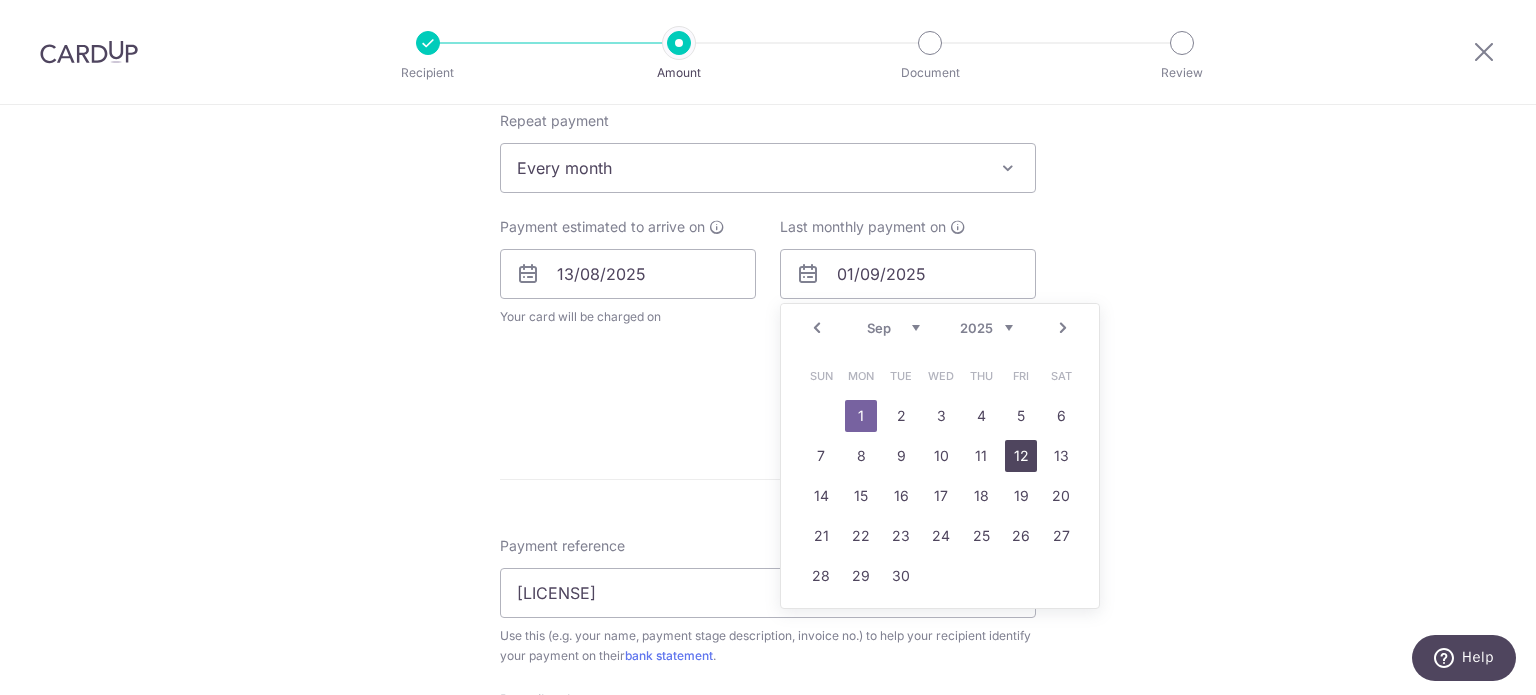 click on "12" at bounding box center [1021, 456] 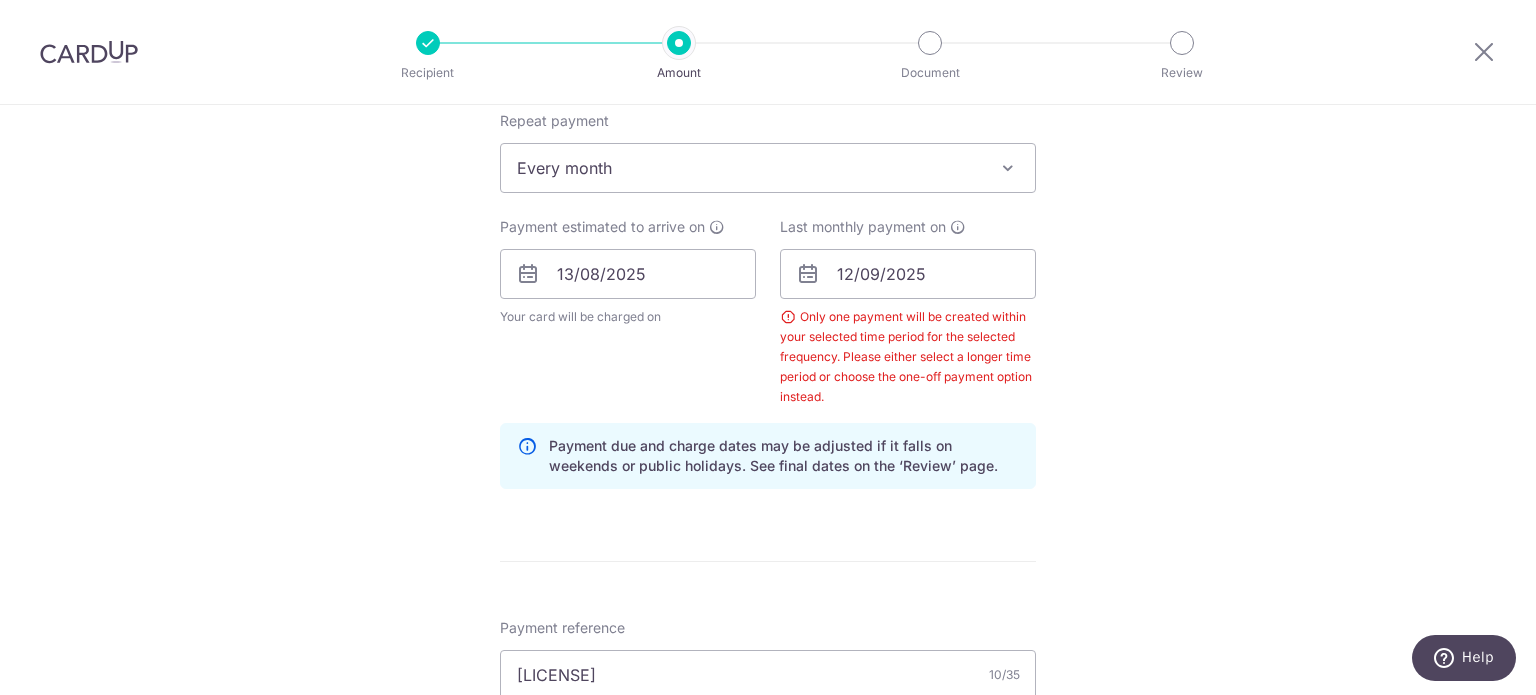 click on "Tell us more about your payment
Enter payment amount
SGD
5,200.00
5200.00
Select Card
**** 3639
Add credit card
Your Cards
**** 3639
Secure 256-bit SSL
Text
New card details
Card
Secure 256-bit SSL" at bounding box center [768, 394] 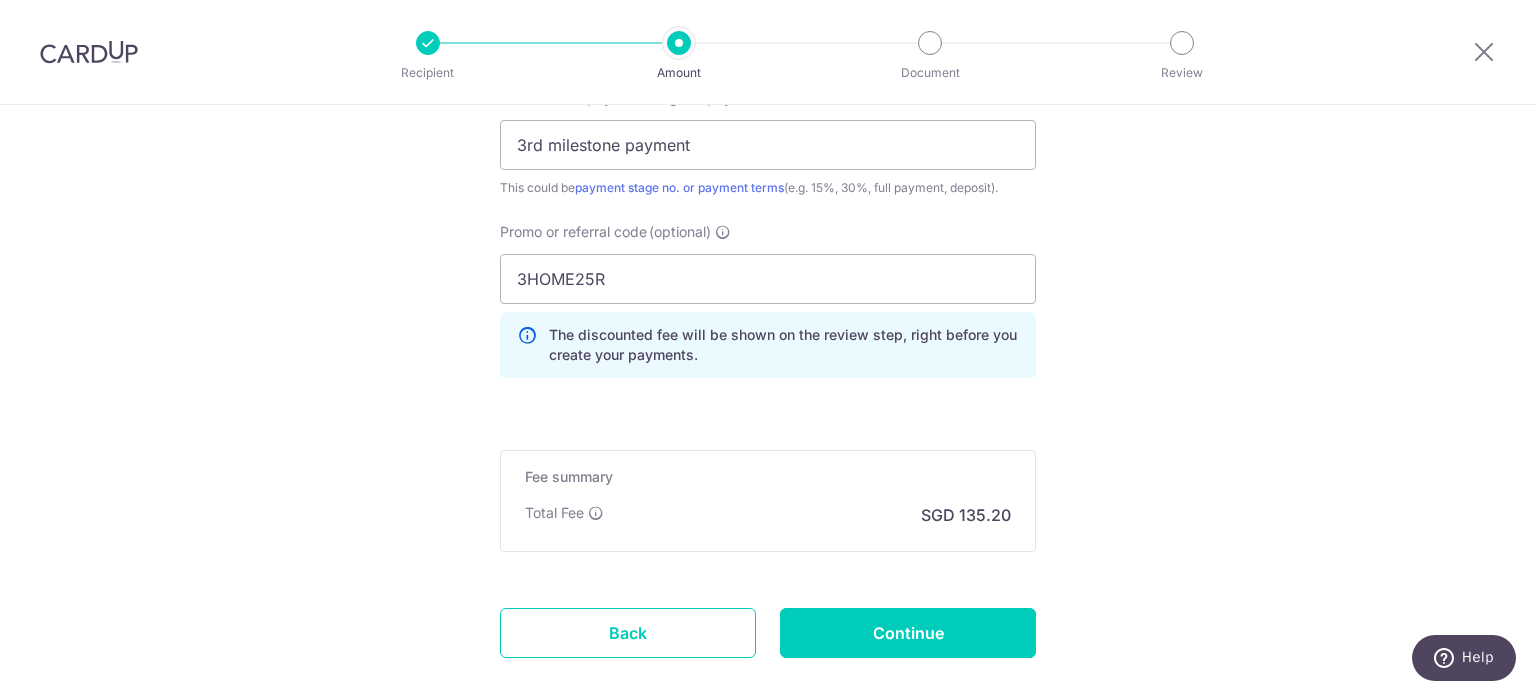 scroll, scrollTop: 1601, scrollLeft: 0, axis: vertical 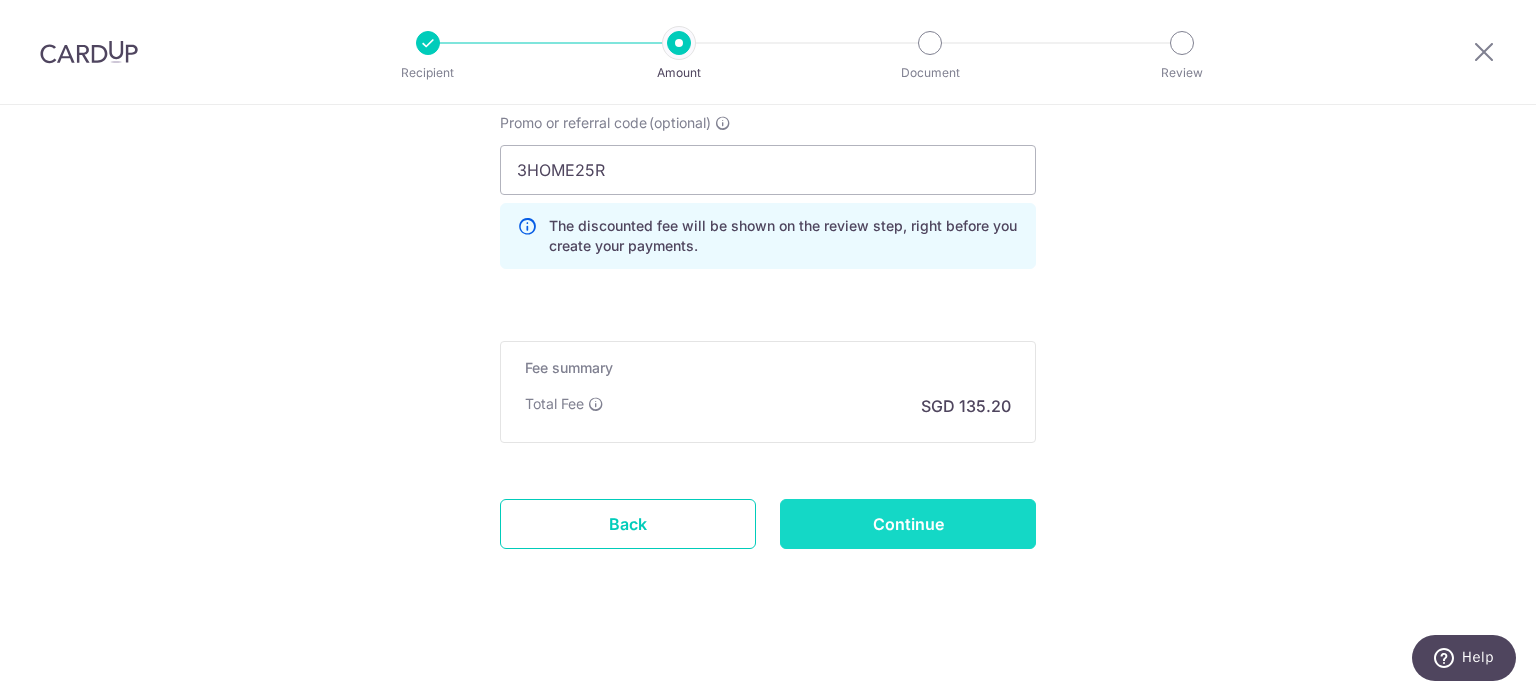 click on "Continue" at bounding box center (908, 524) 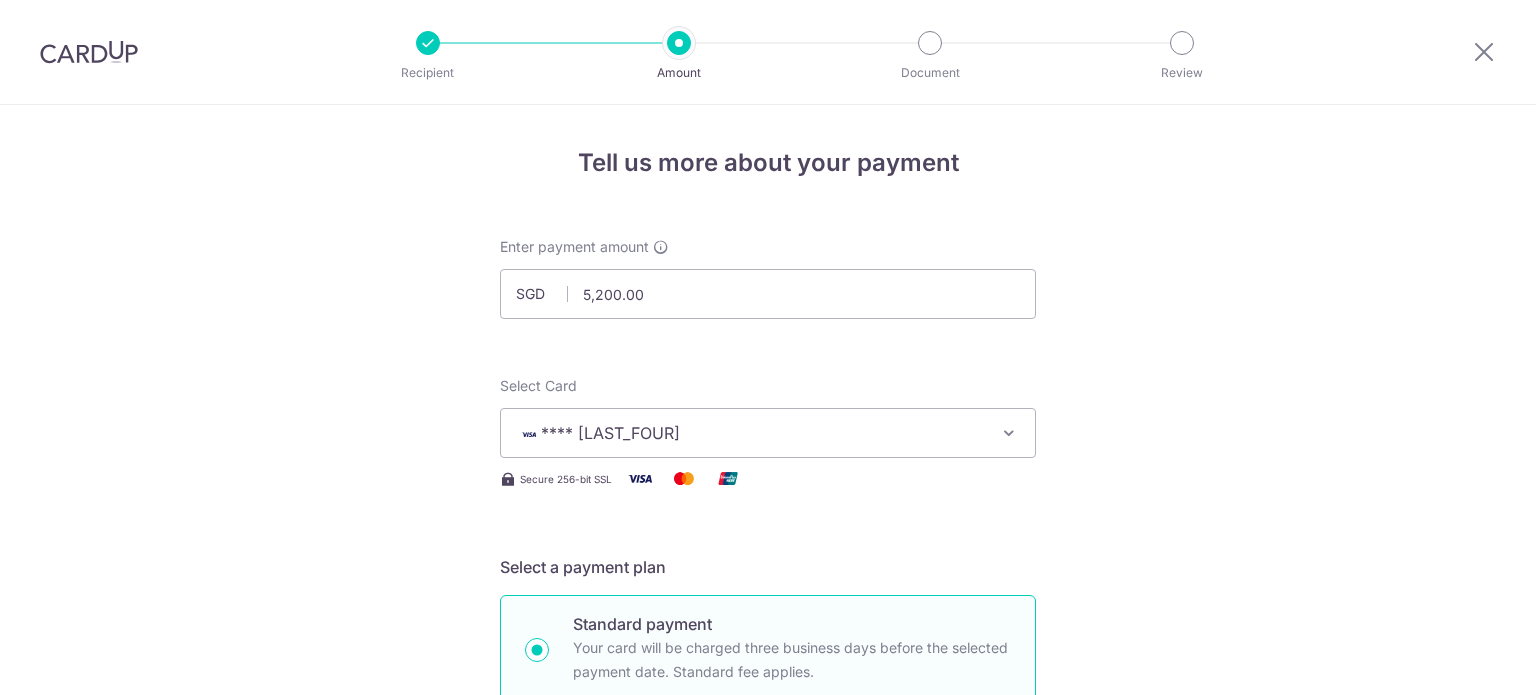 scroll, scrollTop: 0, scrollLeft: 0, axis: both 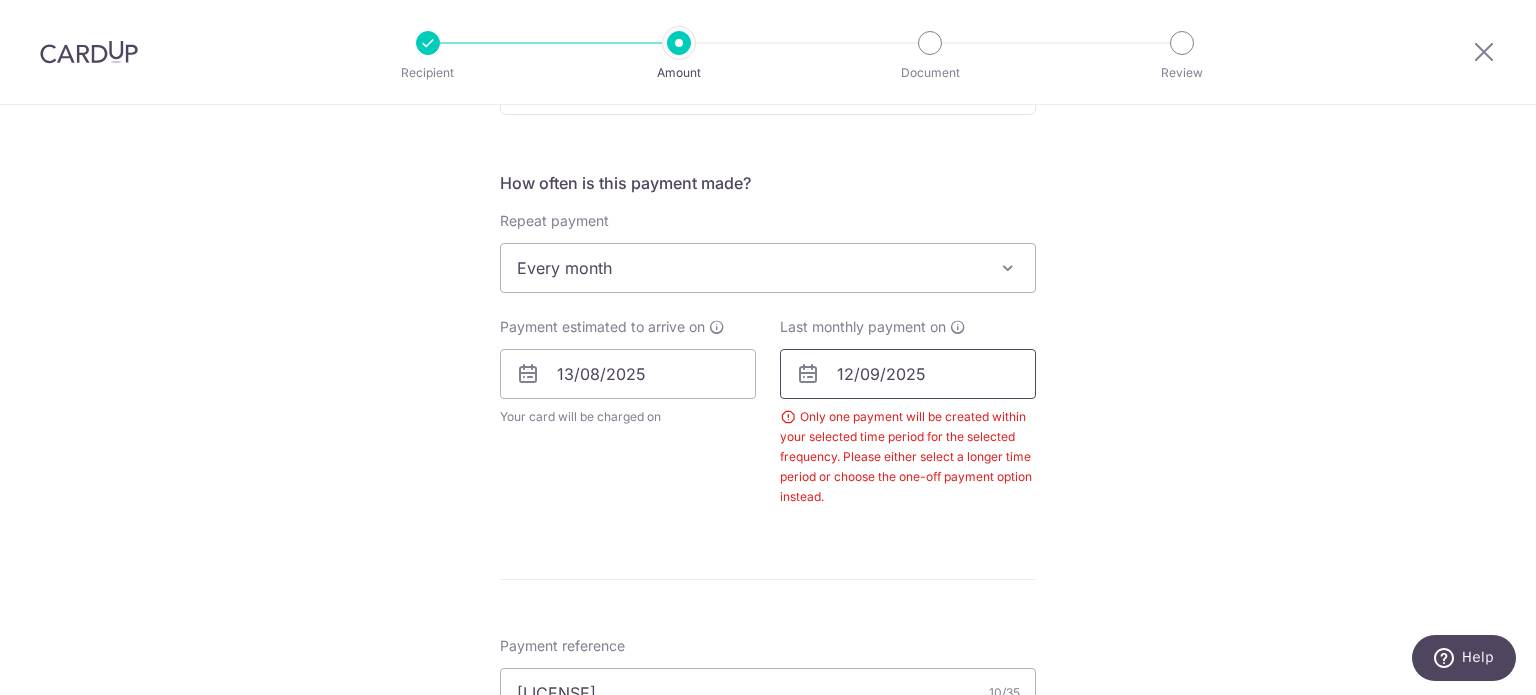 click on "12/09/2025" at bounding box center (908, 374) 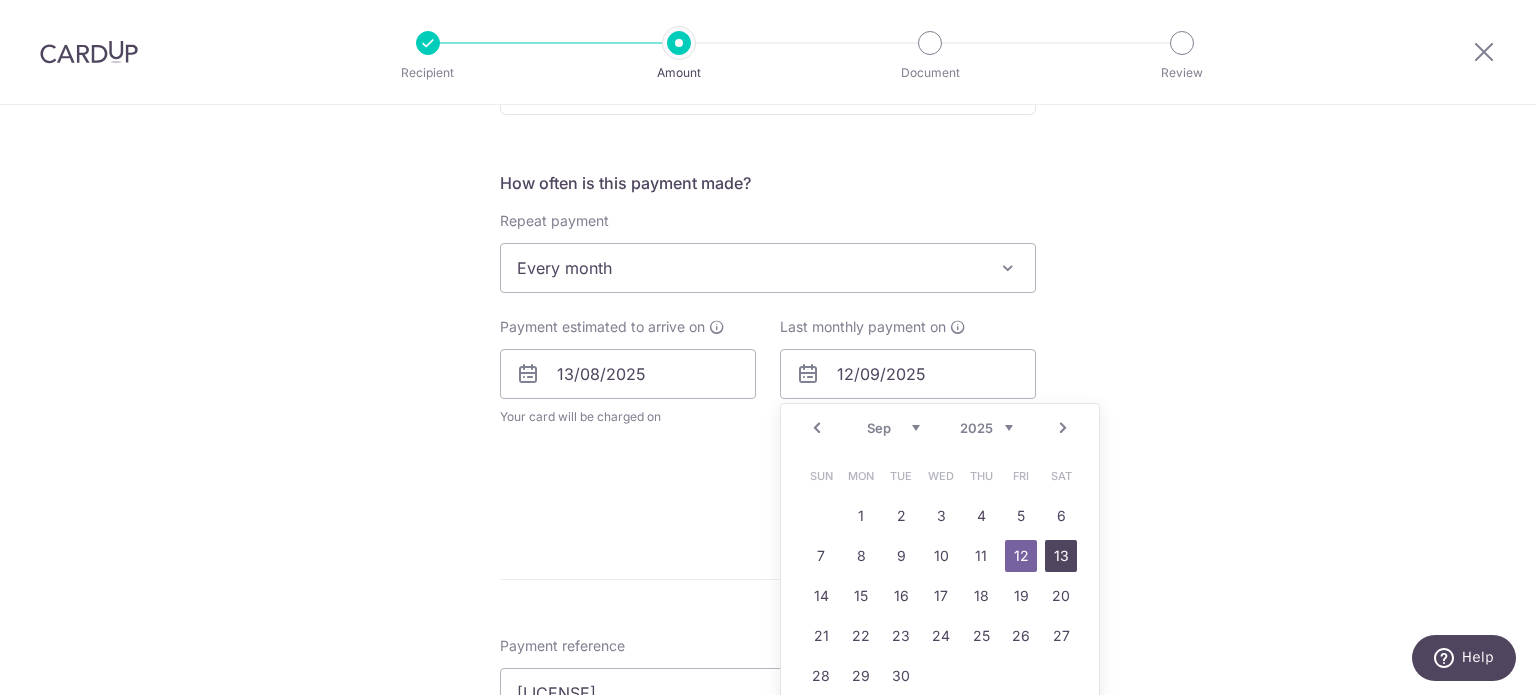 click on "13" at bounding box center (1061, 556) 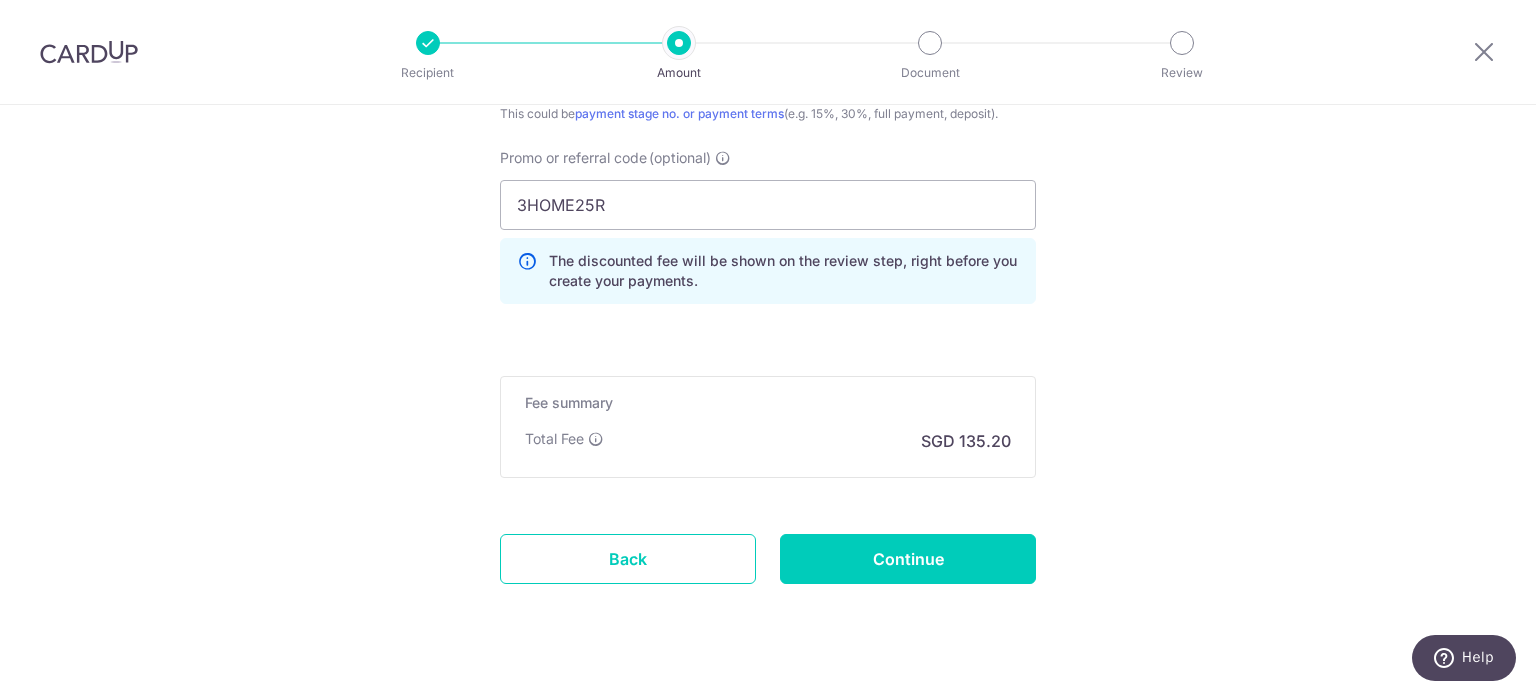 scroll, scrollTop: 1601, scrollLeft: 0, axis: vertical 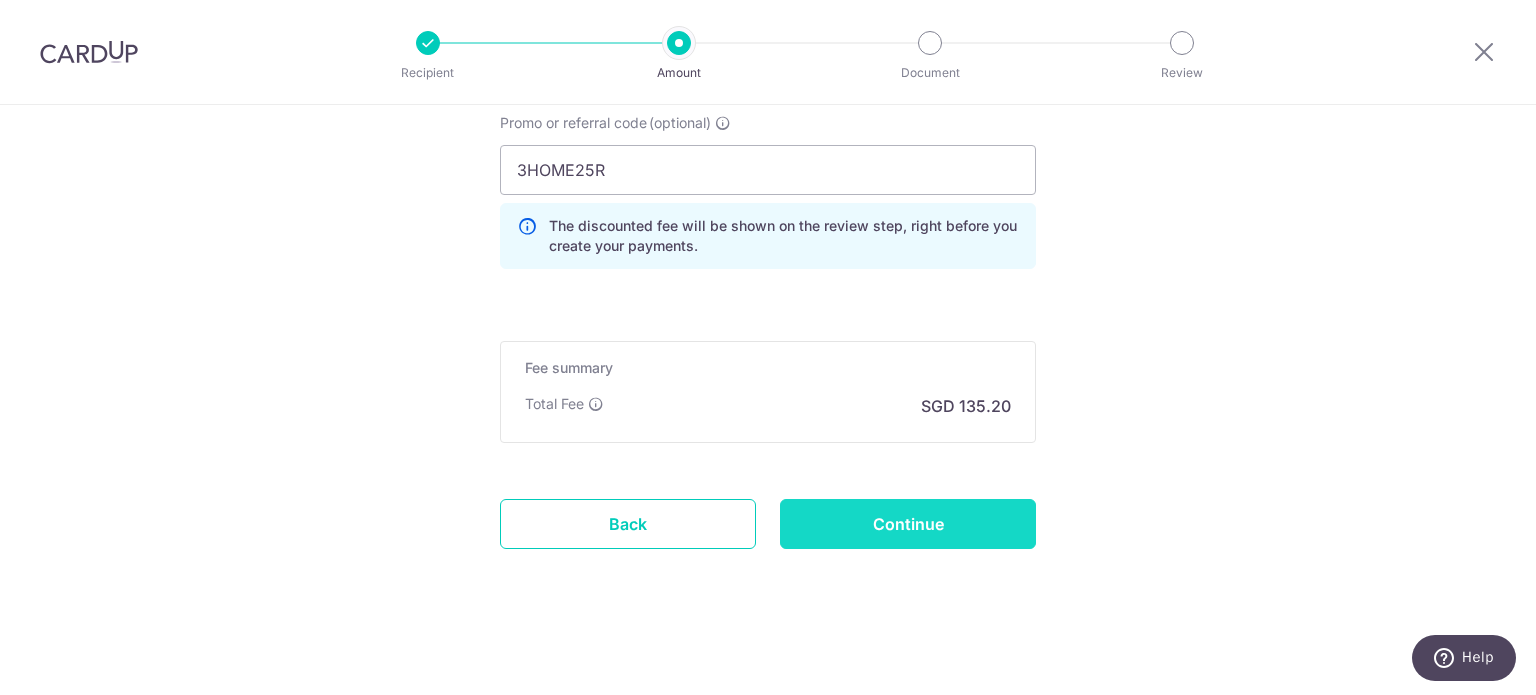 click on "Continue" at bounding box center [908, 524] 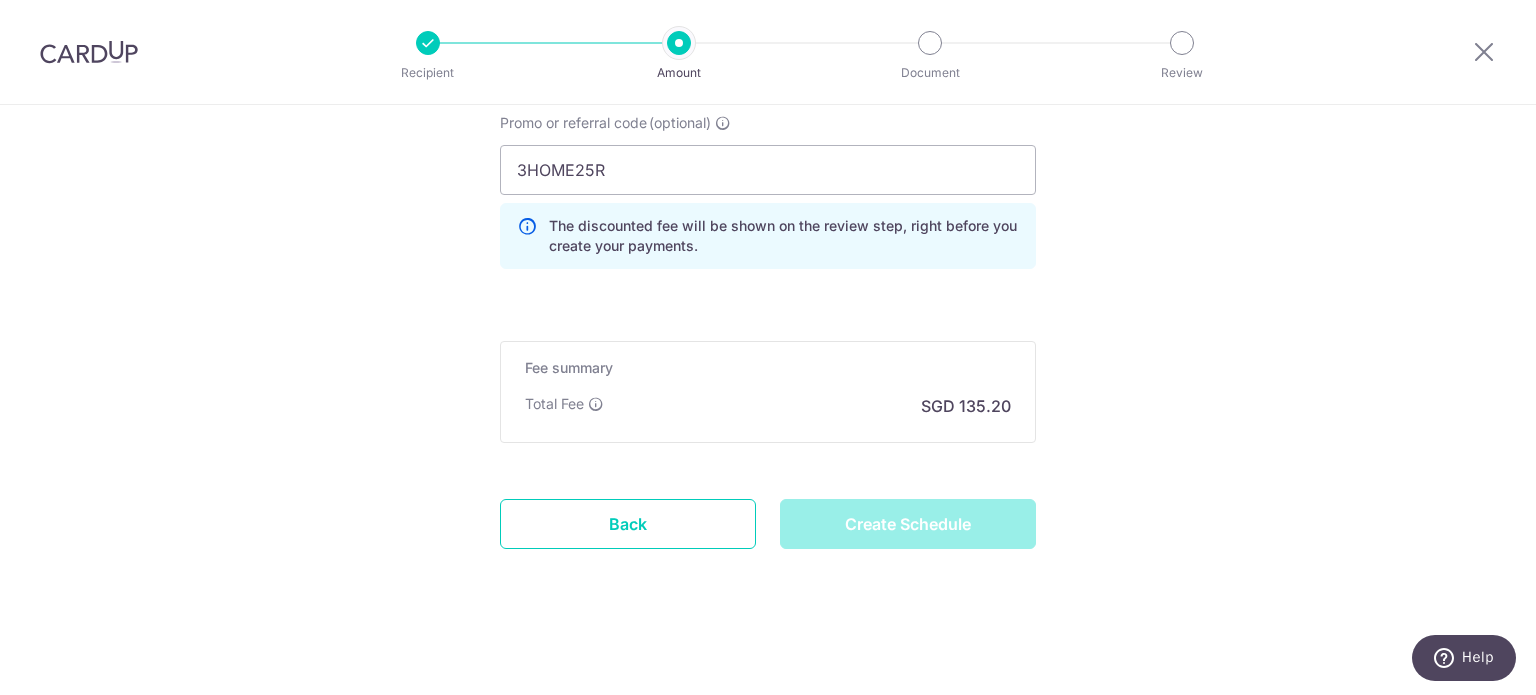 type on "Create Schedule" 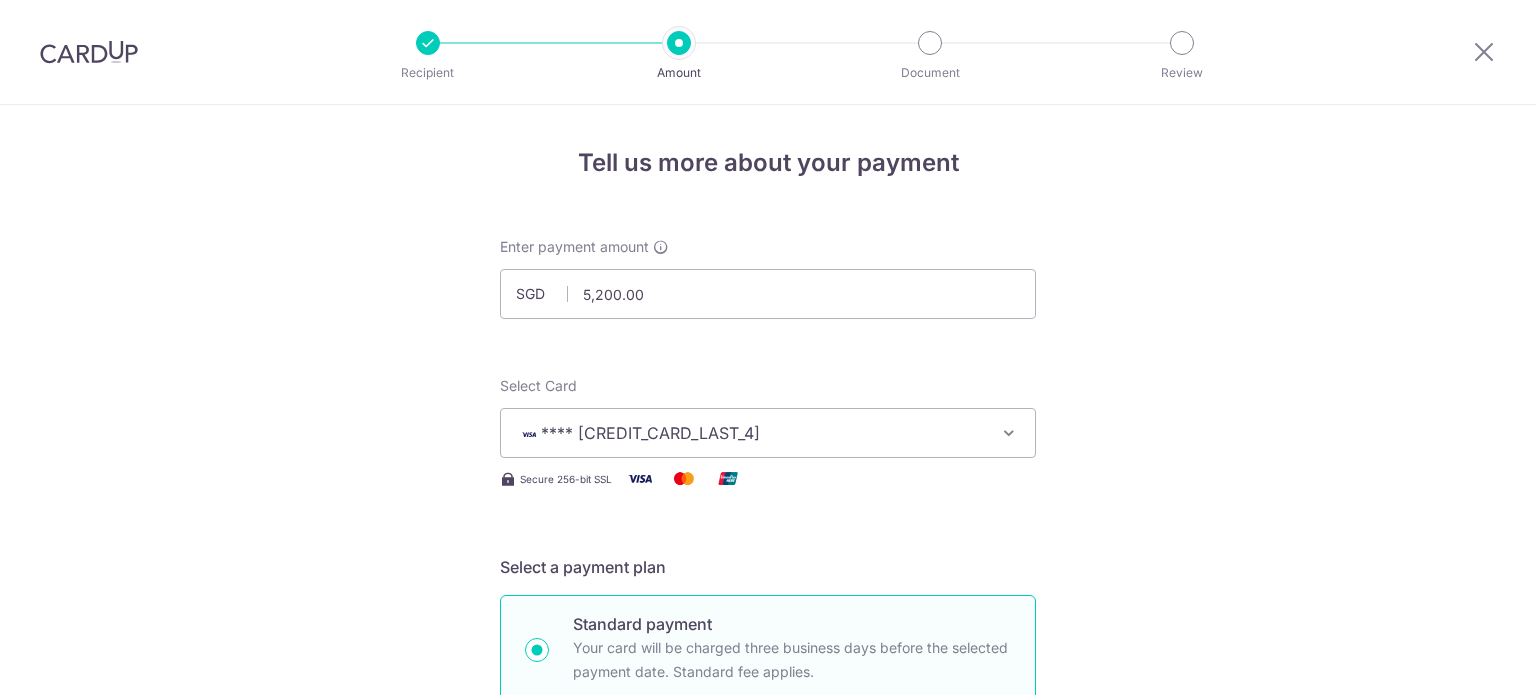 scroll, scrollTop: 0, scrollLeft: 0, axis: both 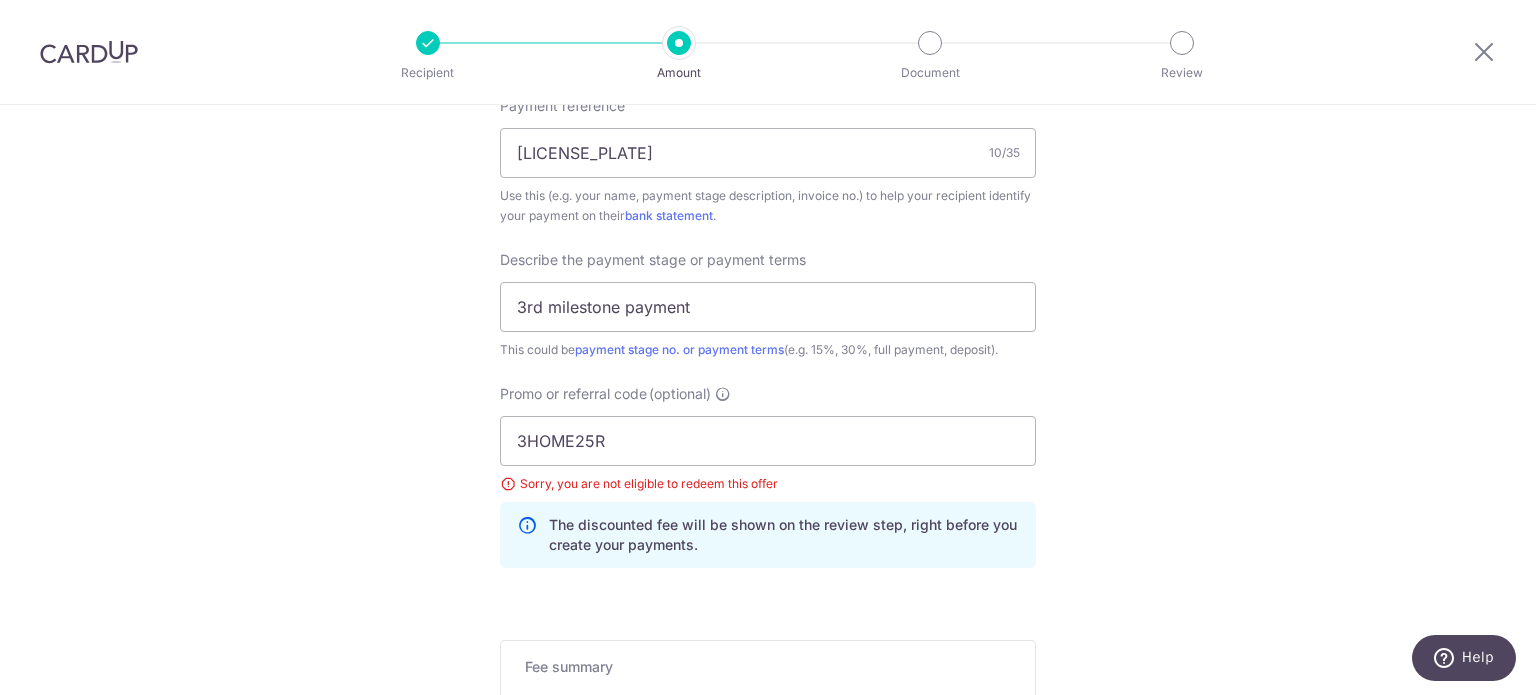 click on "Sorry, you are not eligible to redeem this offer" at bounding box center [768, 484] 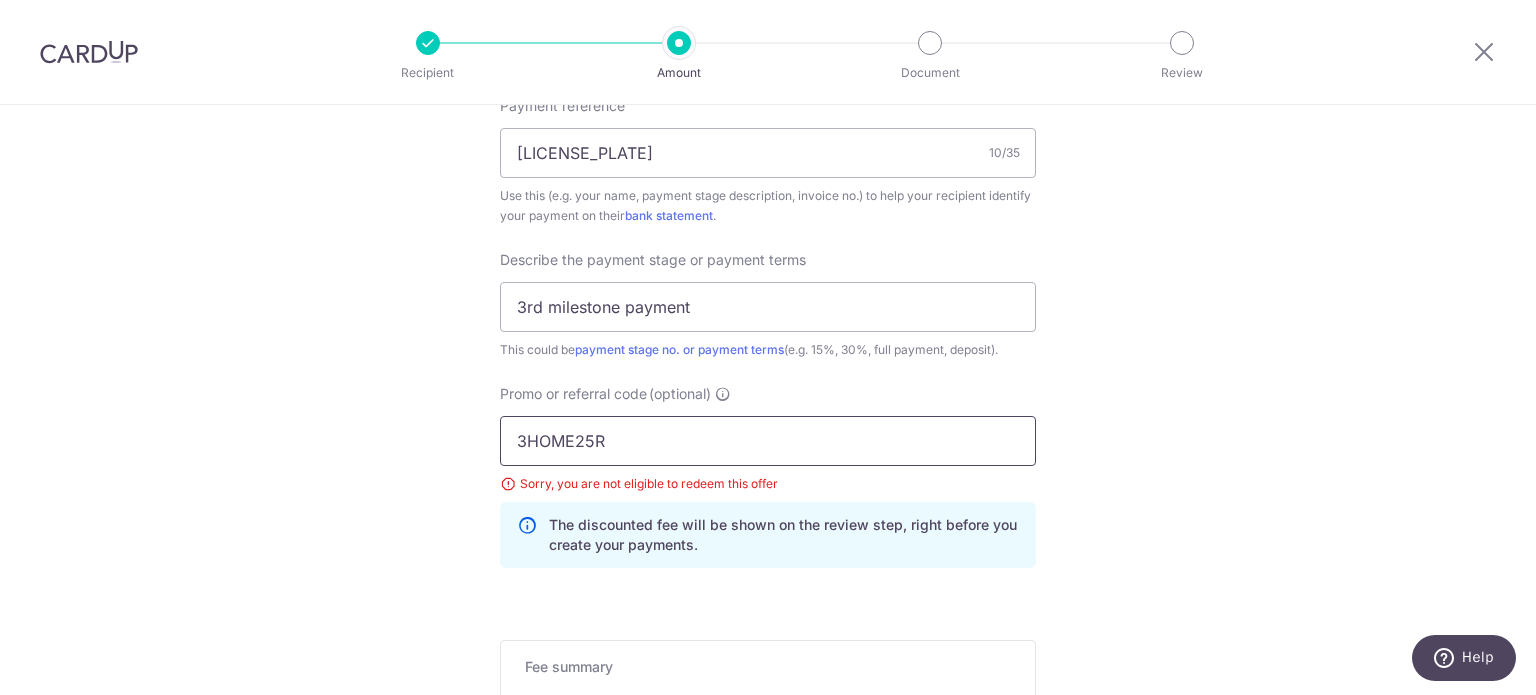 drag, startPoint x: 671, startPoint y: 446, endPoint x: 414, endPoint y: 443, distance: 257.01752 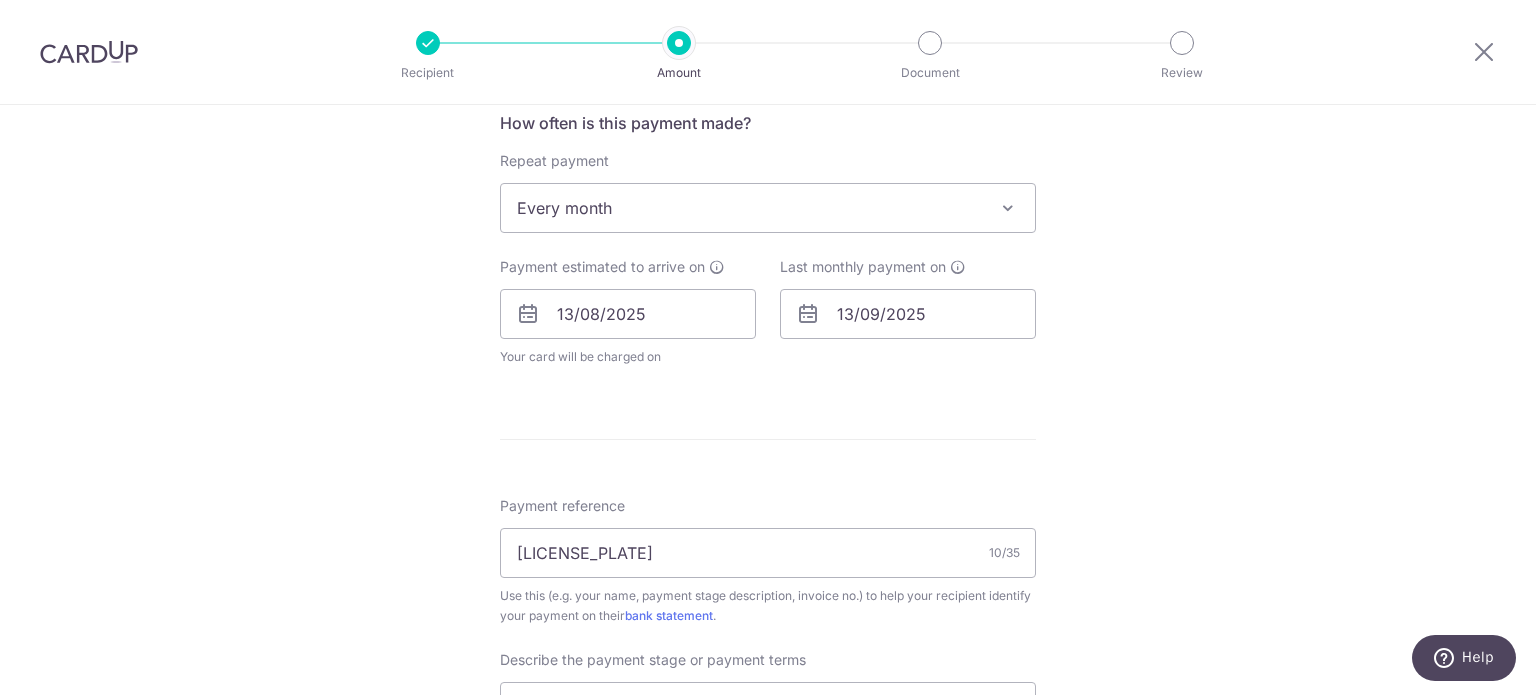 scroll, scrollTop: 568, scrollLeft: 0, axis: vertical 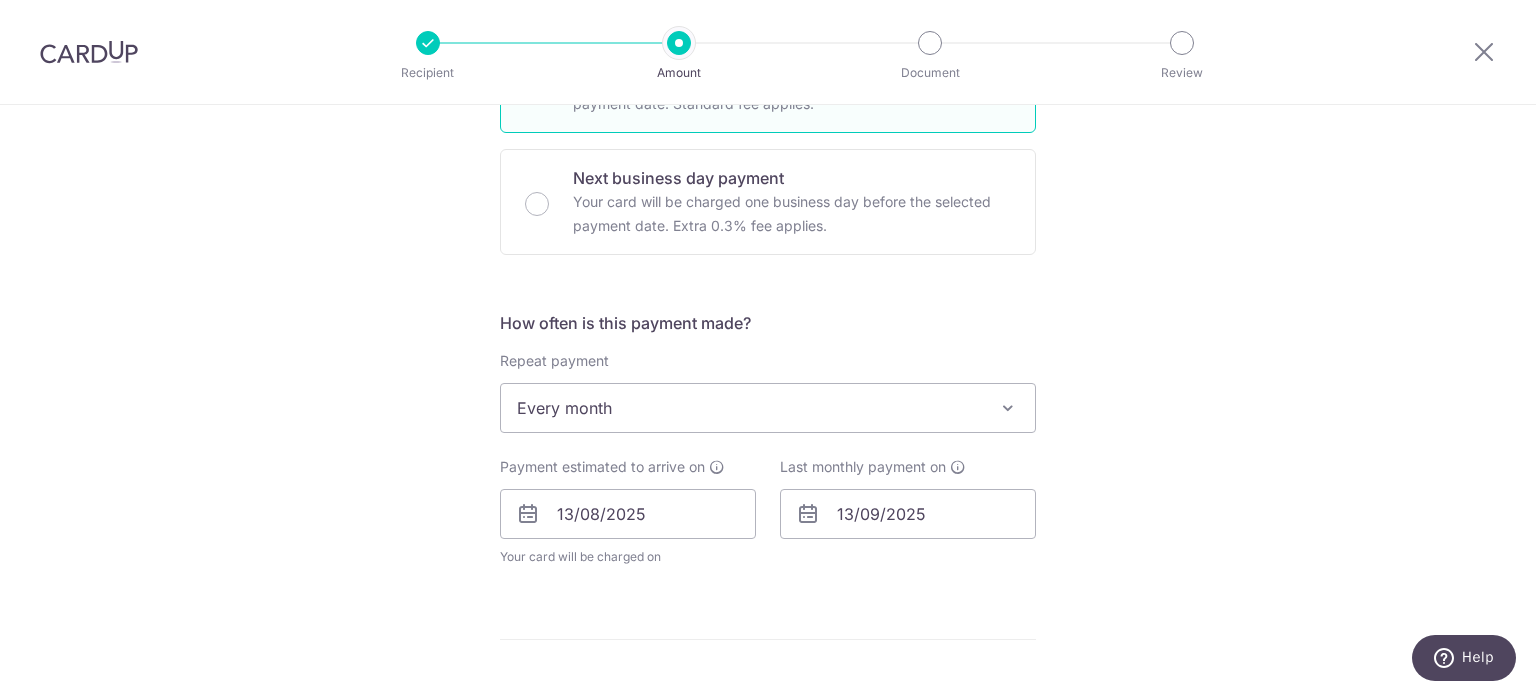 type on "RENO25ONE" 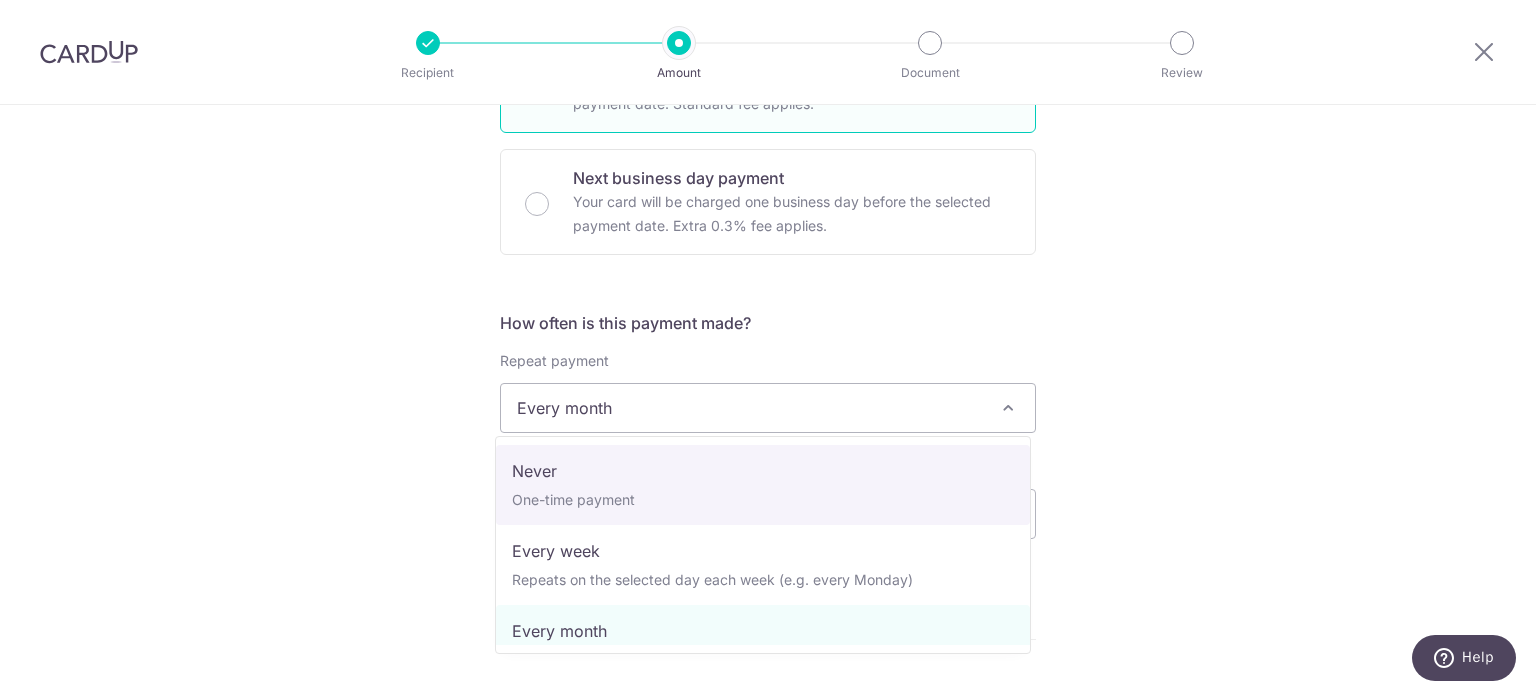 select on "1" 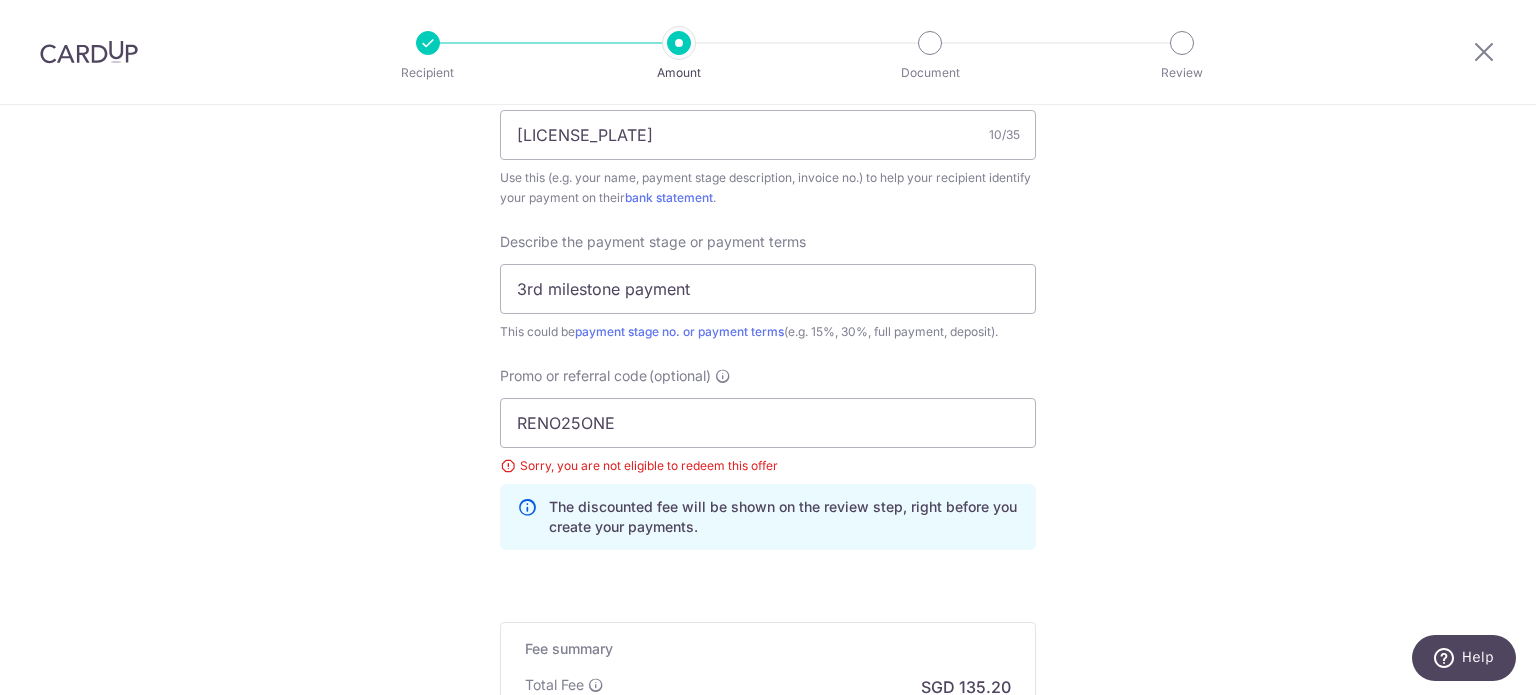 scroll, scrollTop: 1549, scrollLeft: 0, axis: vertical 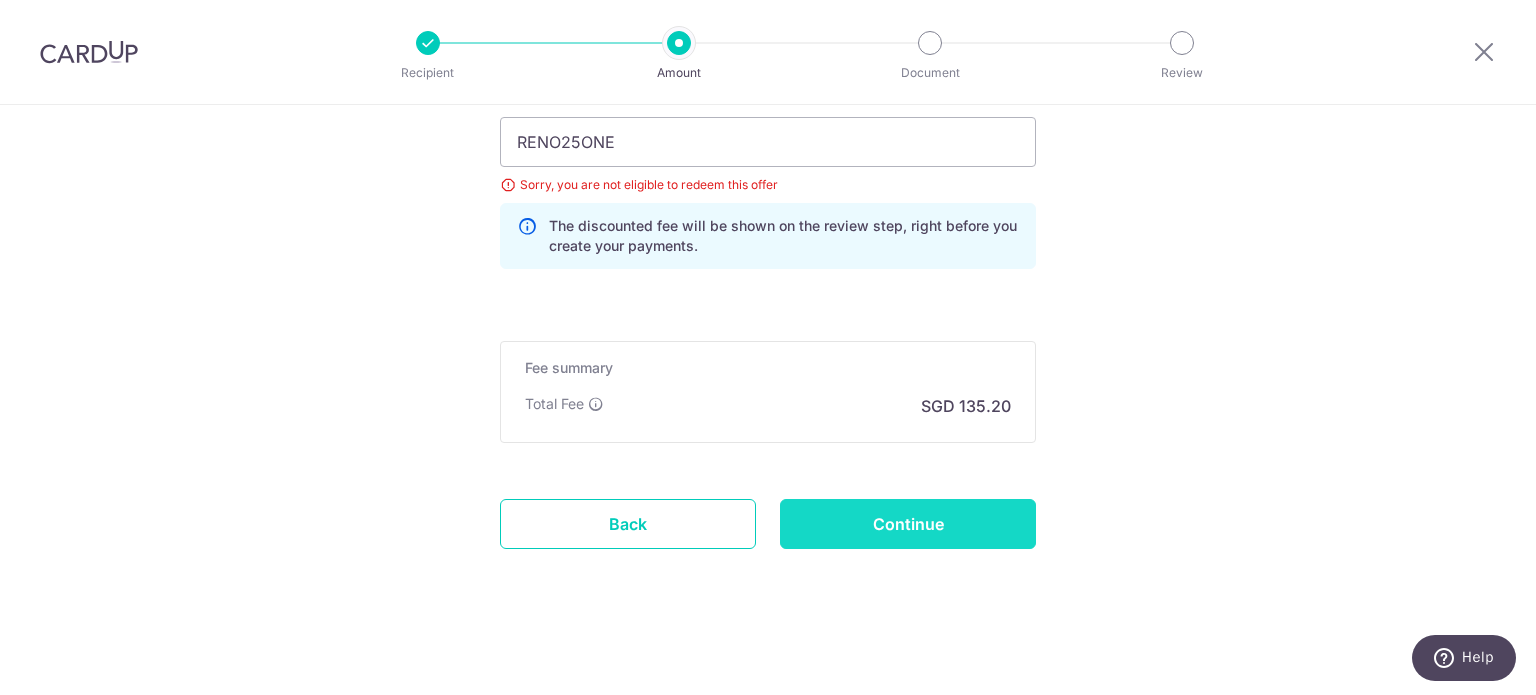click on "Continue" at bounding box center (908, 524) 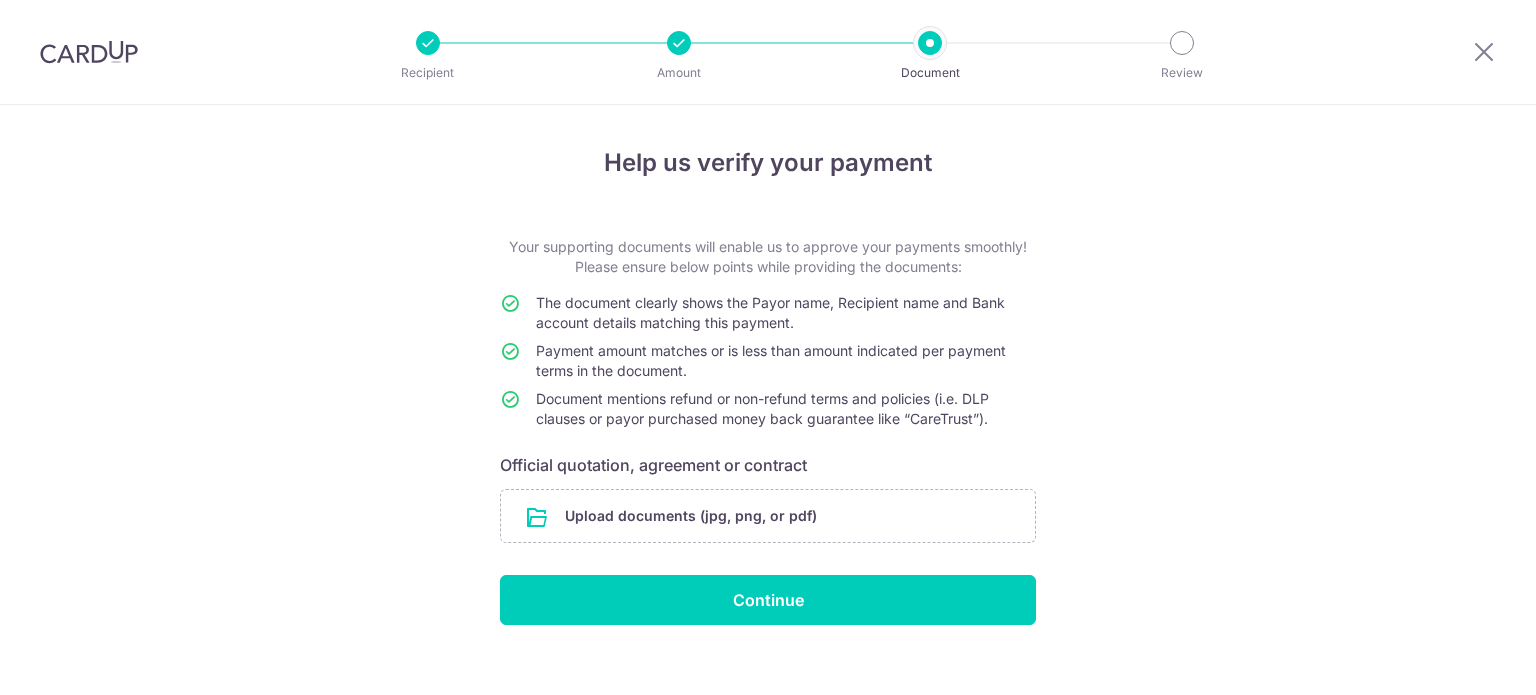 scroll, scrollTop: 0, scrollLeft: 0, axis: both 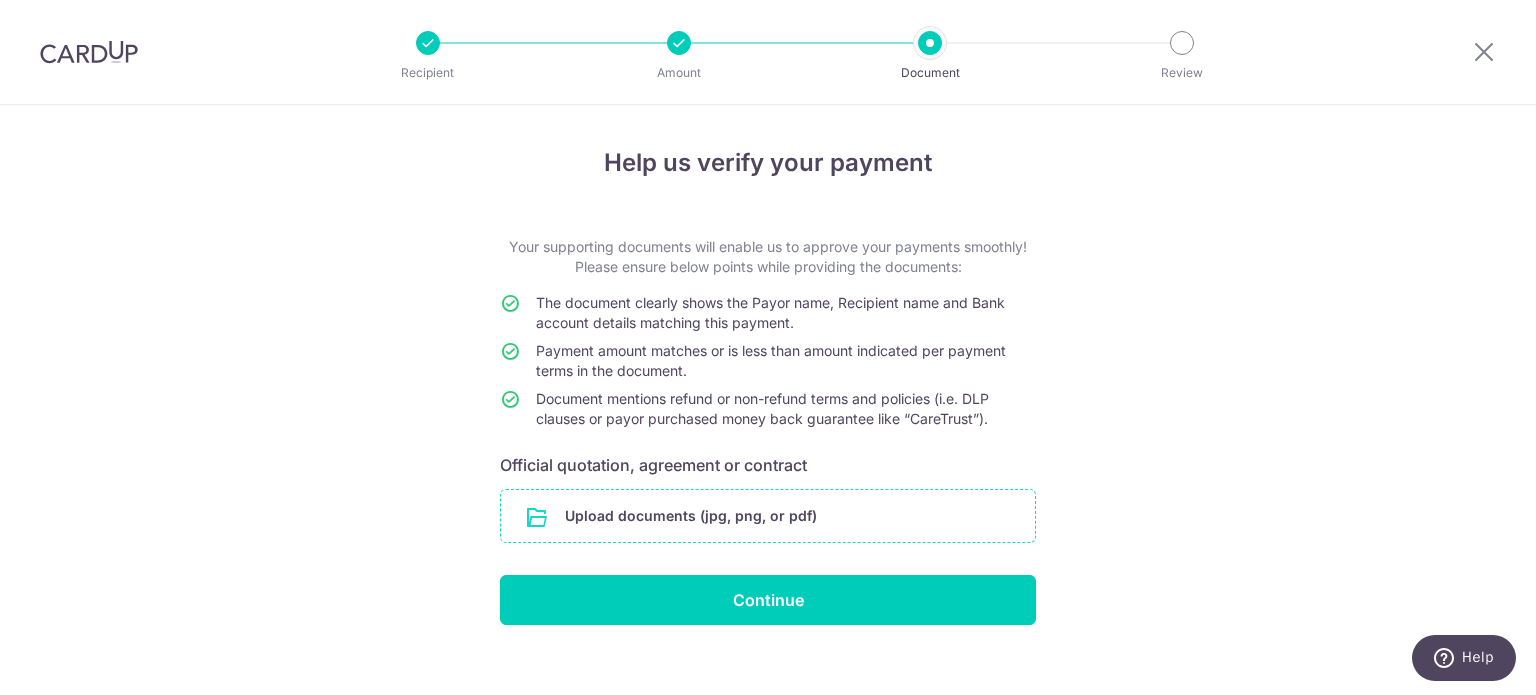 click at bounding box center (768, 516) 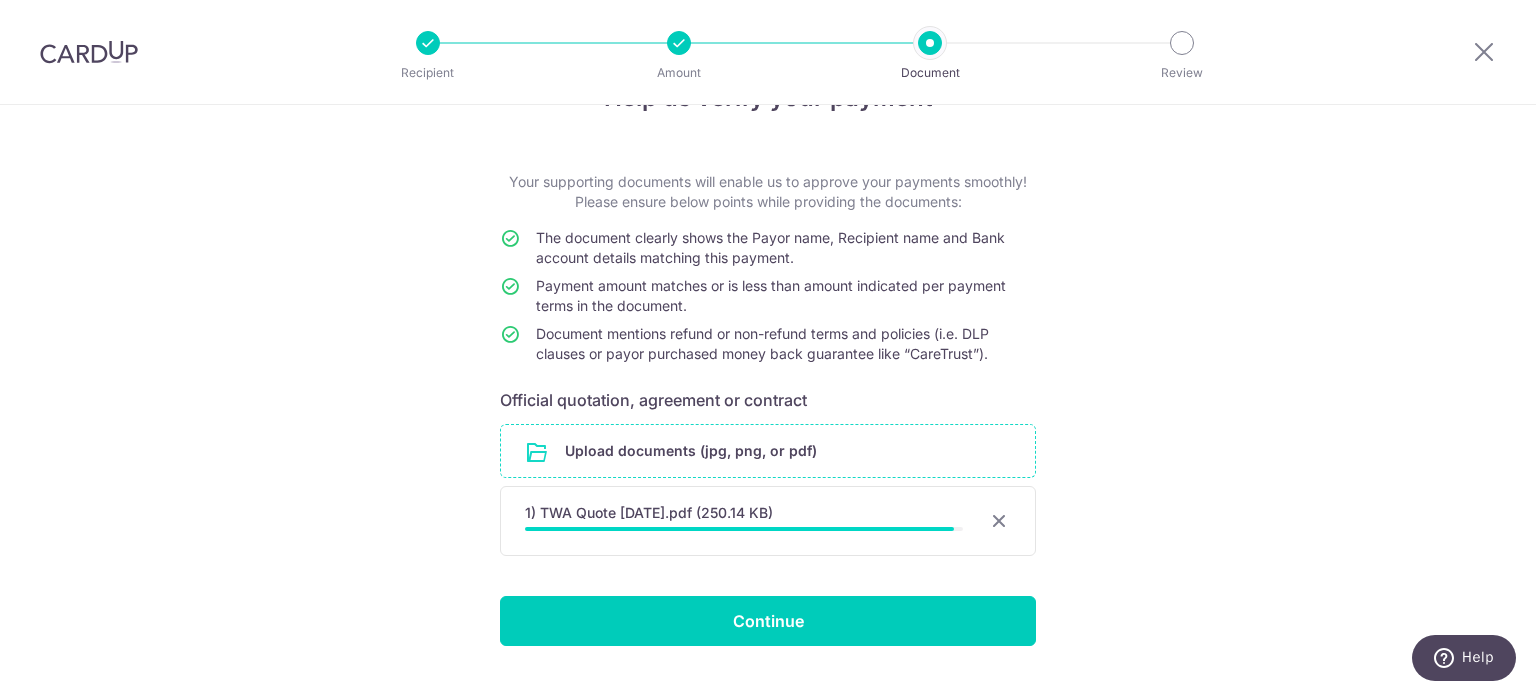 scroll, scrollTop: 100, scrollLeft: 0, axis: vertical 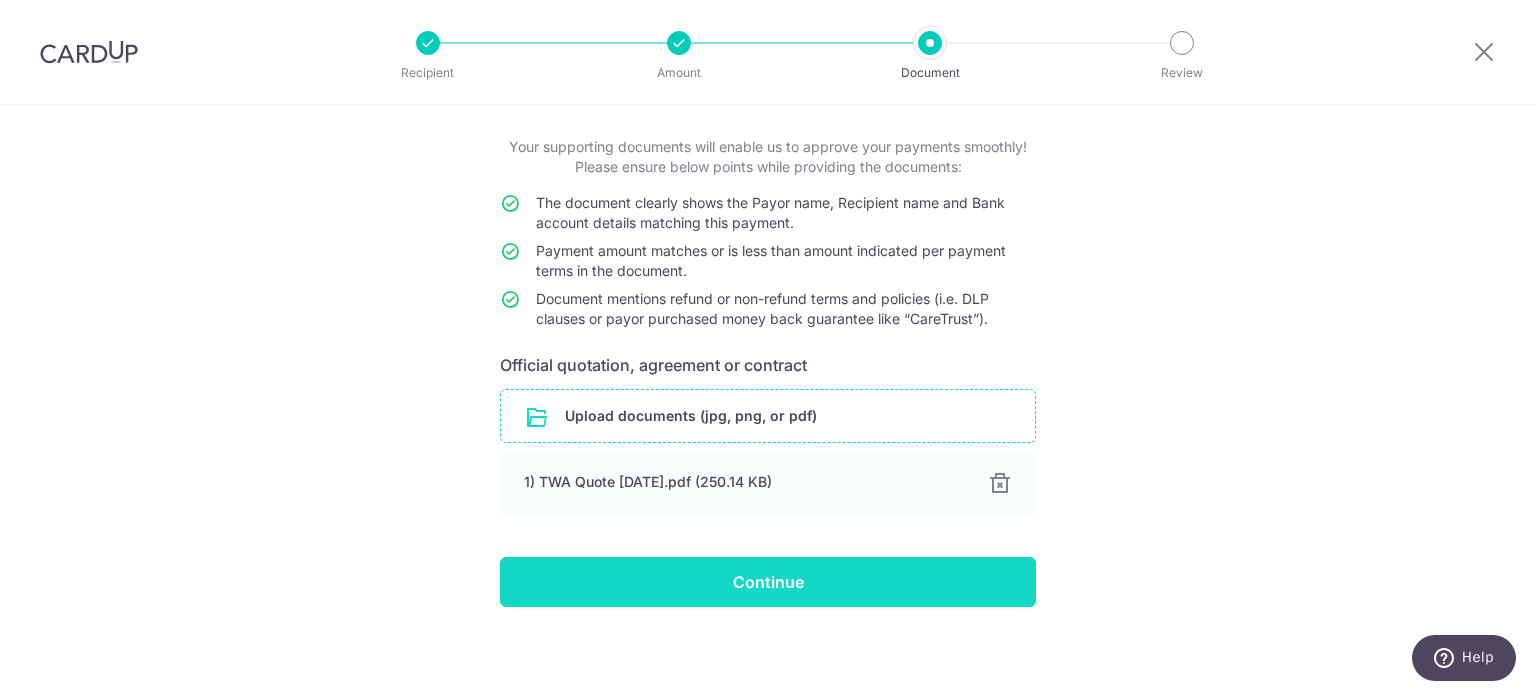 click on "Continue" at bounding box center (768, 582) 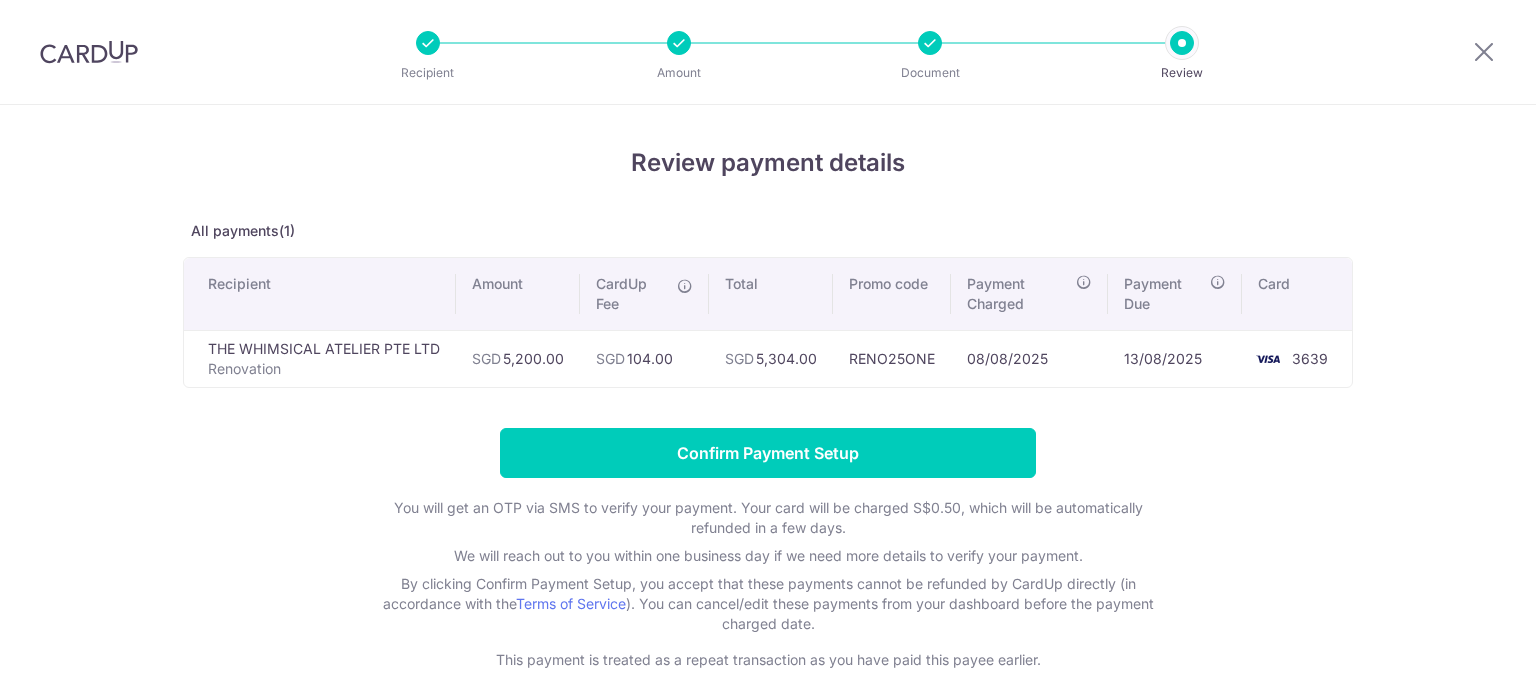 scroll, scrollTop: 0, scrollLeft: 0, axis: both 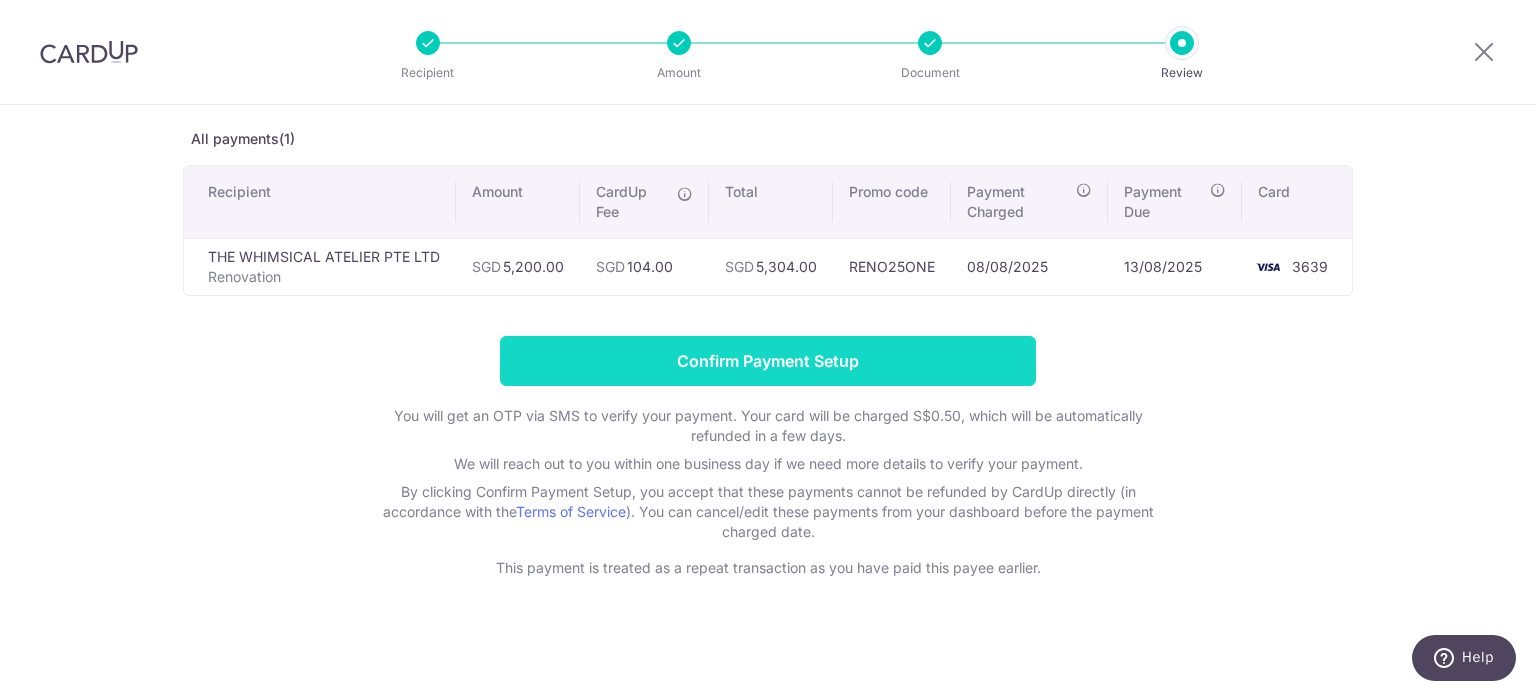 click on "Confirm Payment Setup" at bounding box center (768, 361) 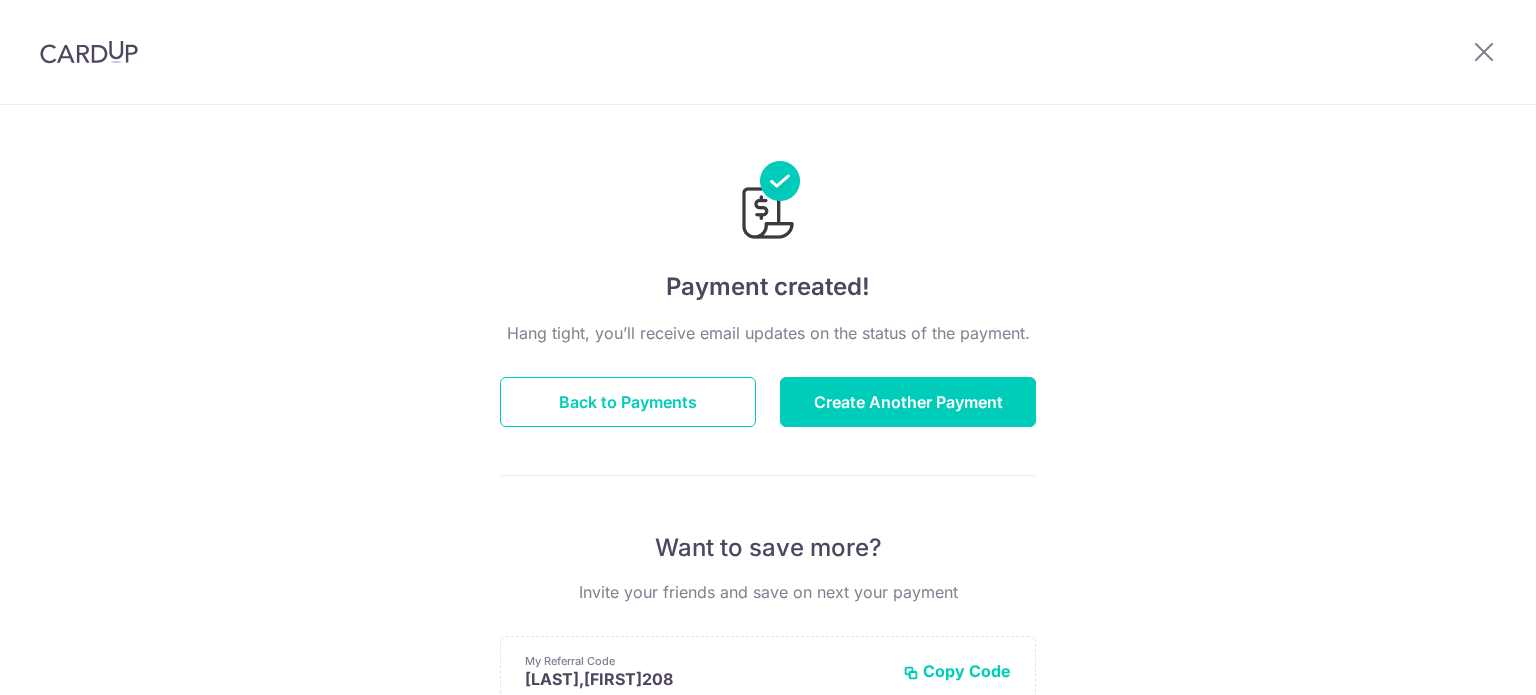scroll, scrollTop: 0, scrollLeft: 0, axis: both 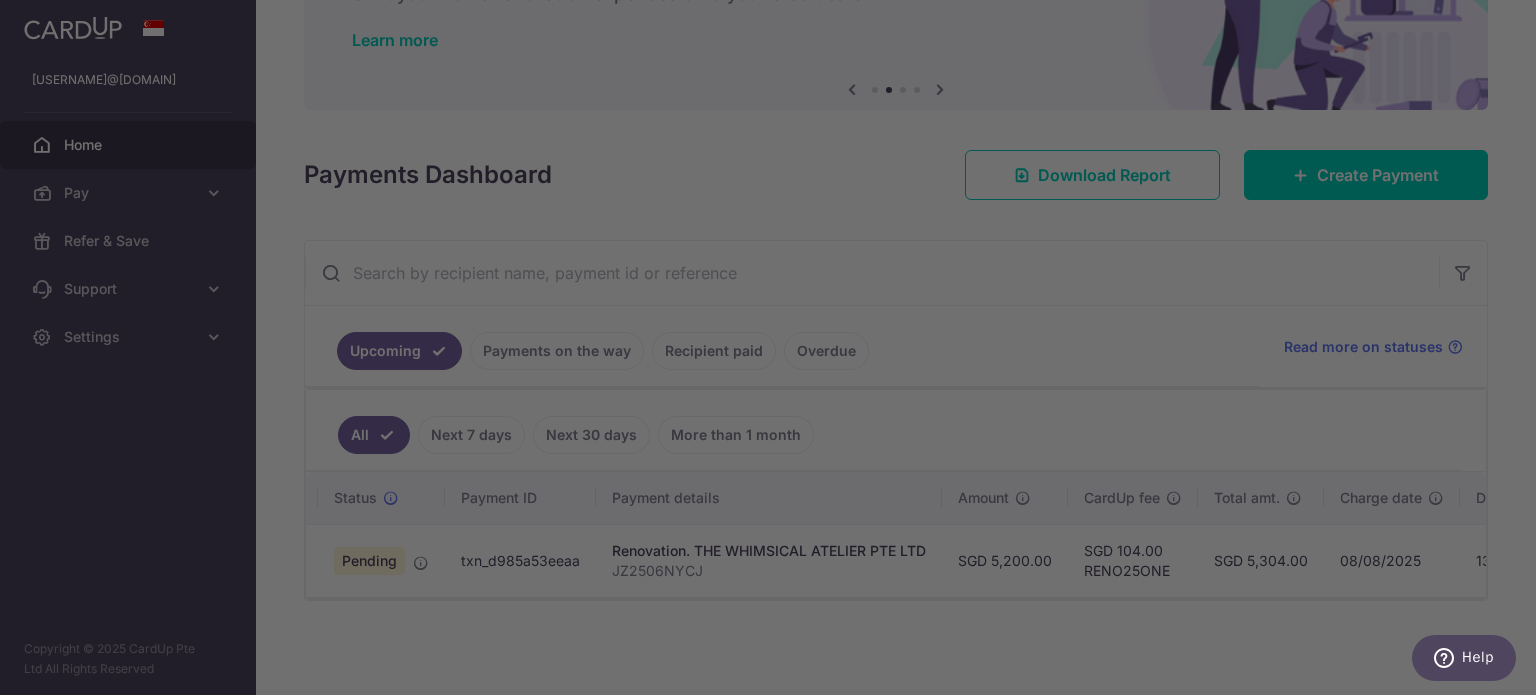 click at bounding box center [775, 351] 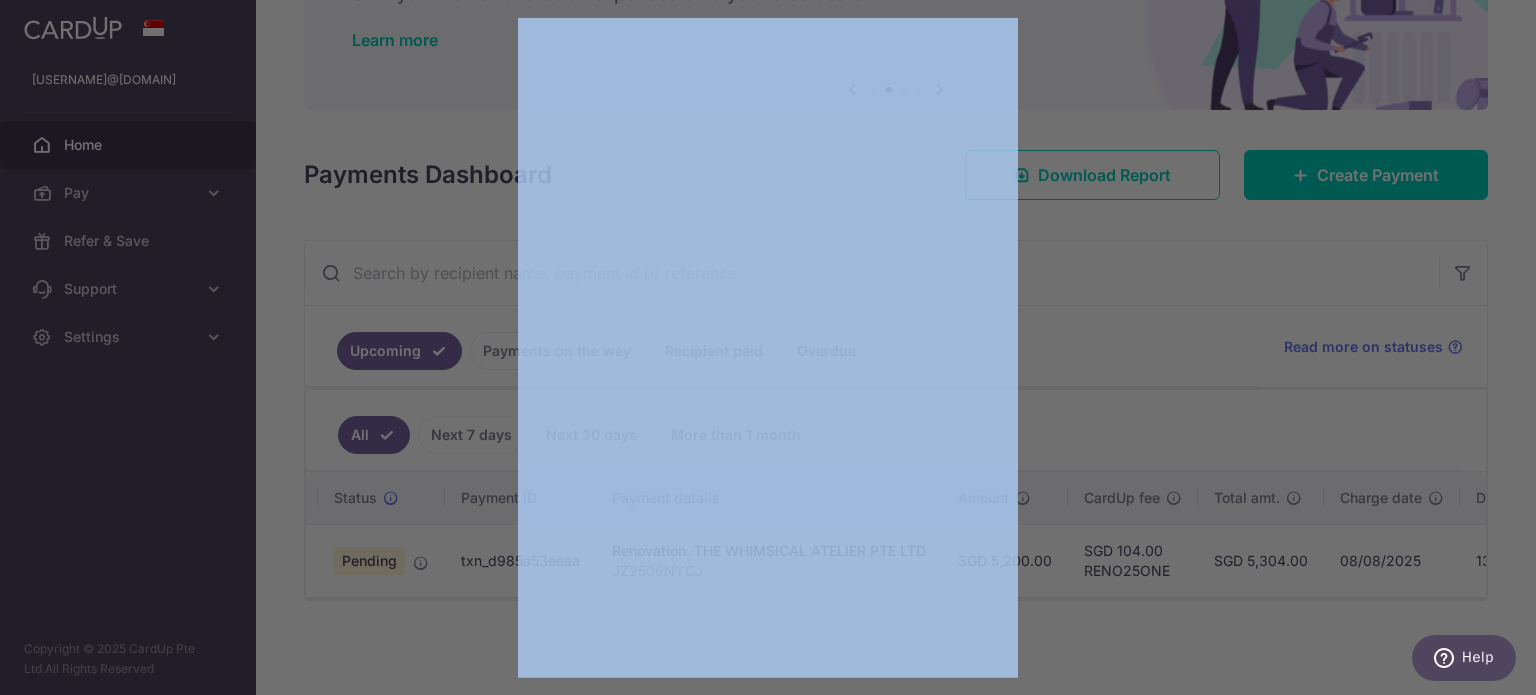 click at bounding box center [775, 351] 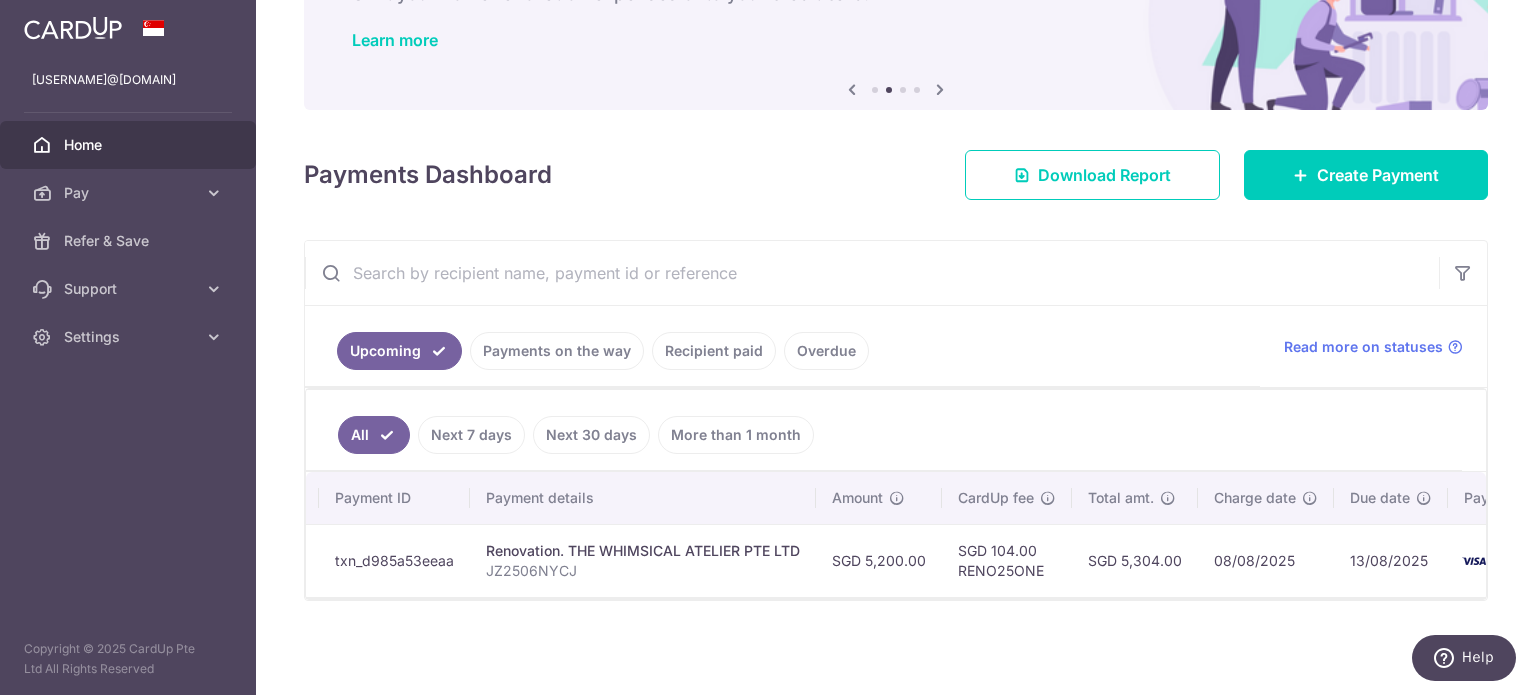 scroll, scrollTop: 0, scrollLeft: 172, axis: horizontal 